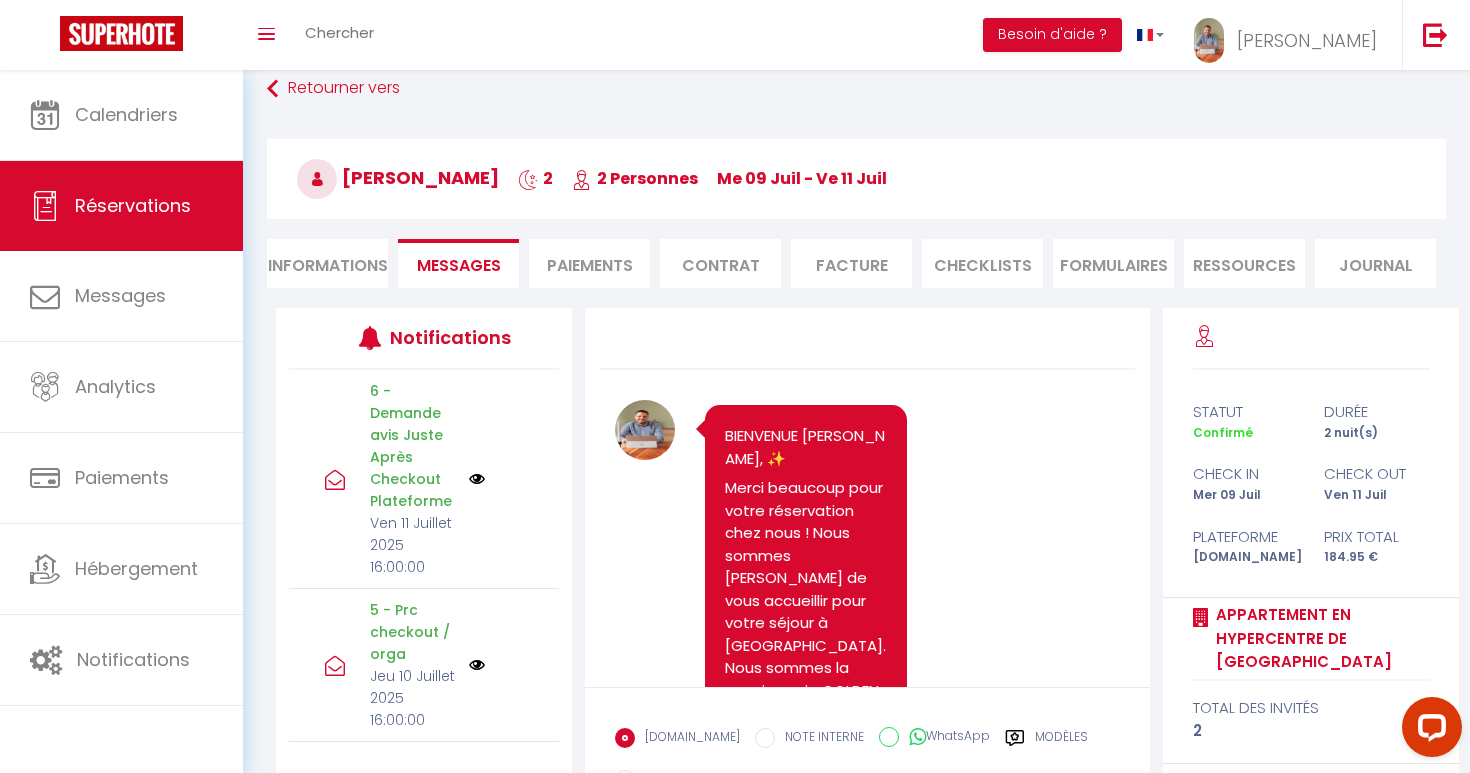 scroll, scrollTop: 0, scrollLeft: 0, axis: both 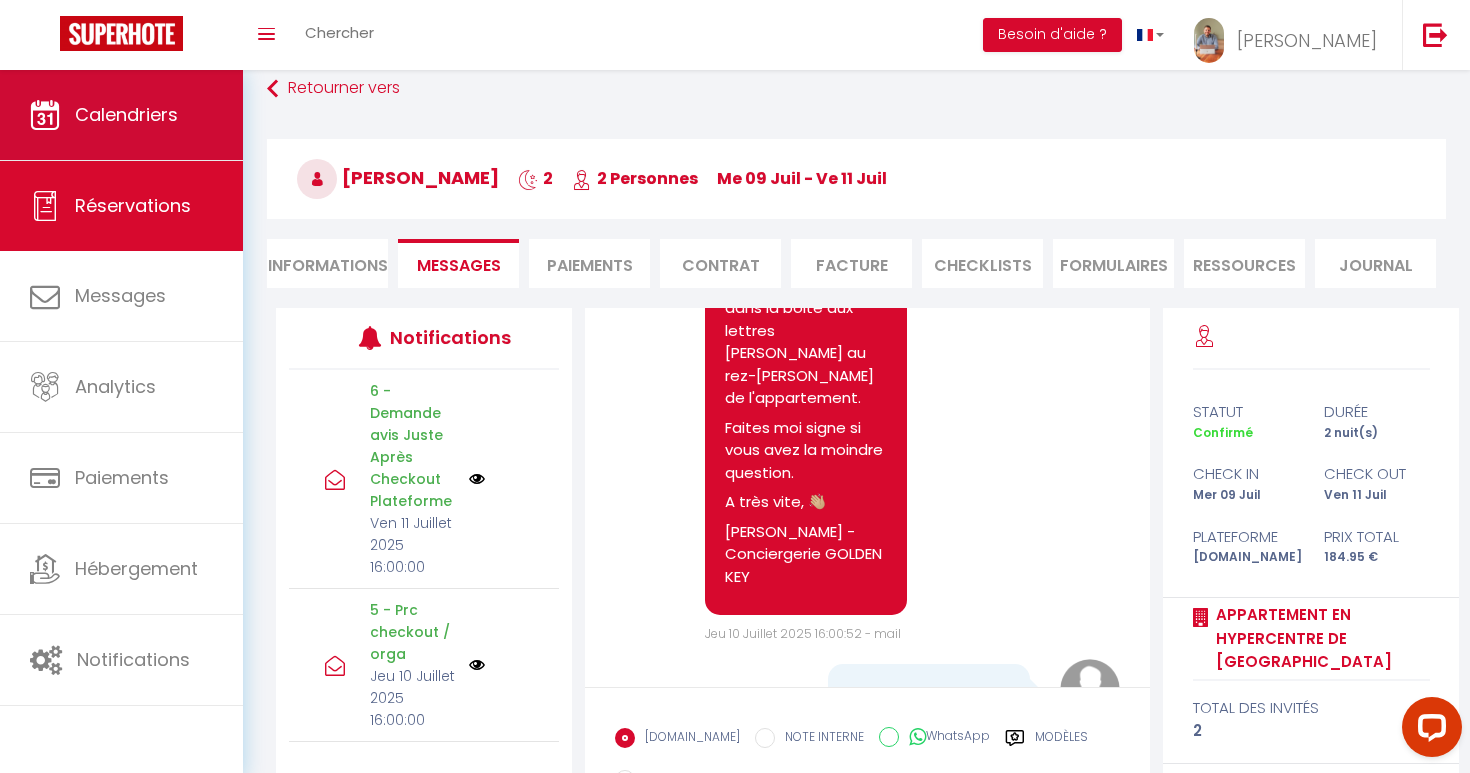 click on "Calendriers" at bounding box center [121, 115] 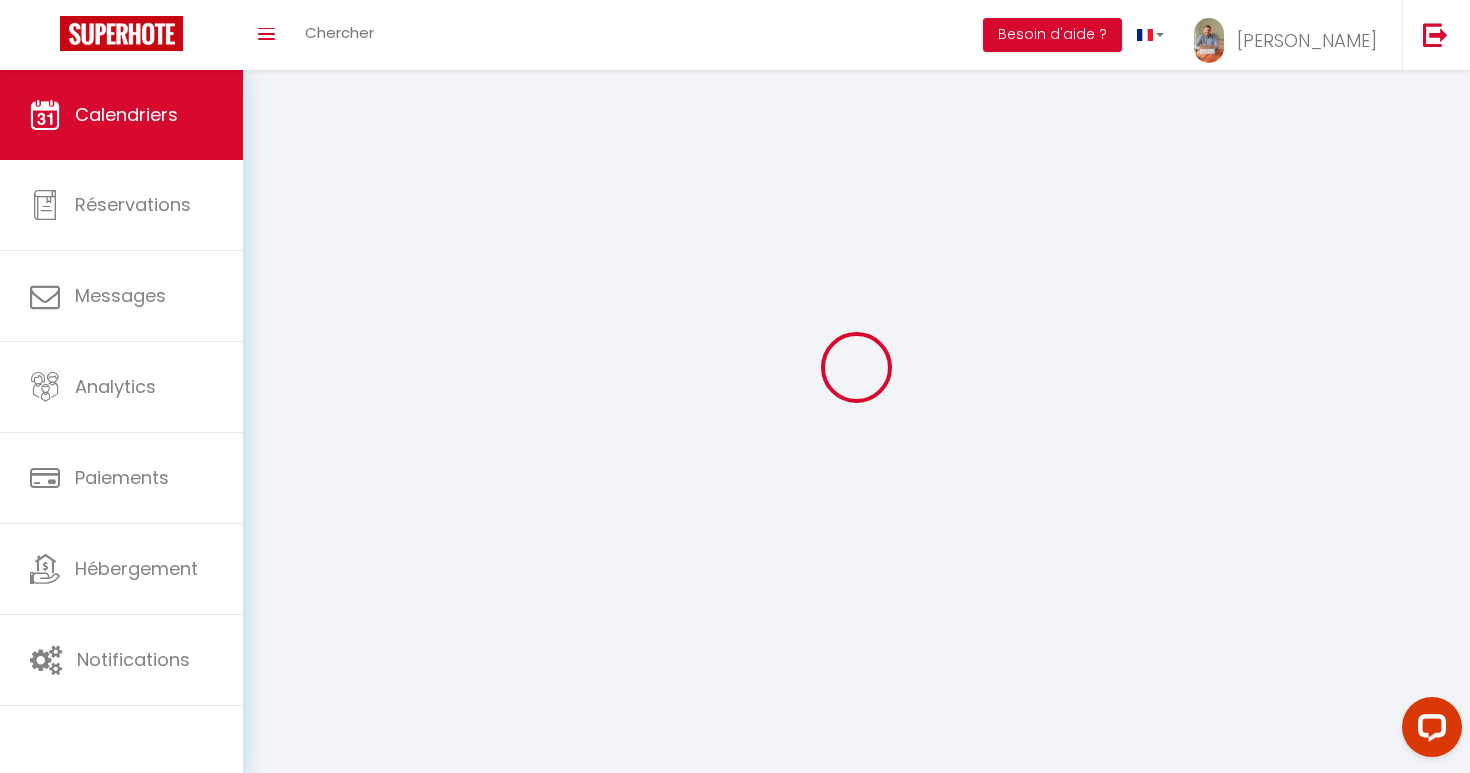 scroll, scrollTop: 0, scrollLeft: 0, axis: both 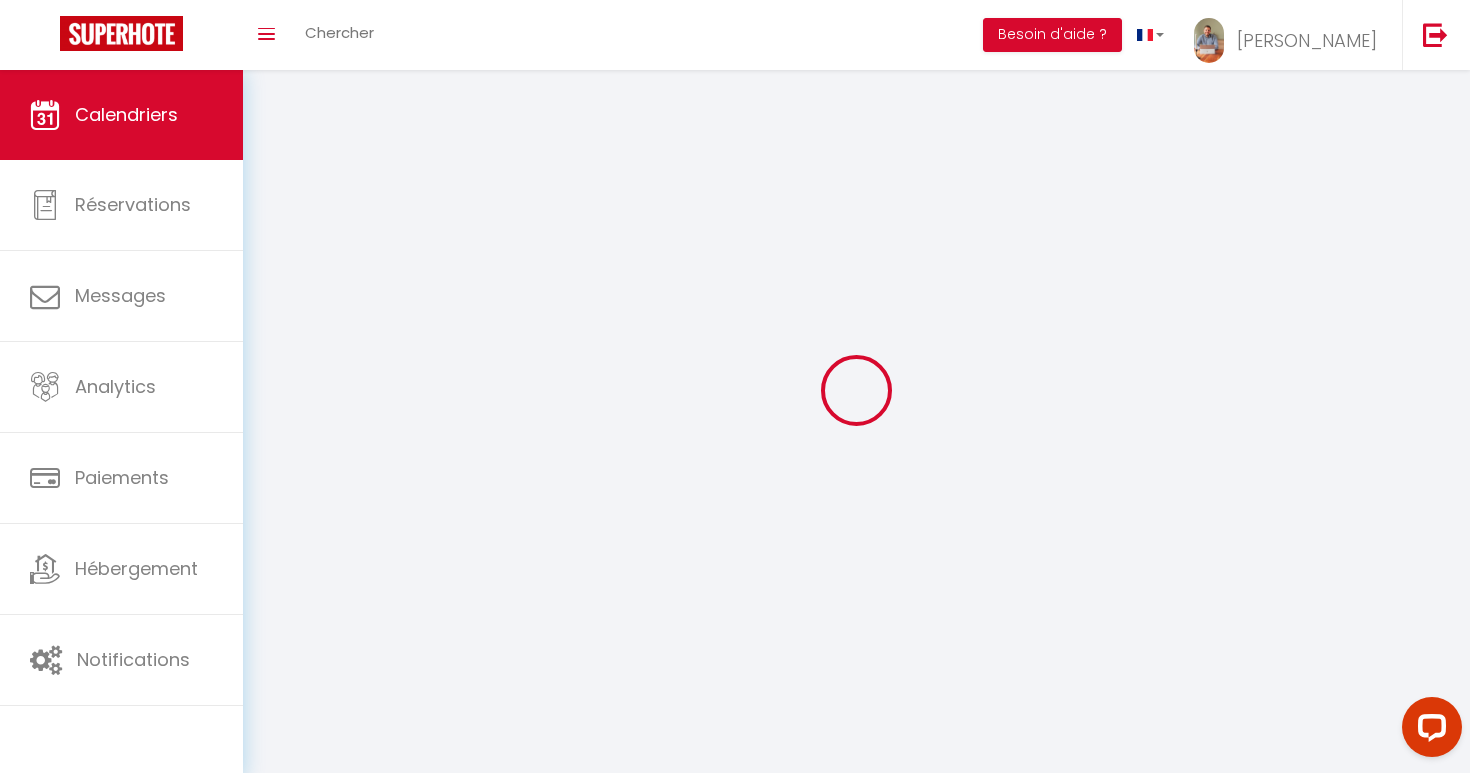 select 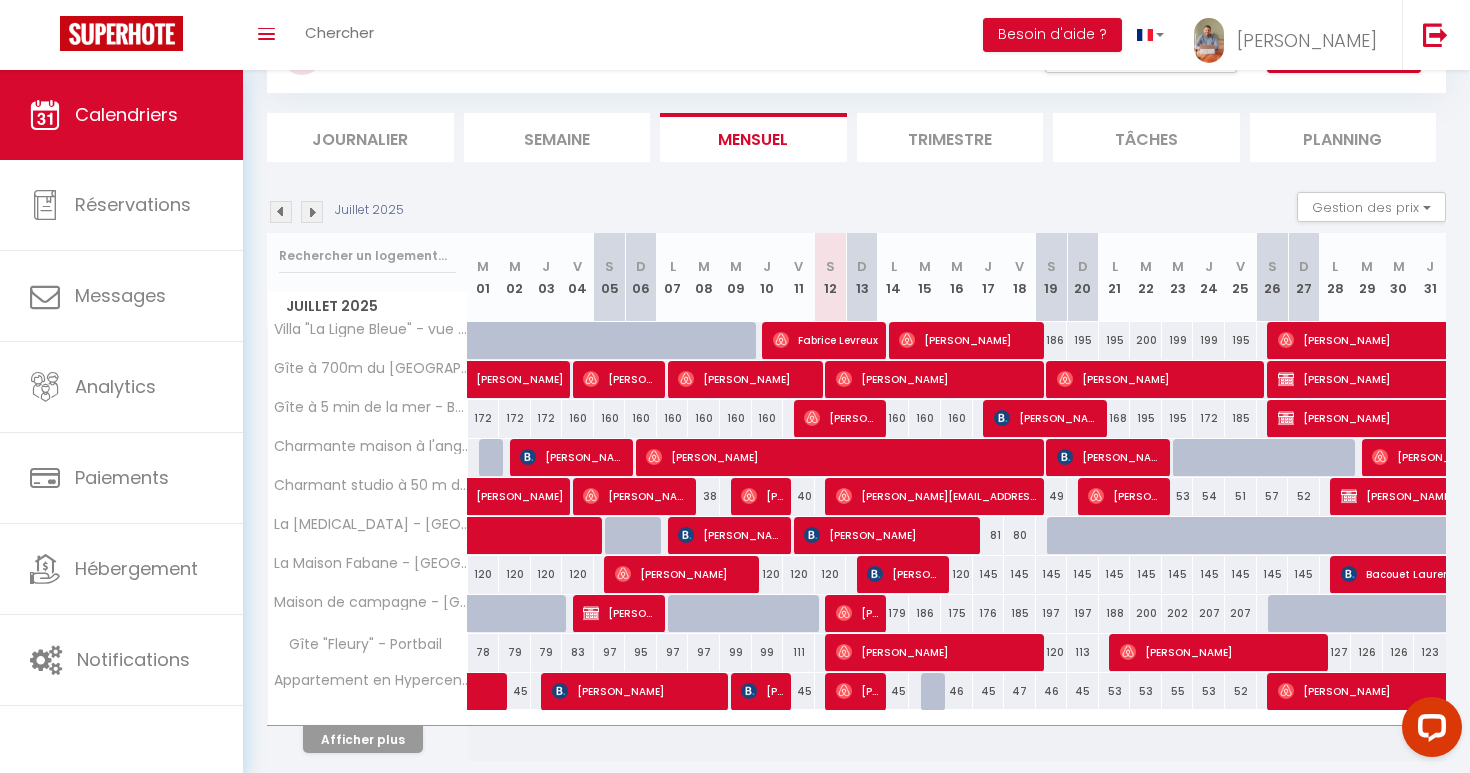 scroll, scrollTop: 89, scrollLeft: 0, axis: vertical 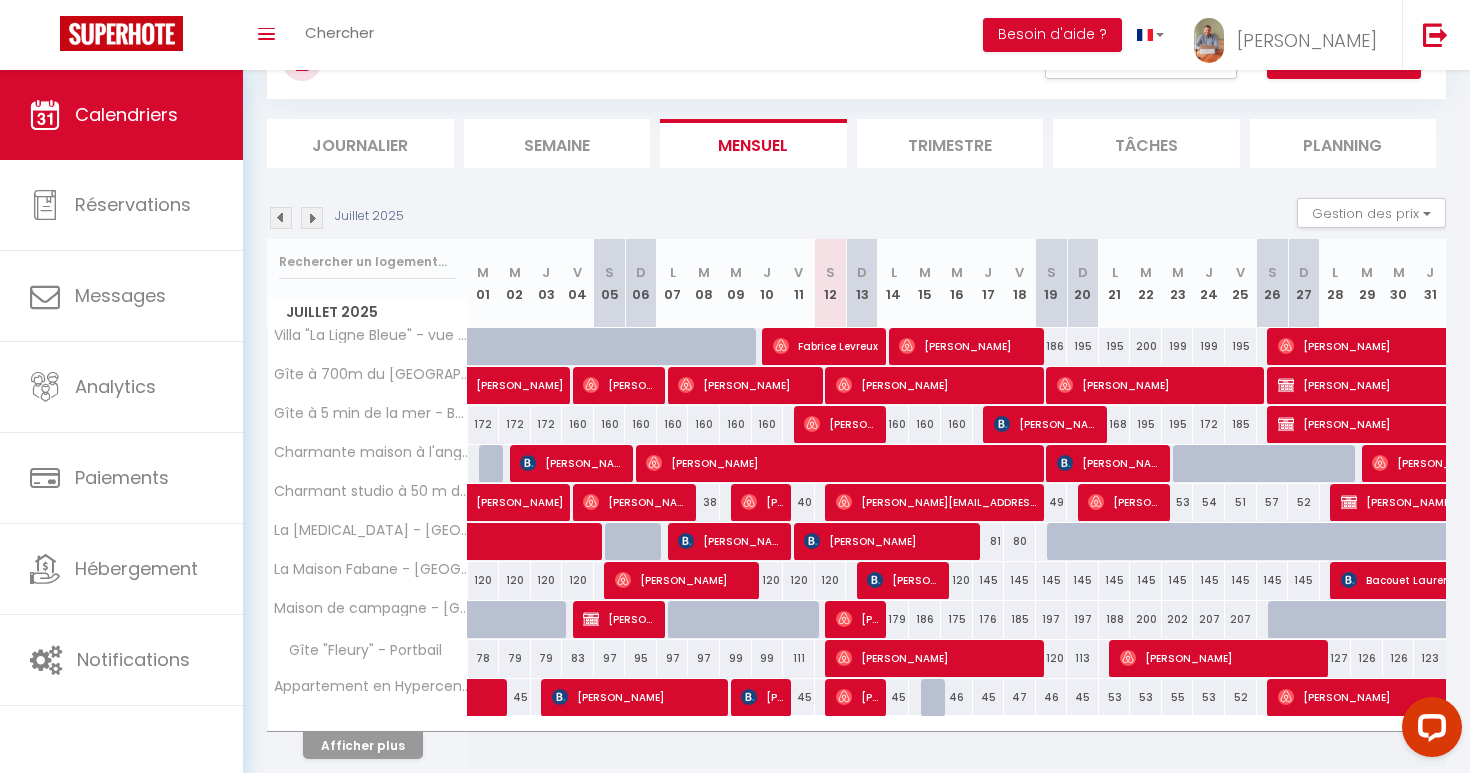 click on "[PERSON_NAME]" at bounding box center (747, 385) 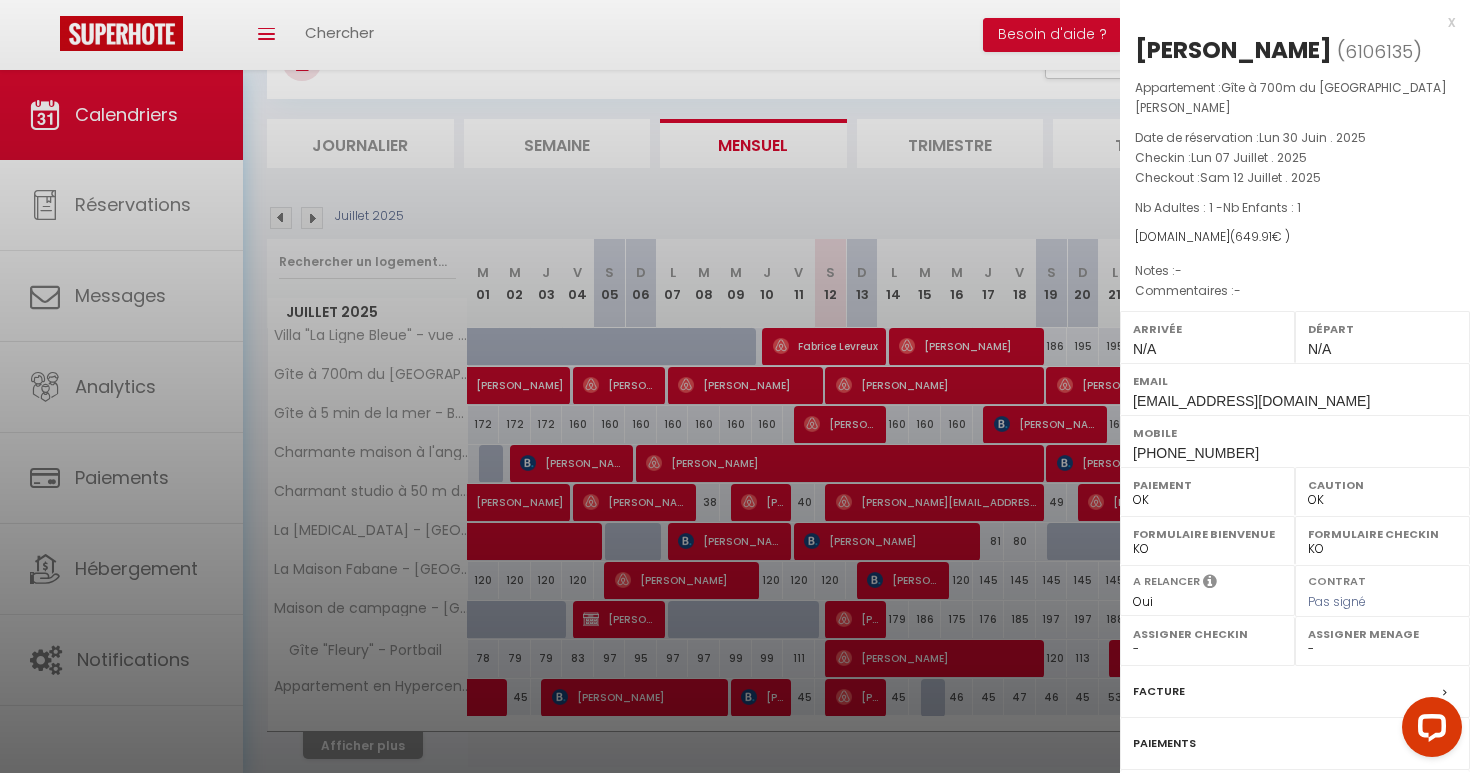 click at bounding box center (735, 386) 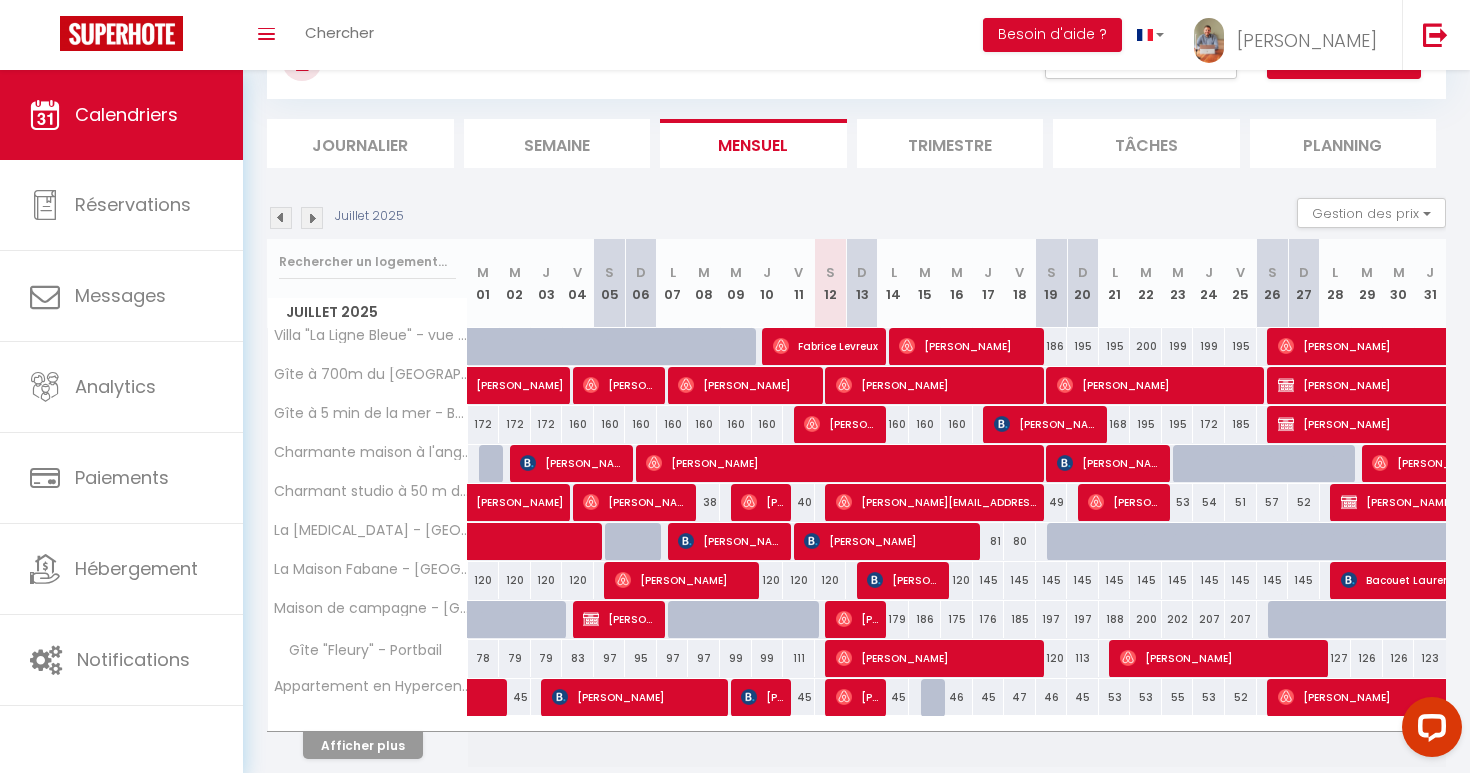 click at bounding box center [312, 218] 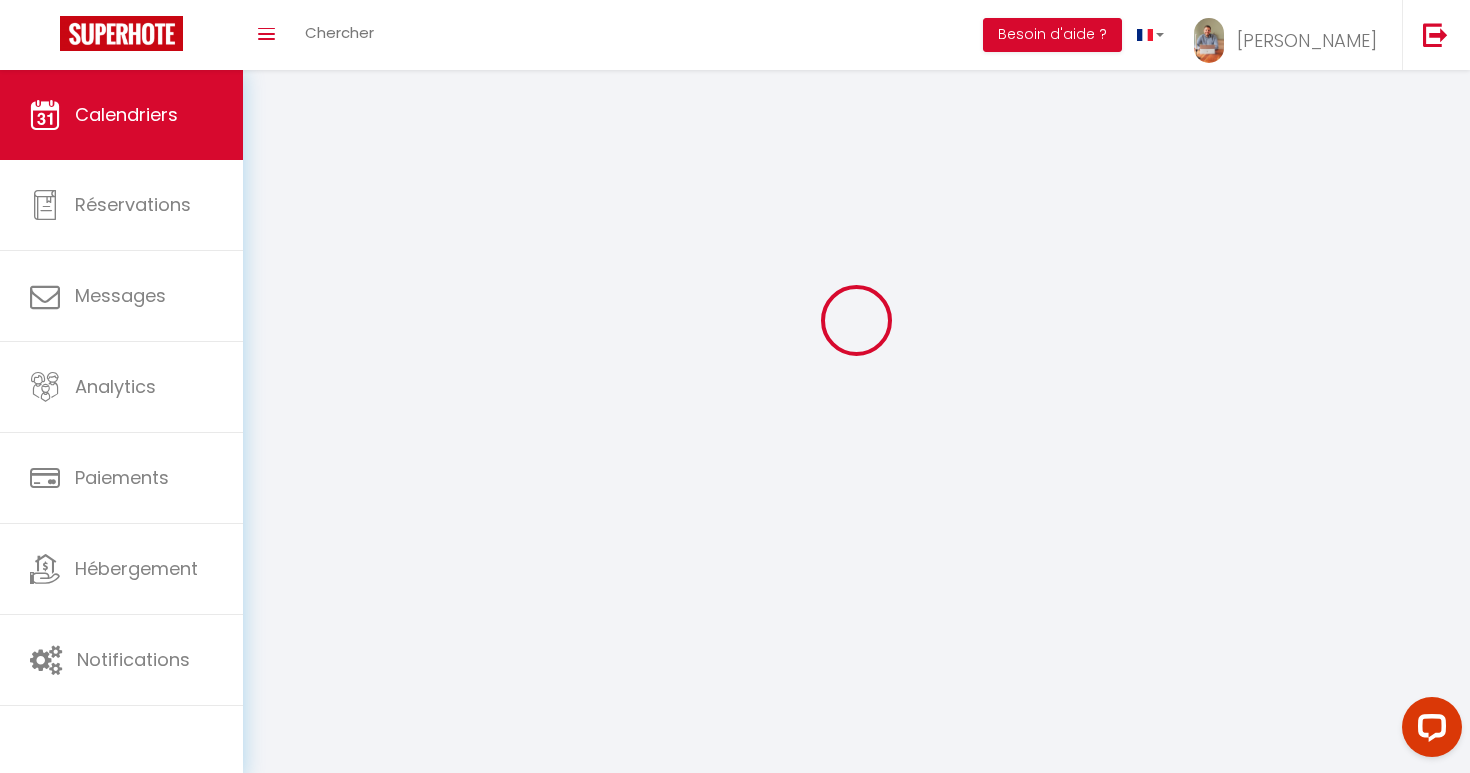 scroll, scrollTop: 70, scrollLeft: 0, axis: vertical 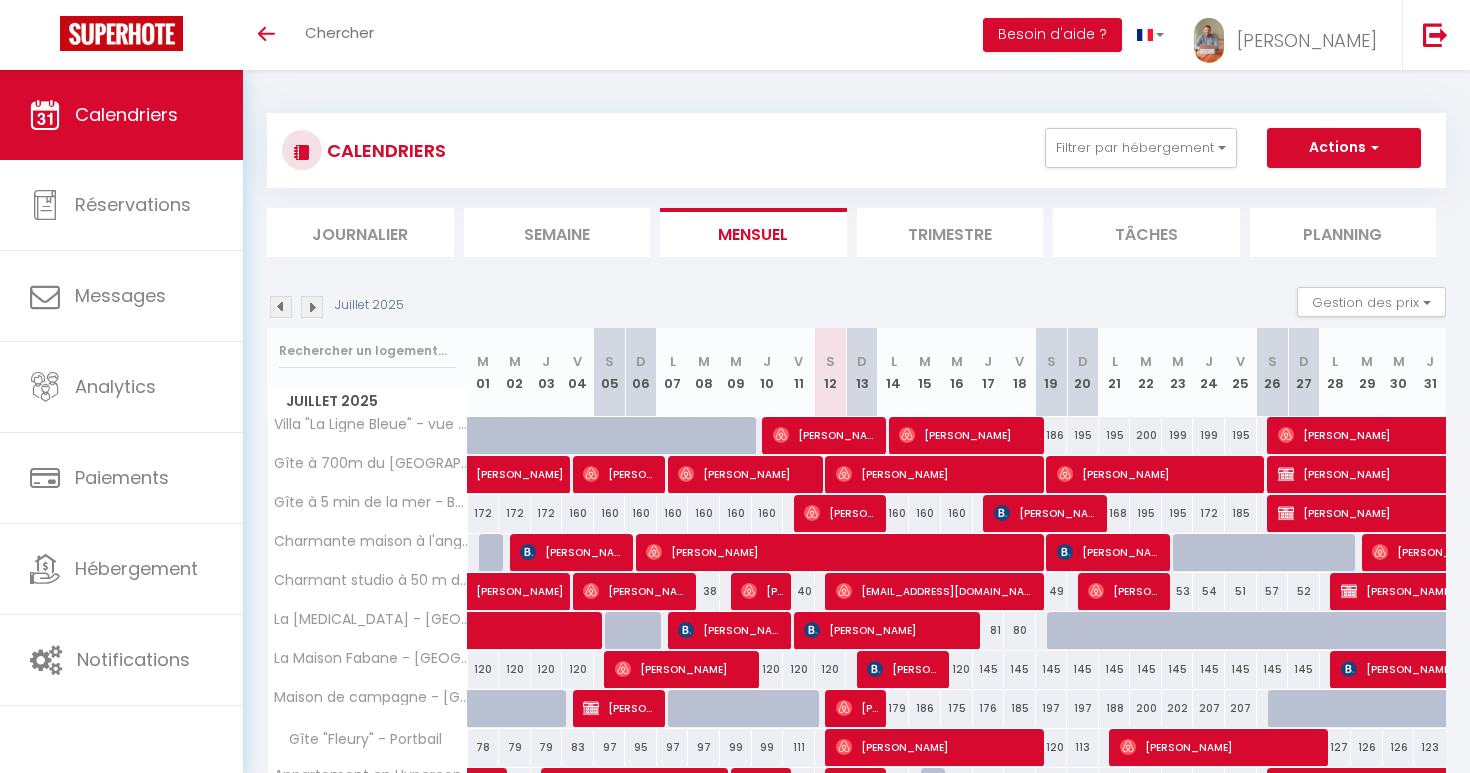 click at bounding box center [312, 307] 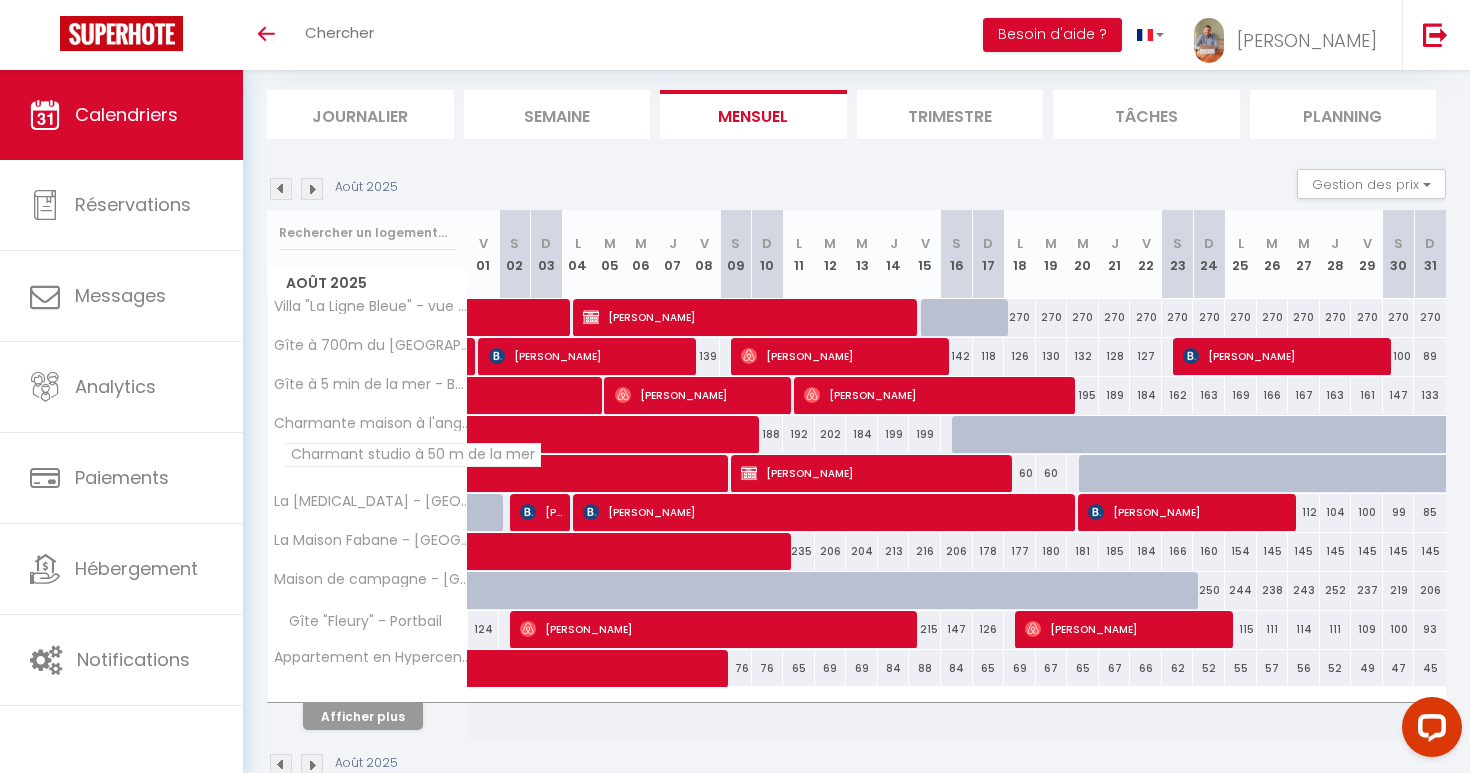 scroll, scrollTop: 111, scrollLeft: 0, axis: vertical 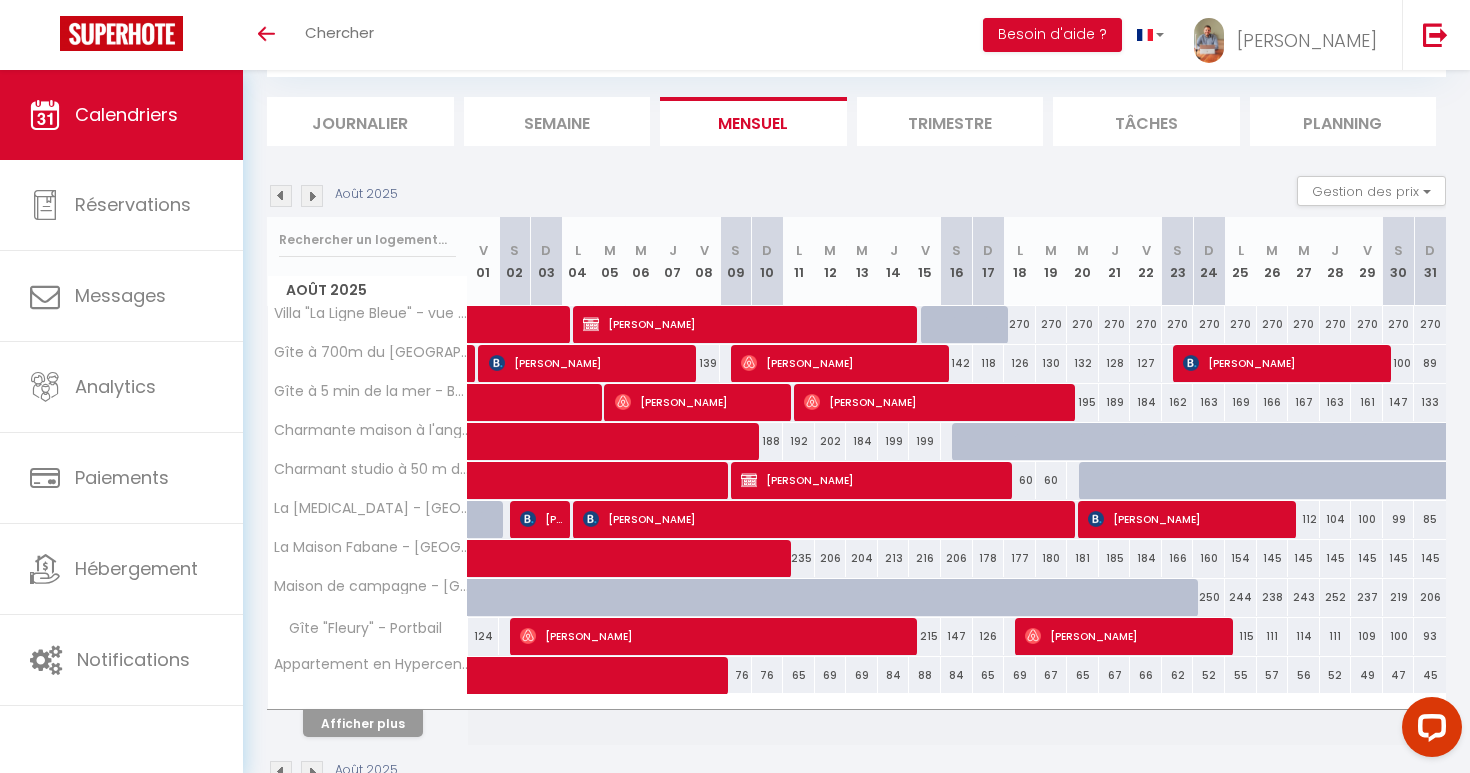 click on "Afficher plus" at bounding box center [363, 723] 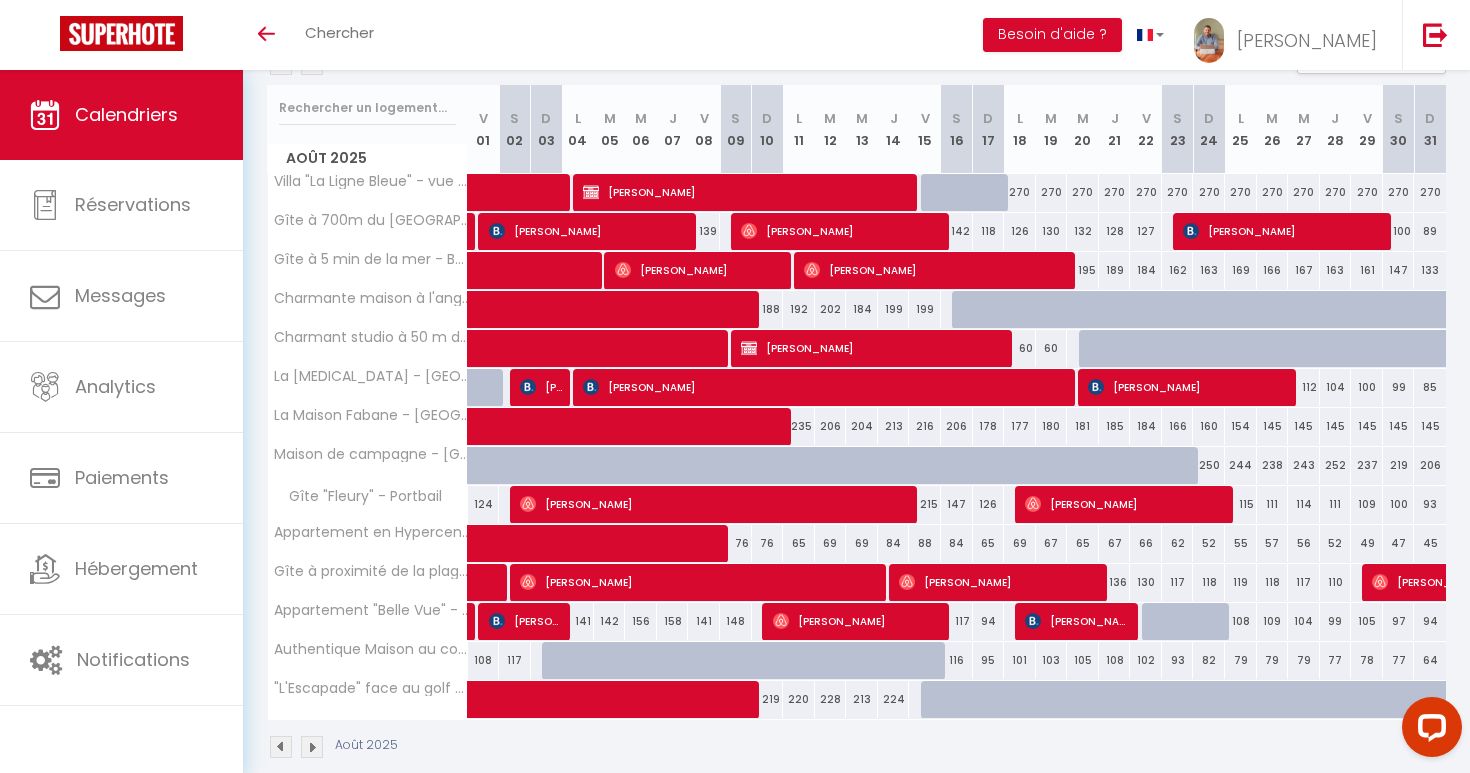 scroll, scrollTop: 242, scrollLeft: 0, axis: vertical 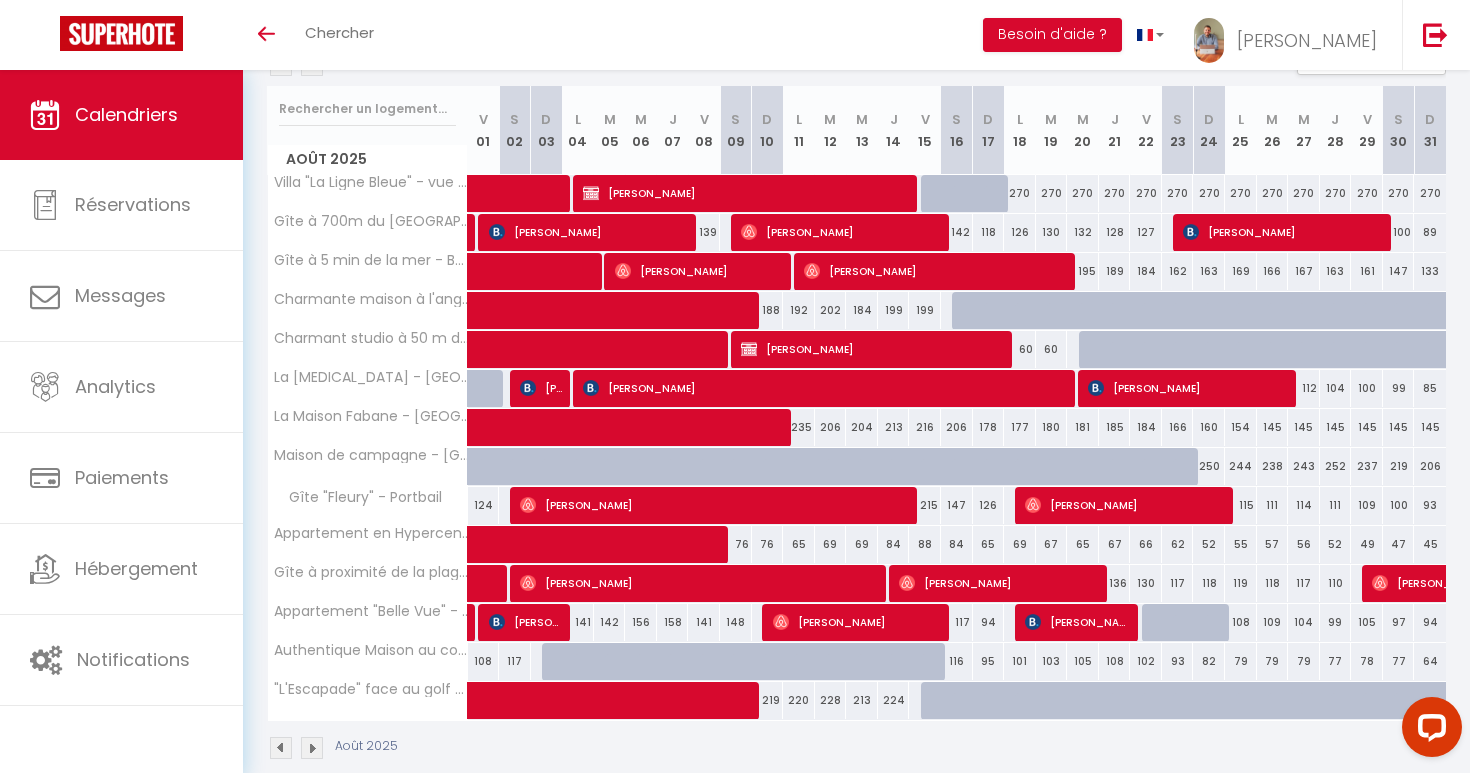 click on "270" at bounding box center [1115, 193] 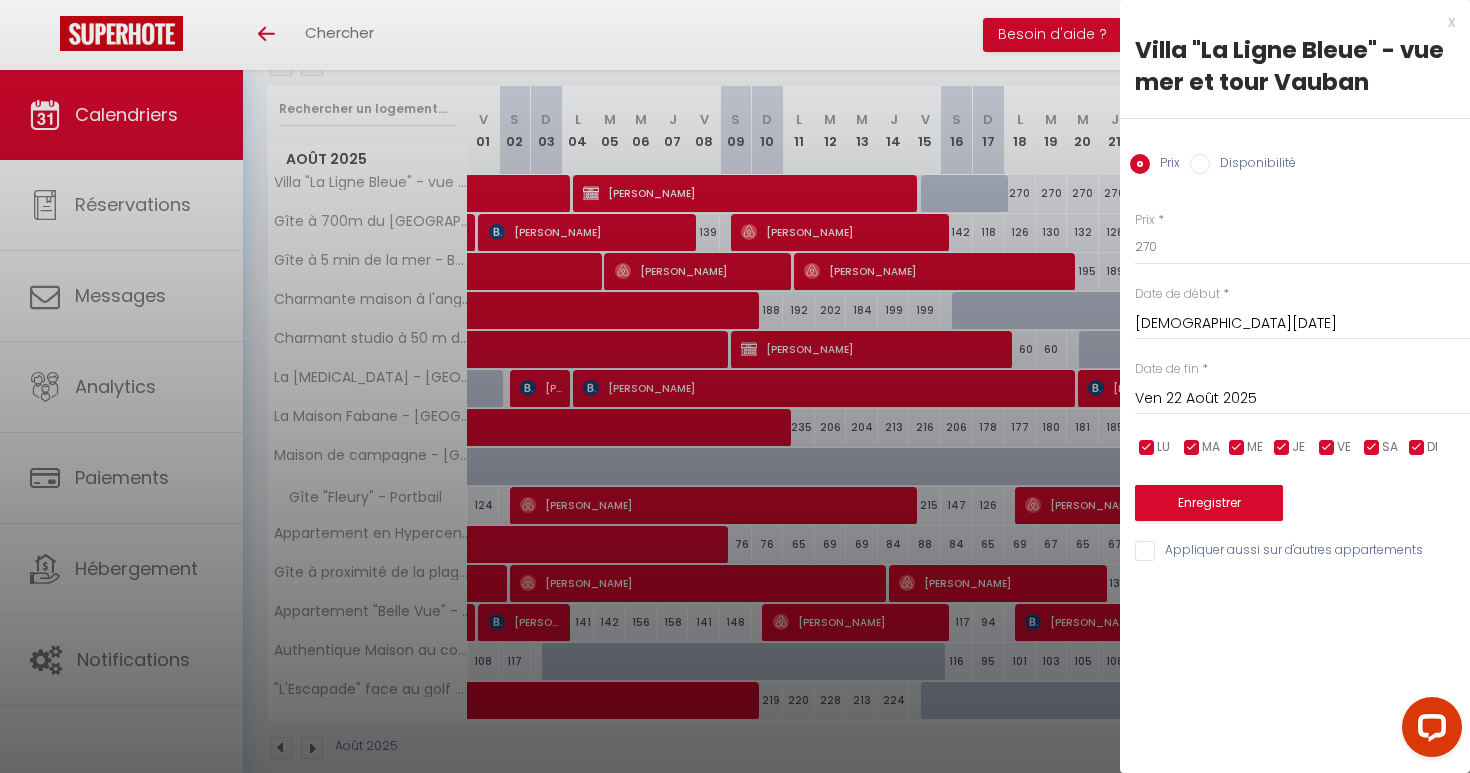click on "Disponibilité" at bounding box center (1253, 165) 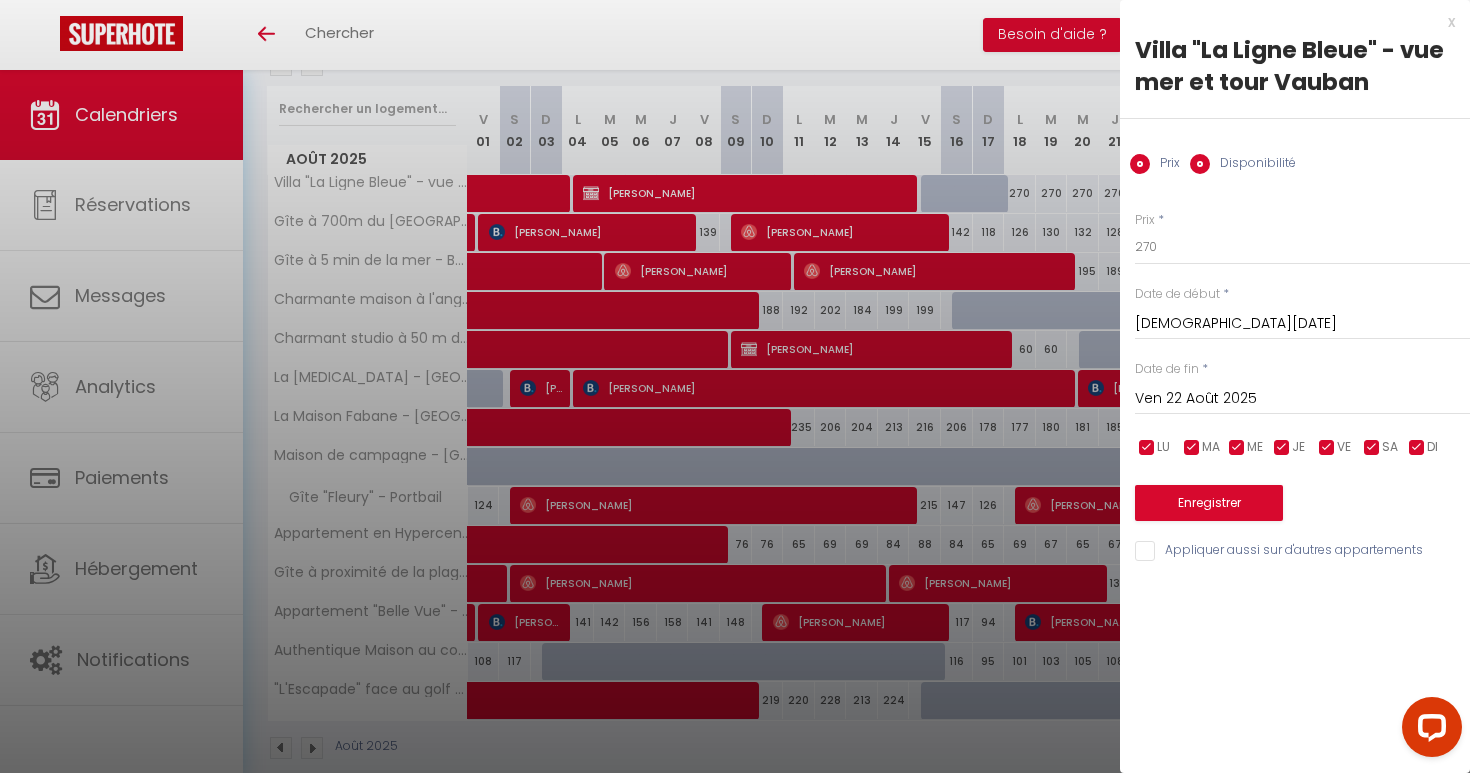 radio on "false" 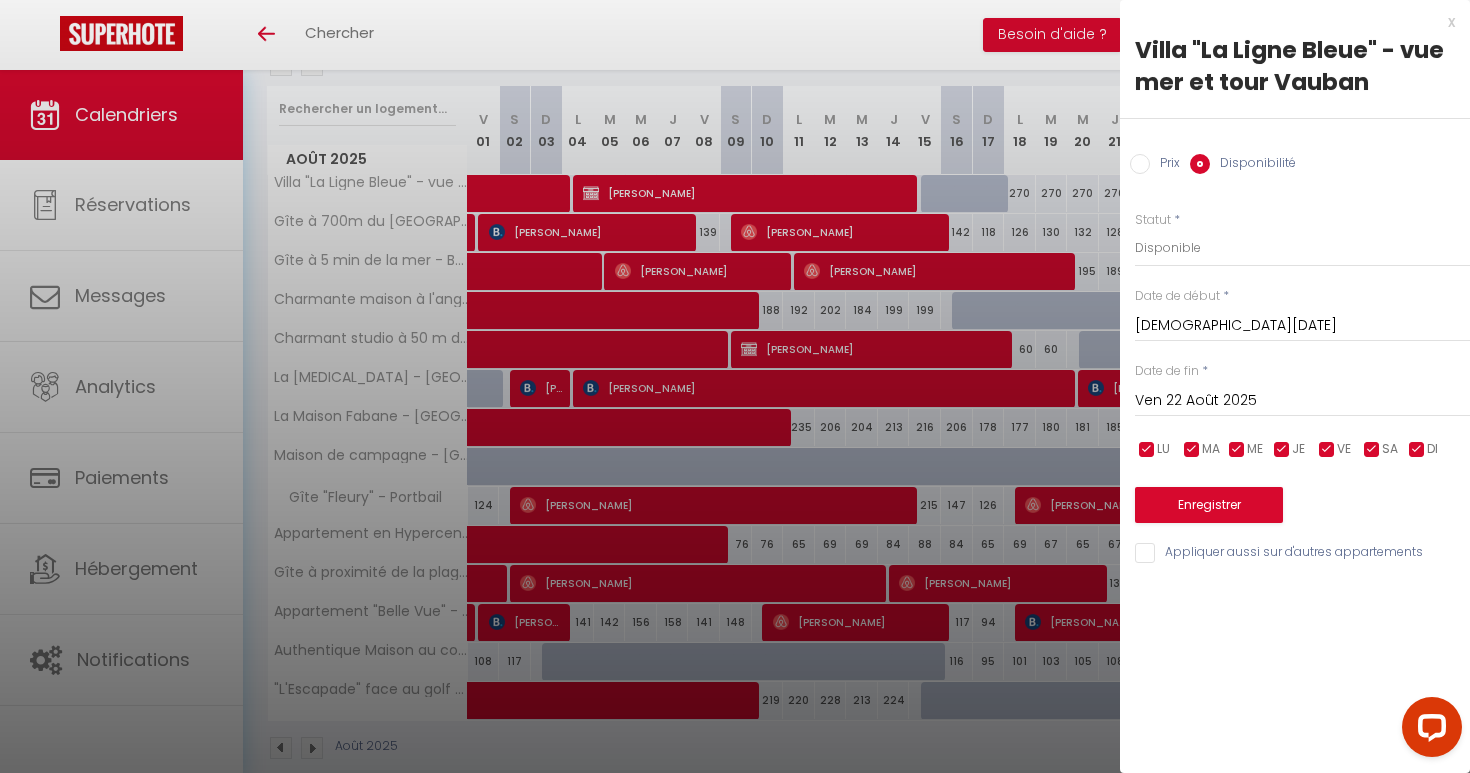 click on "Ven 22 Août 2025" at bounding box center (1302, 401) 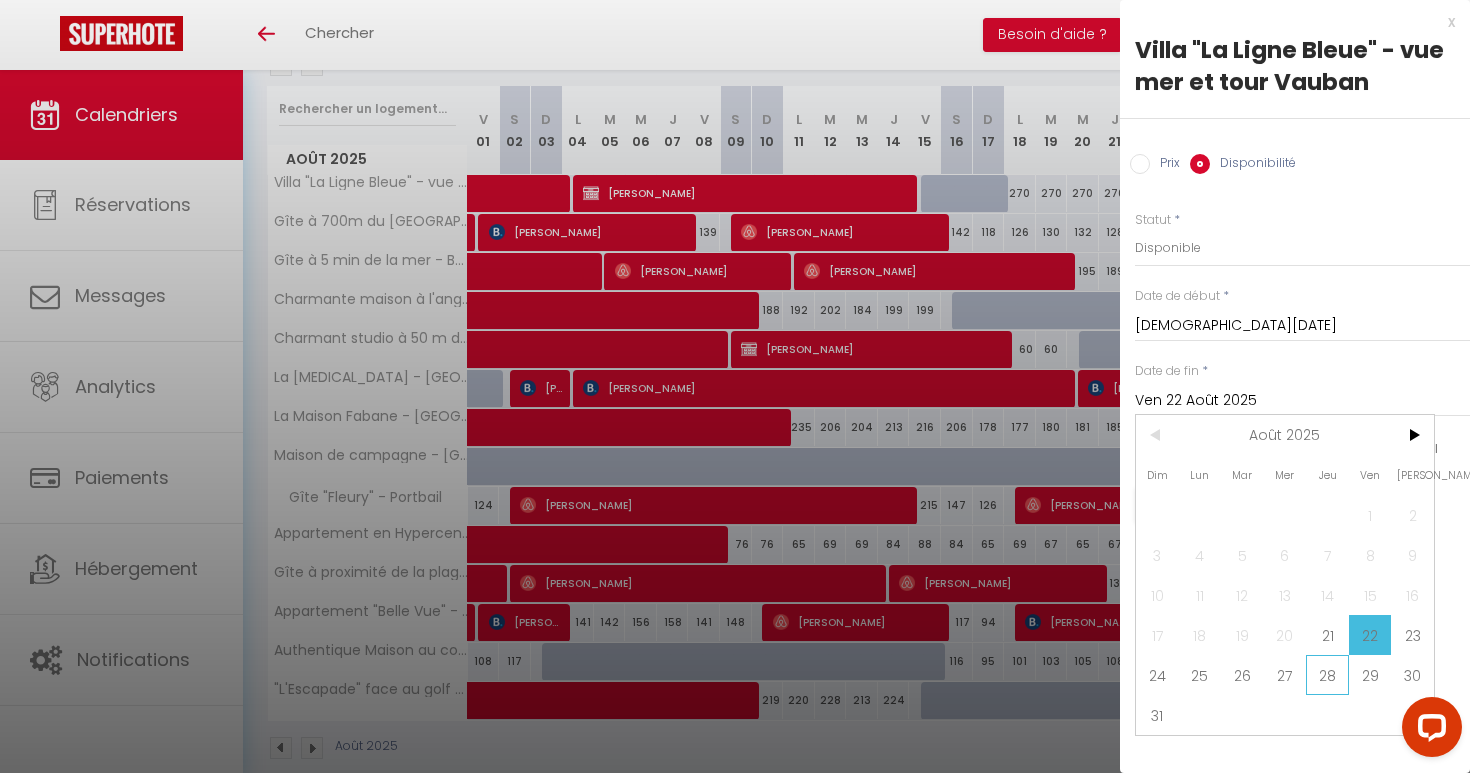 click on "28" at bounding box center (1327, 675) 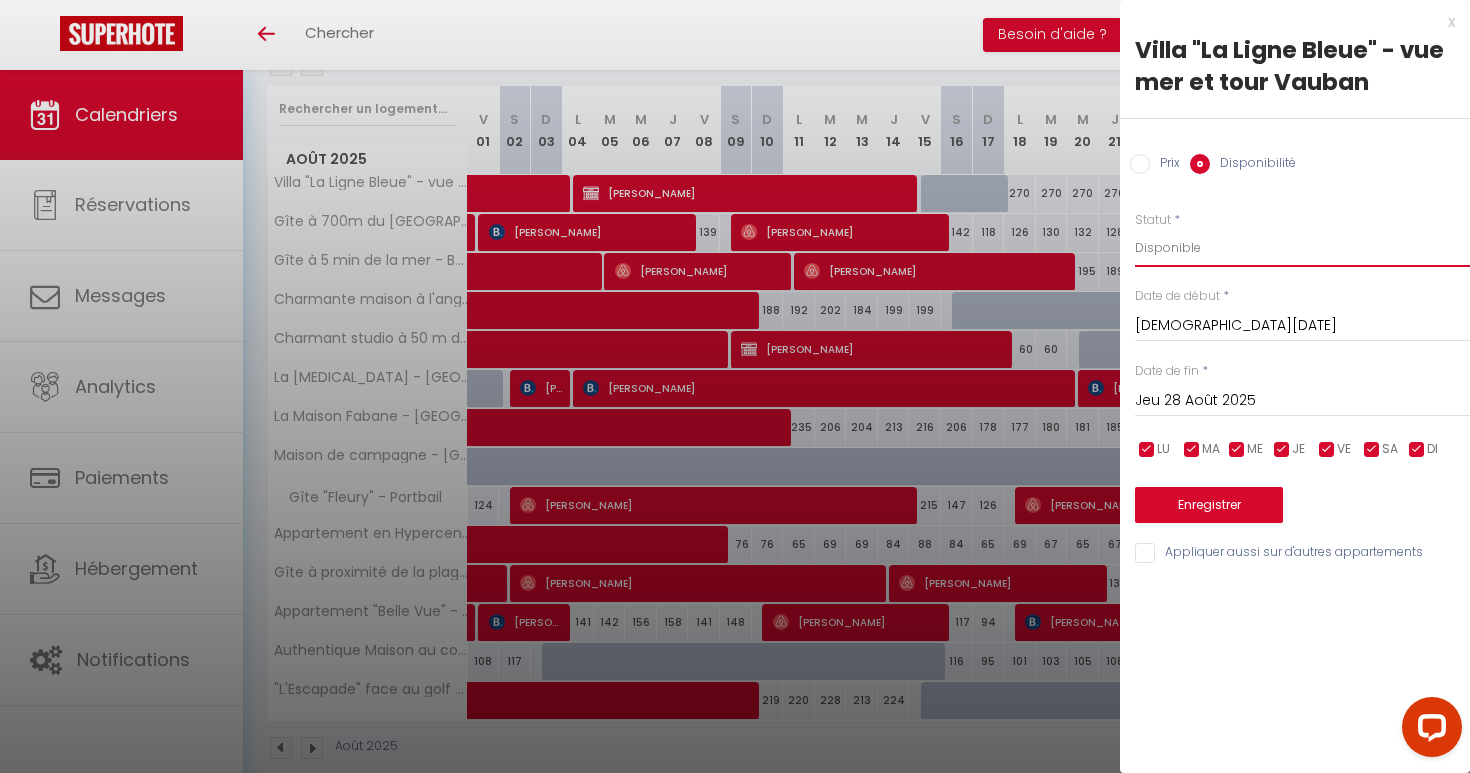 select on "0" 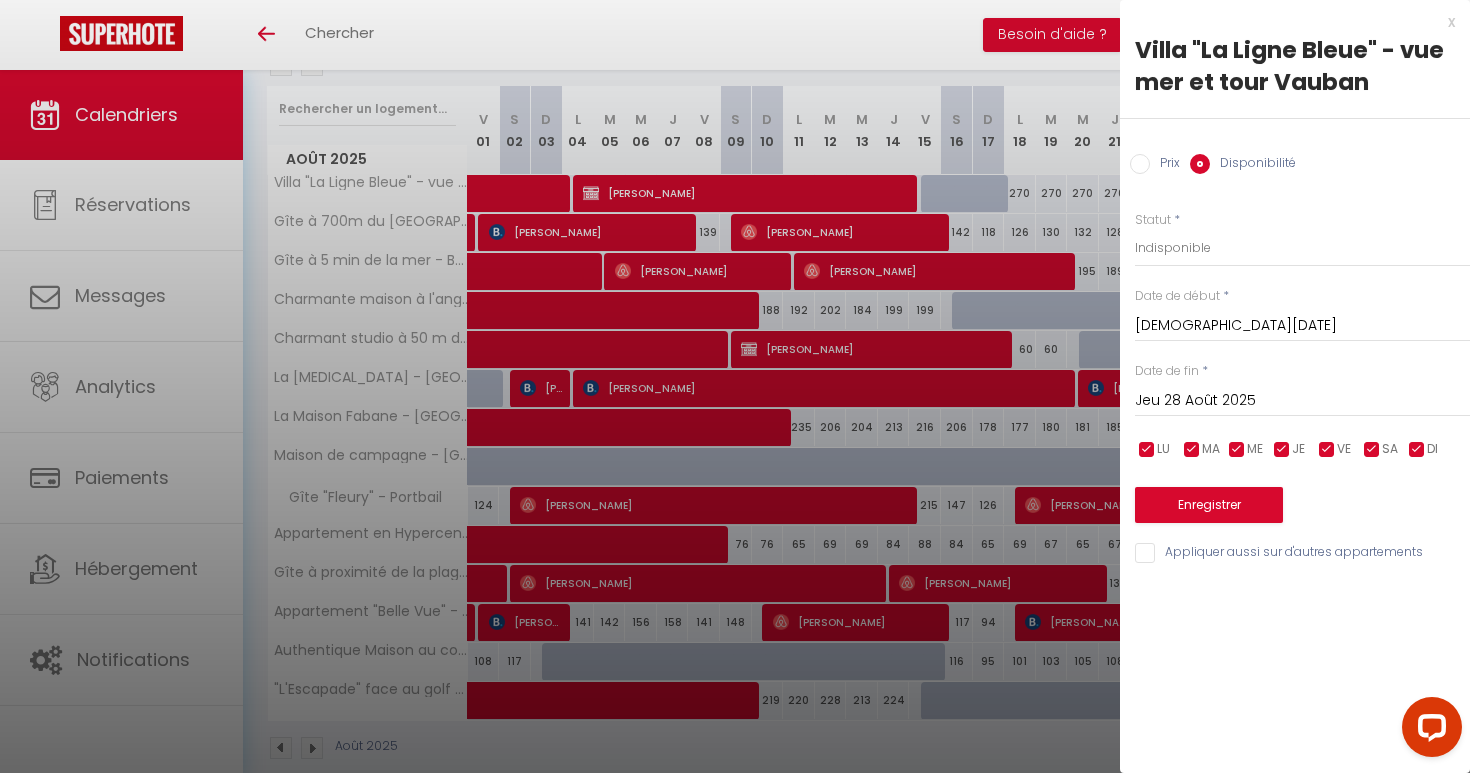 click on "Enregistrer" at bounding box center [1209, 505] 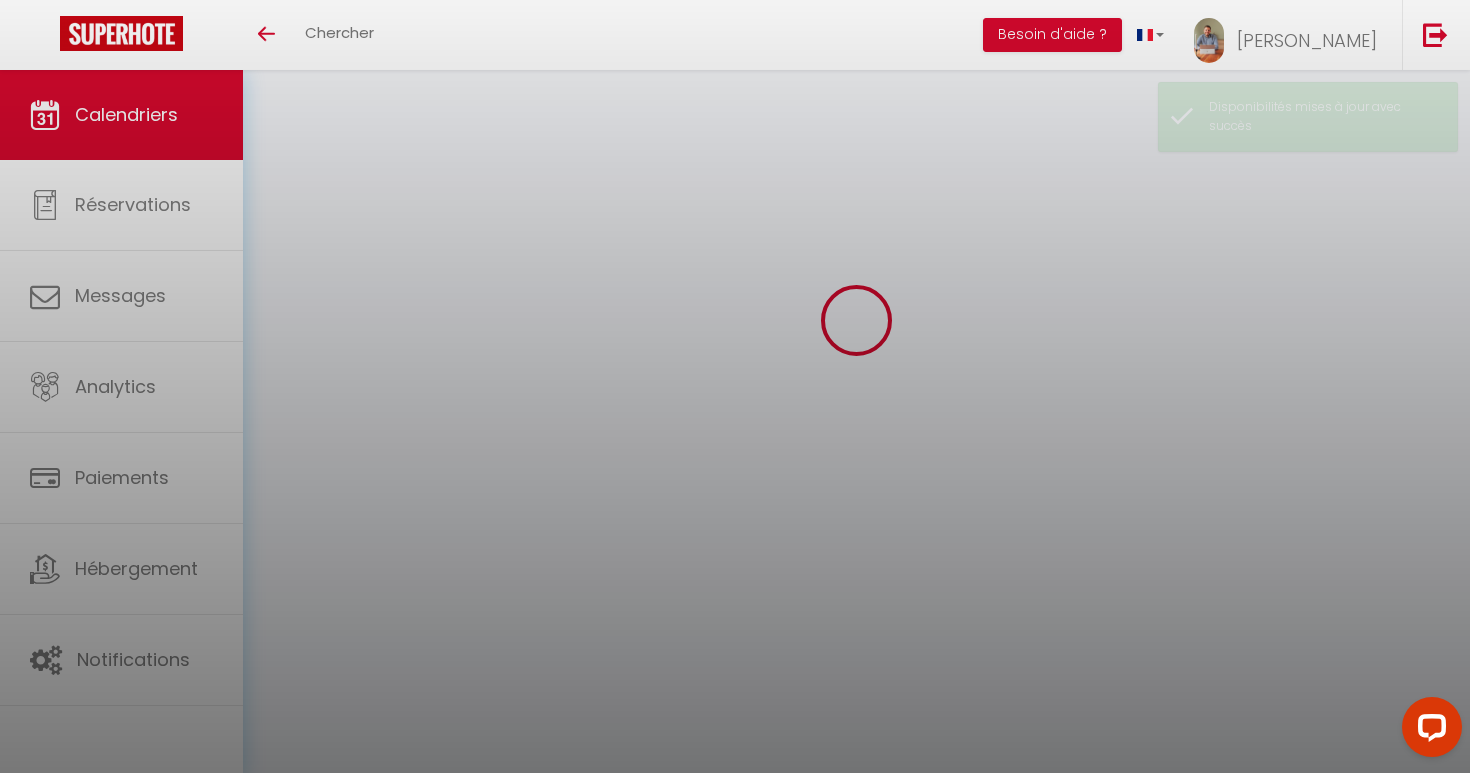 scroll, scrollTop: 70, scrollLeft: 0, axis: vertical 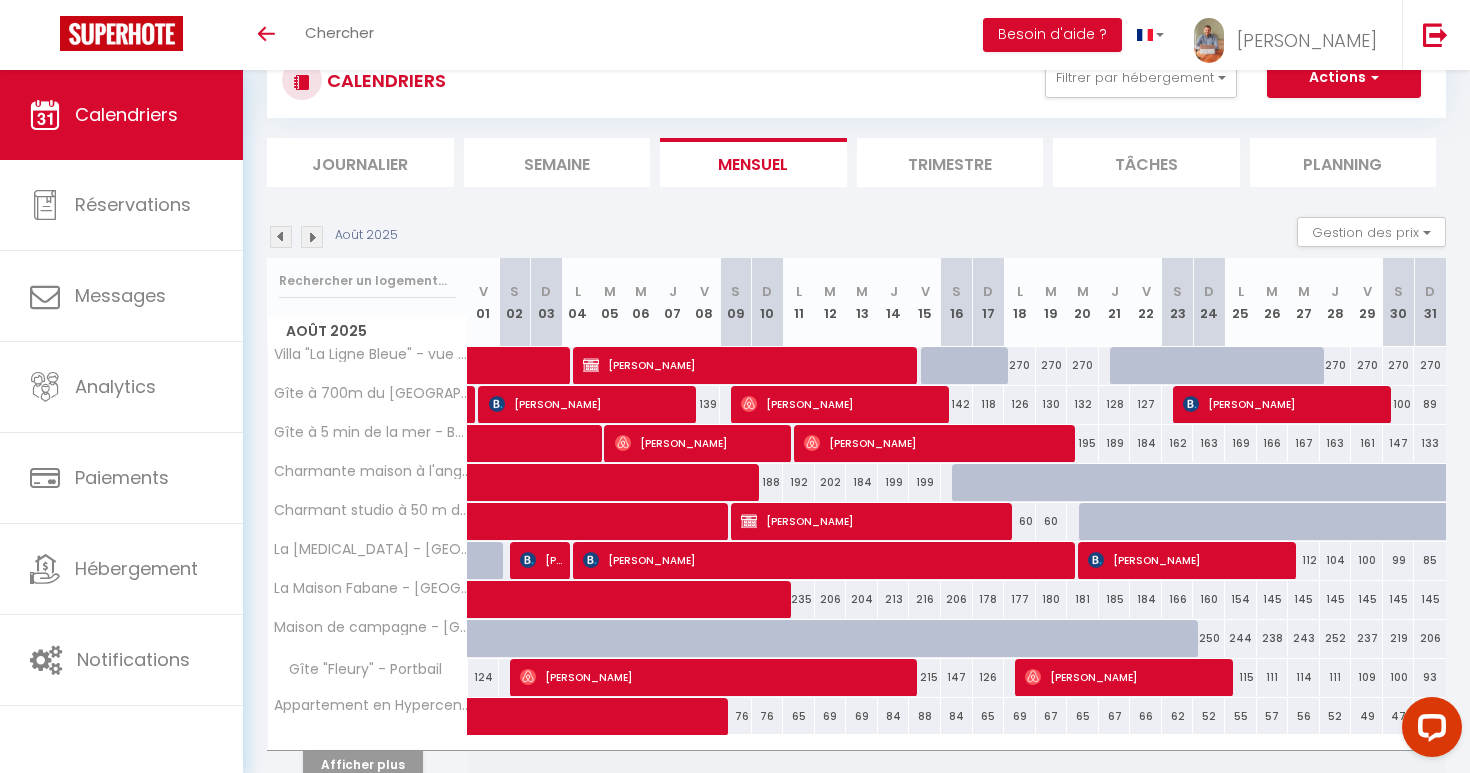 click at bounding box center [558, 366] 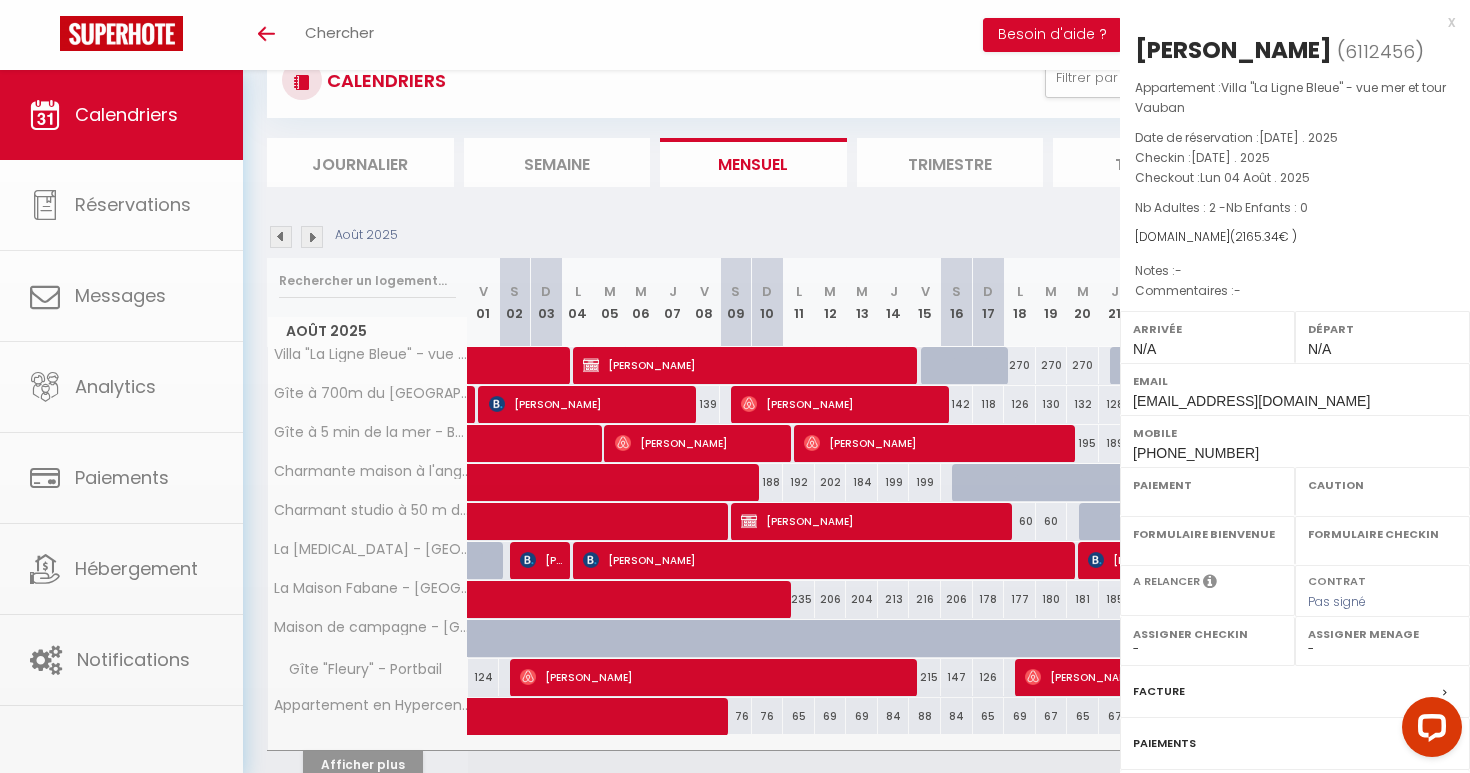 select on "OK" 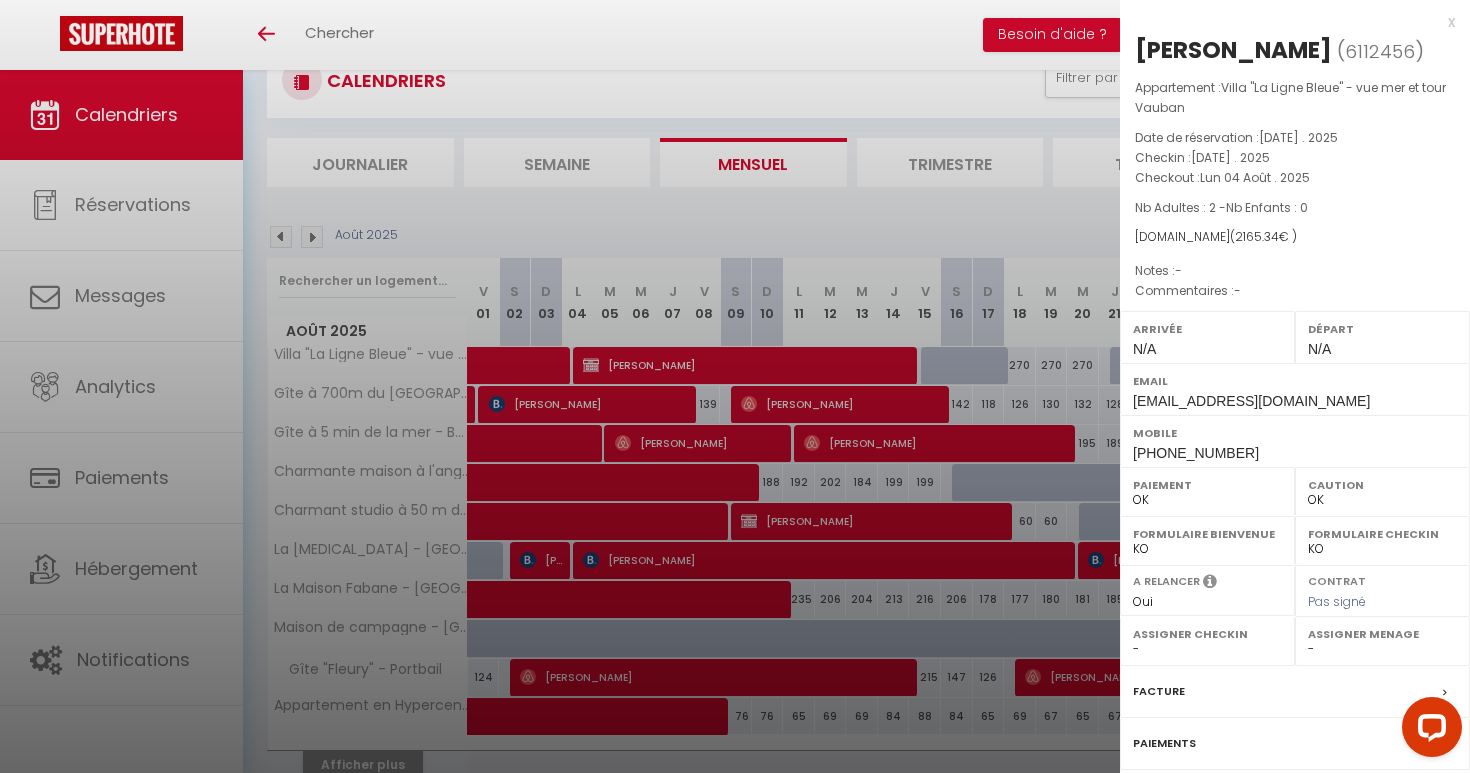 click at bounding box center (735, 386) 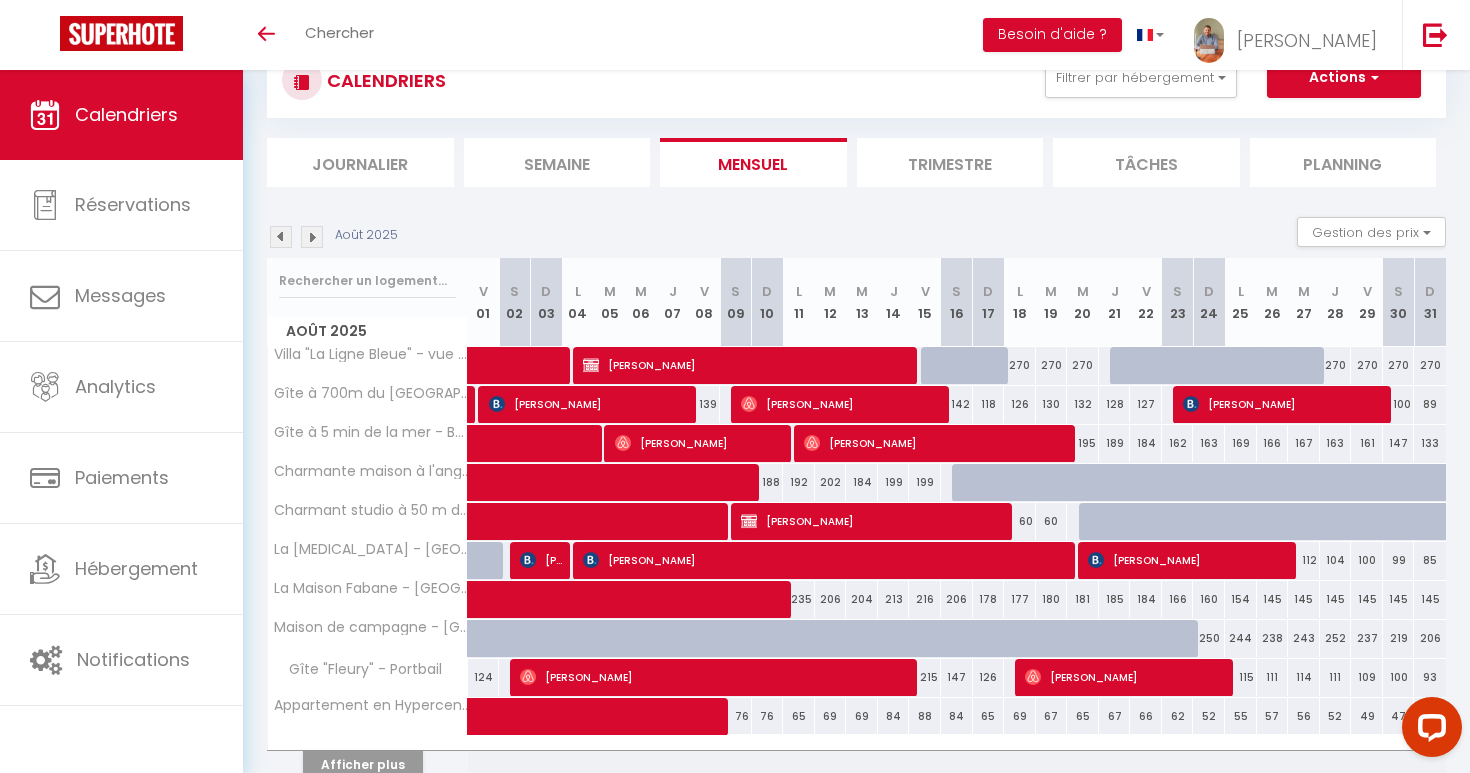 click on "[PERSON_NAME]" at bounding box center (748, 365) 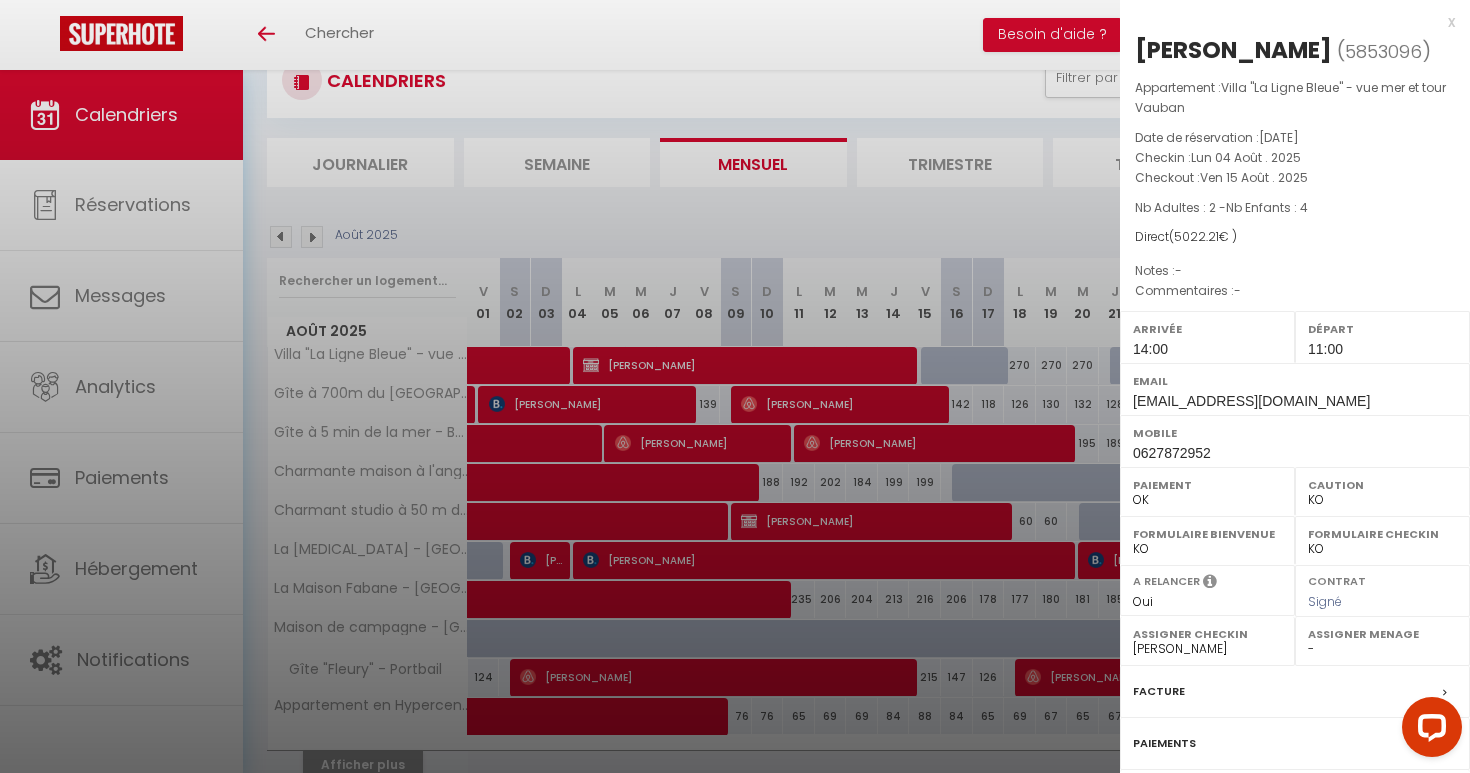 click at bounding box center (735, 386) 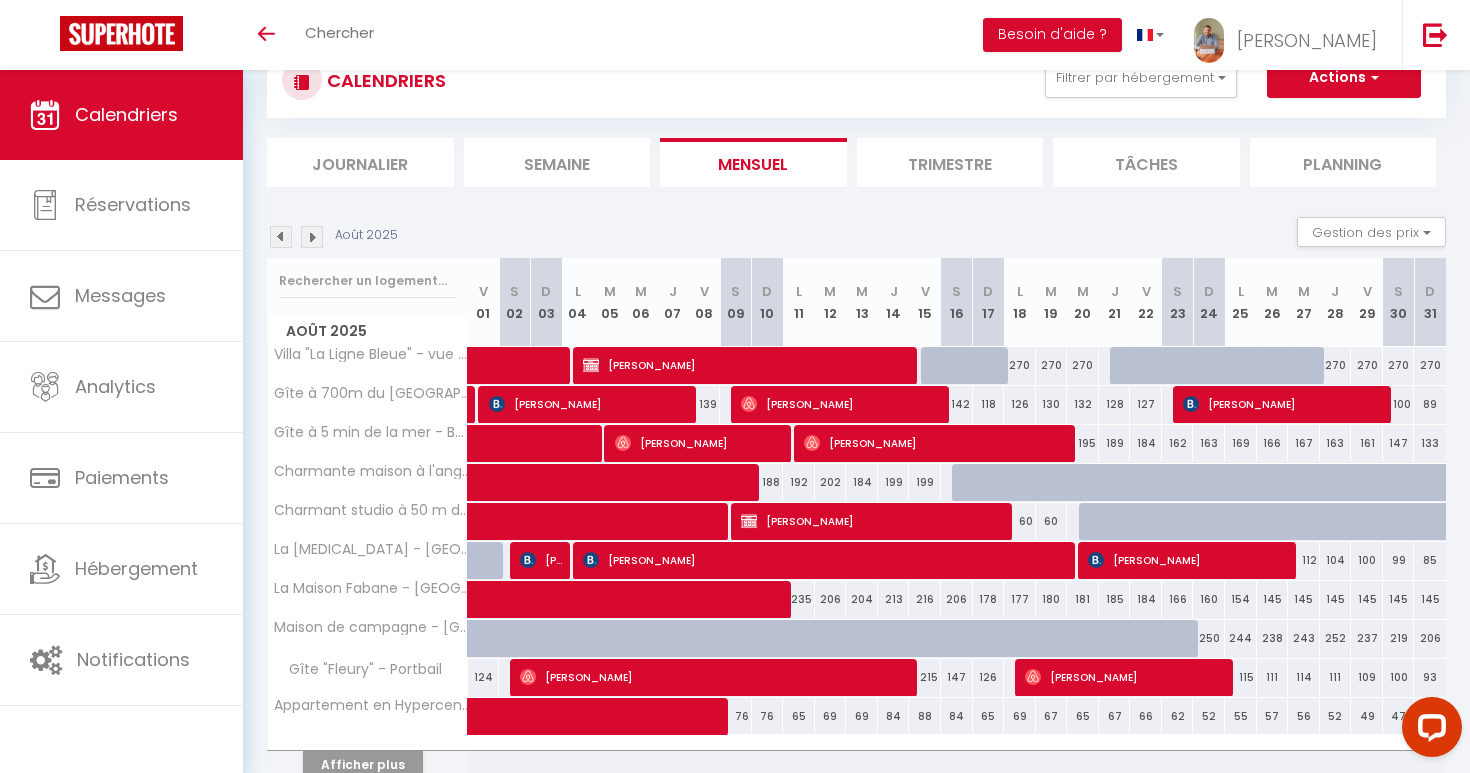 click on "Toggle menubar     Chercher   BUTTON
Besoin d'aide ?
[PERSON_NAME]   Paramètres        Équipe" at bounding box center (800, 35) 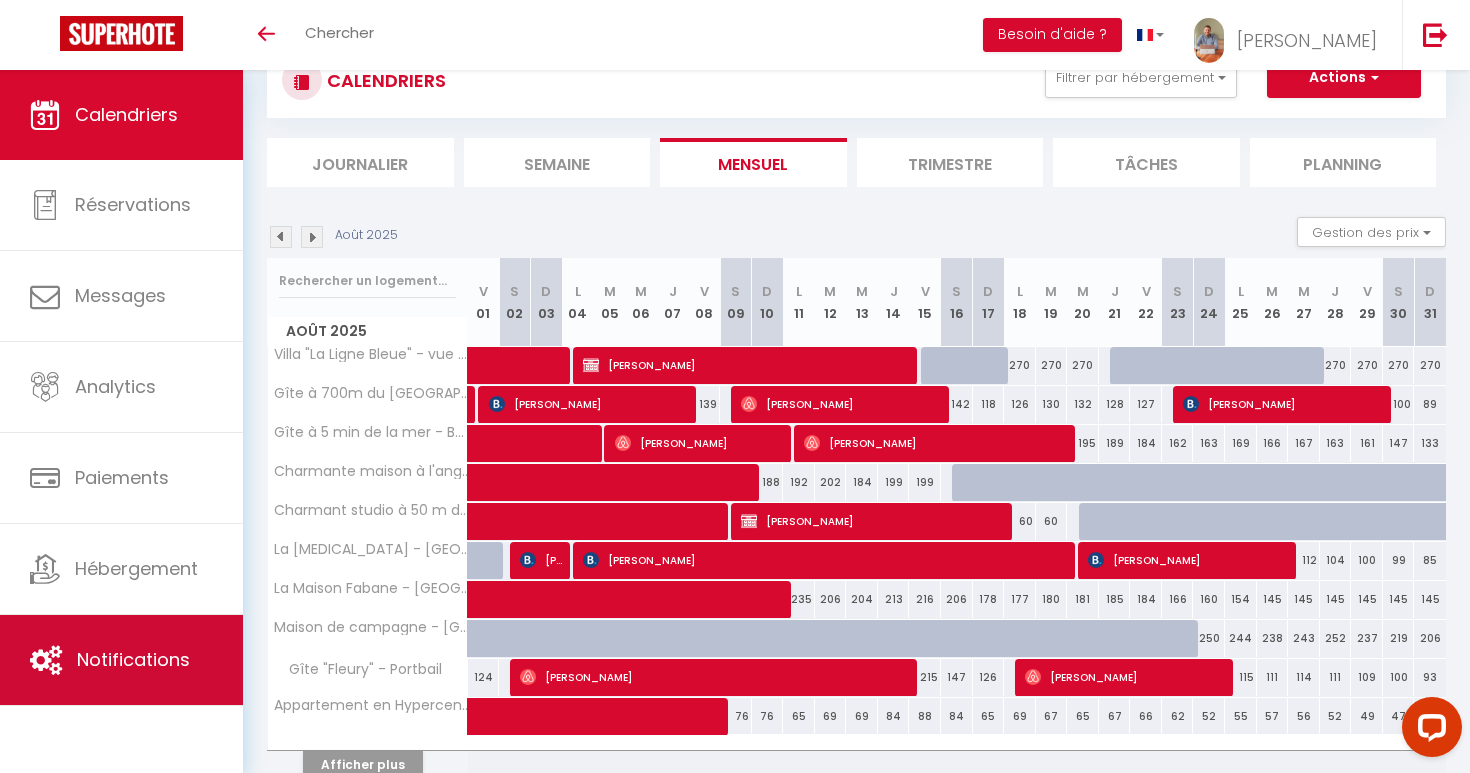 click on "Notifications" at bounding box center [121, 660] 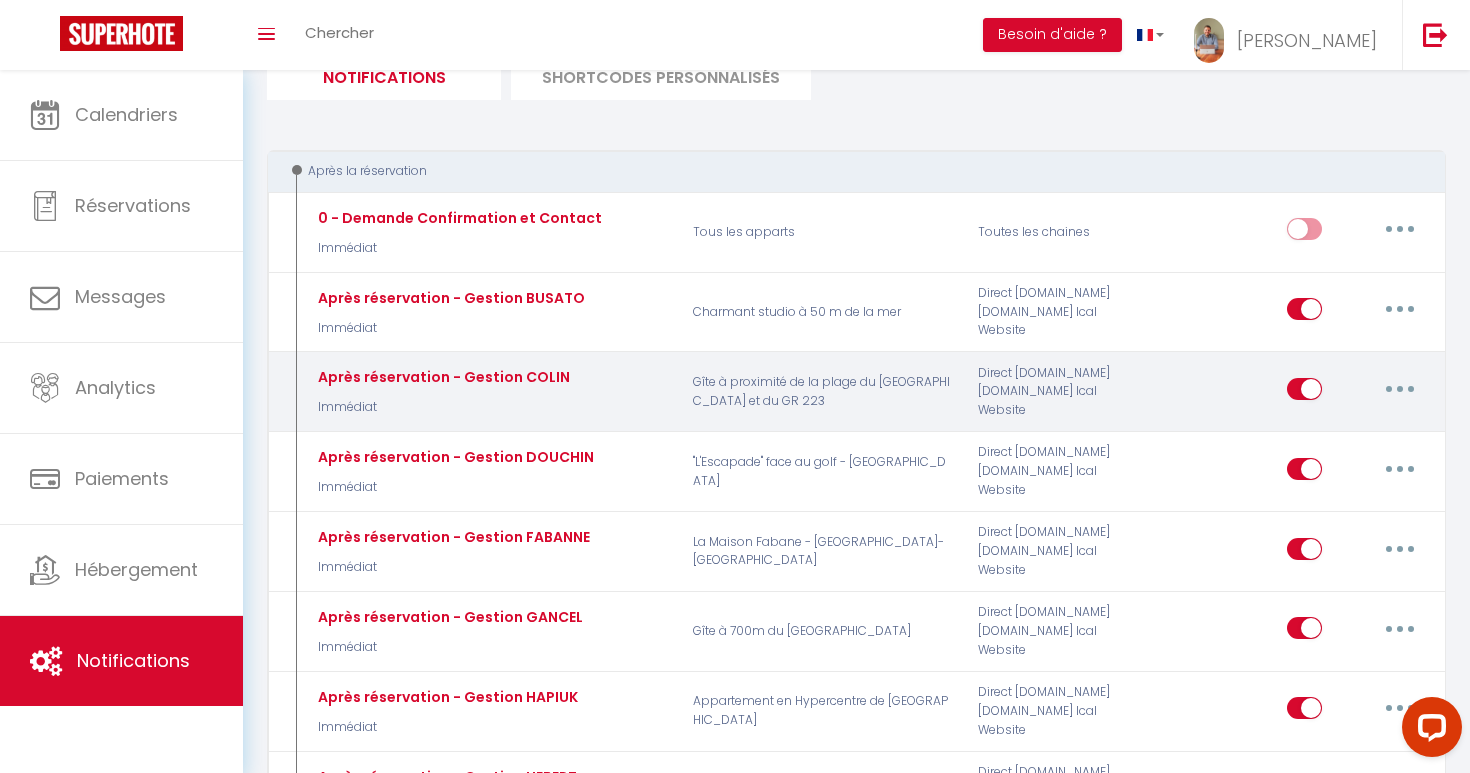 scroll, scrollTop: 159, scrollLeft: 0, axis: vertical 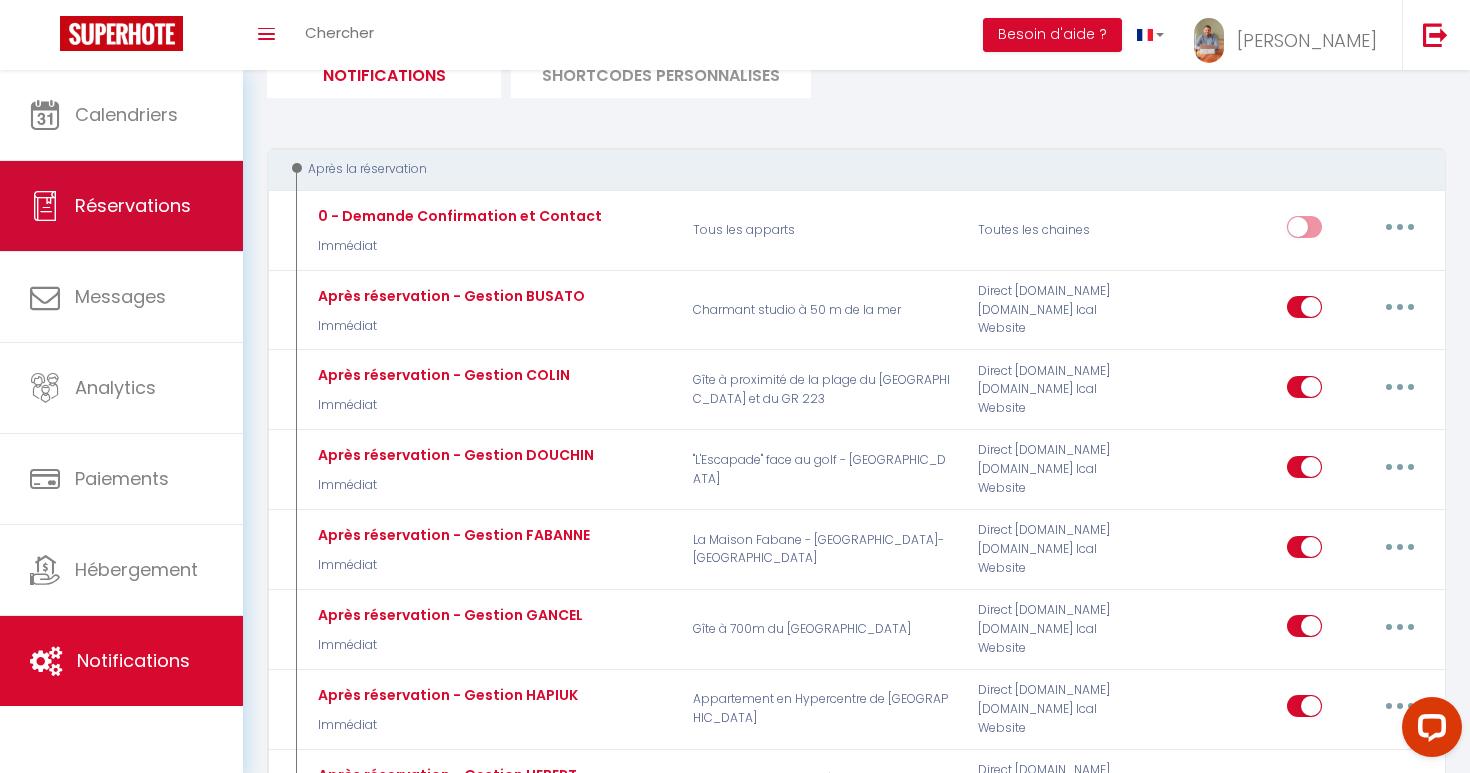 click on "Réservations" at bounding box center (121, 206) 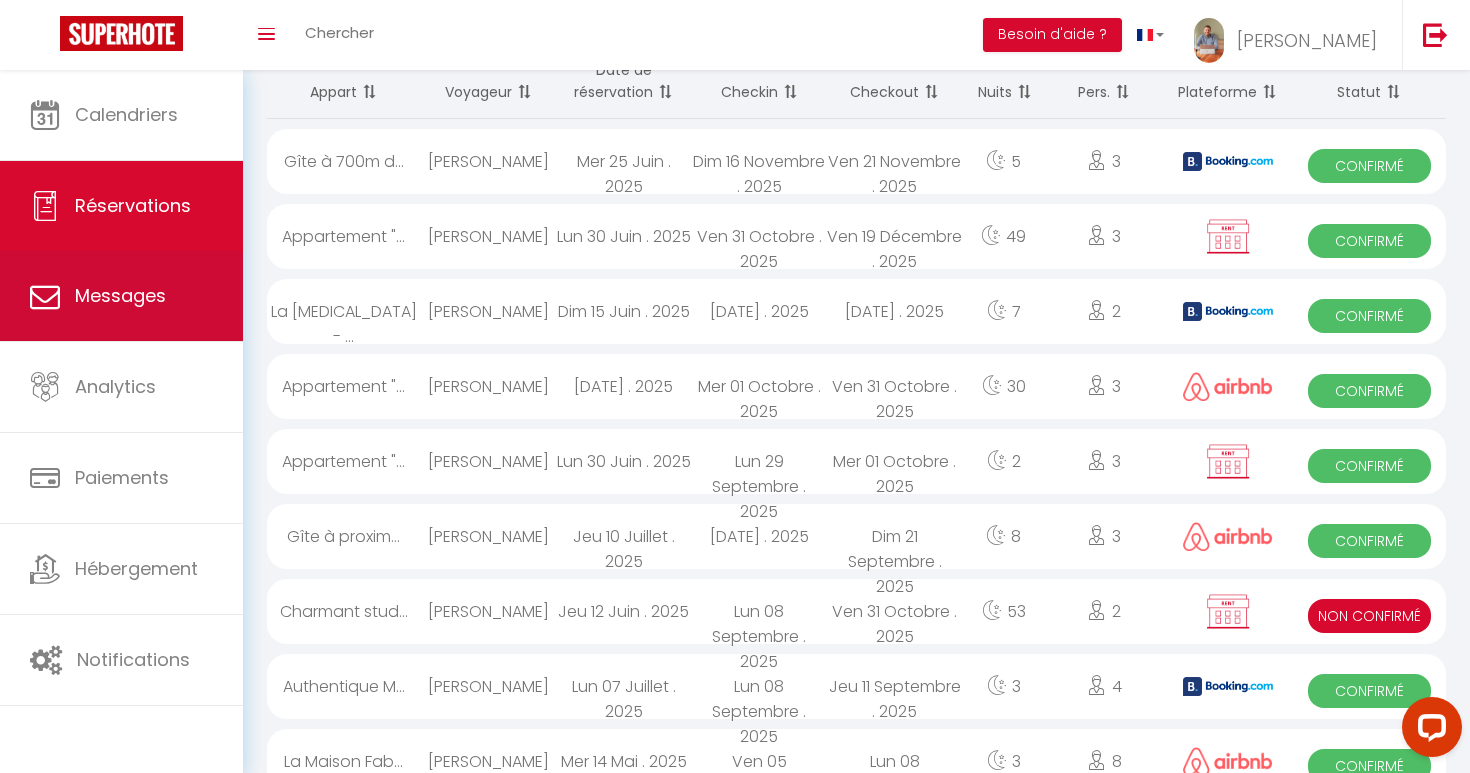 click on "Messages" at bounding box center (121, 296) 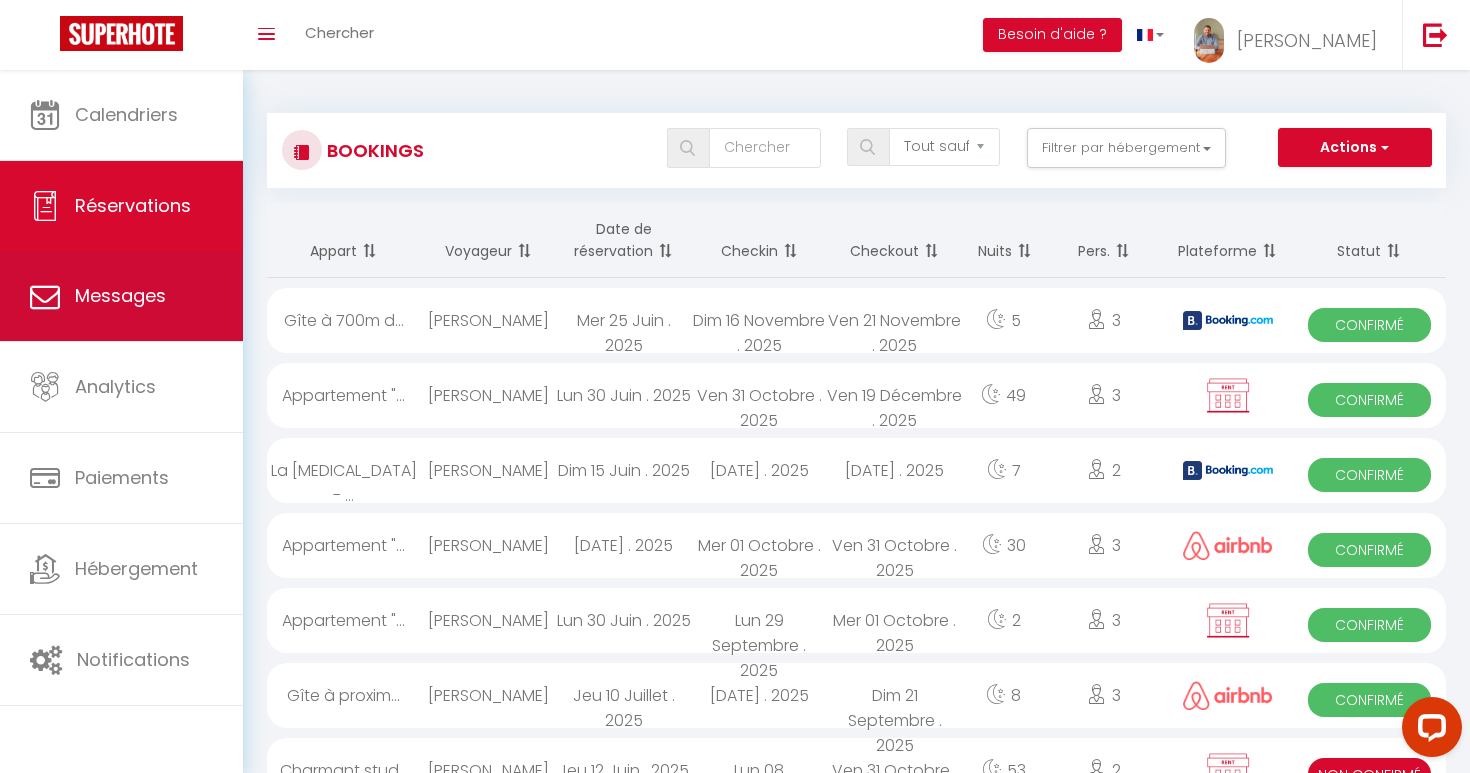 select on "message" 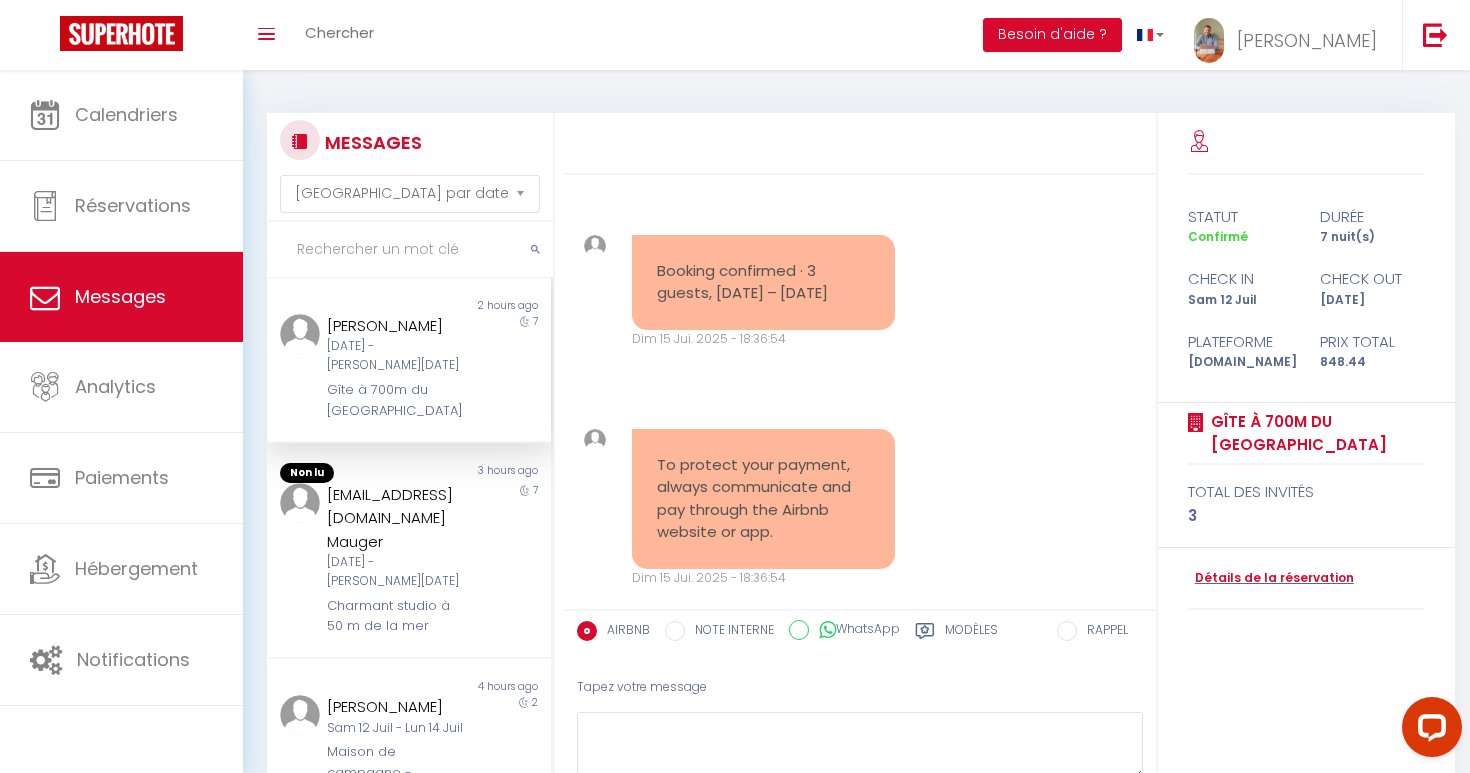 scroll, scrollTop: 8596, scrollLeft: 0, axis: vertical 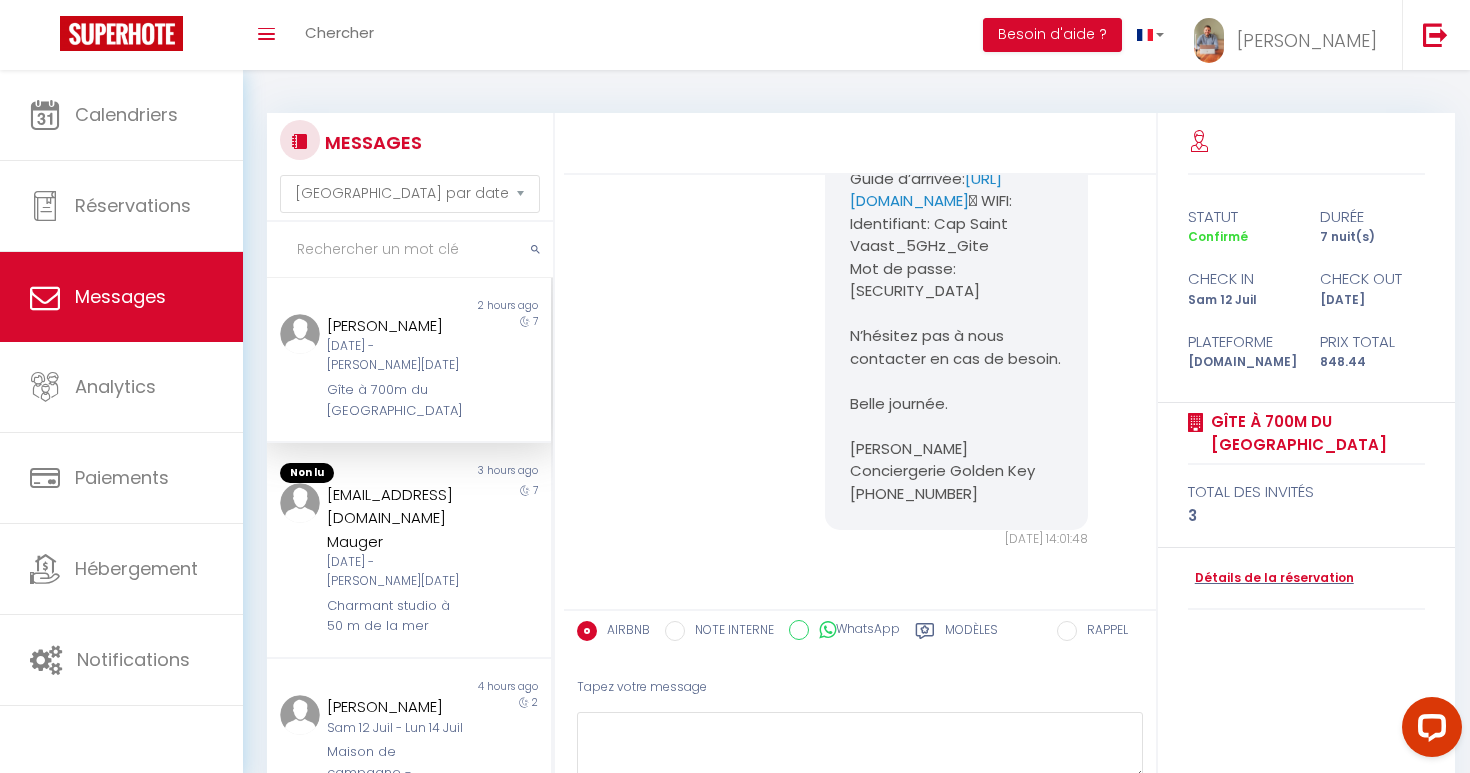 click on "[DATE] - [PERSON_NAME][DATE]" at bounding box center [397, 356] 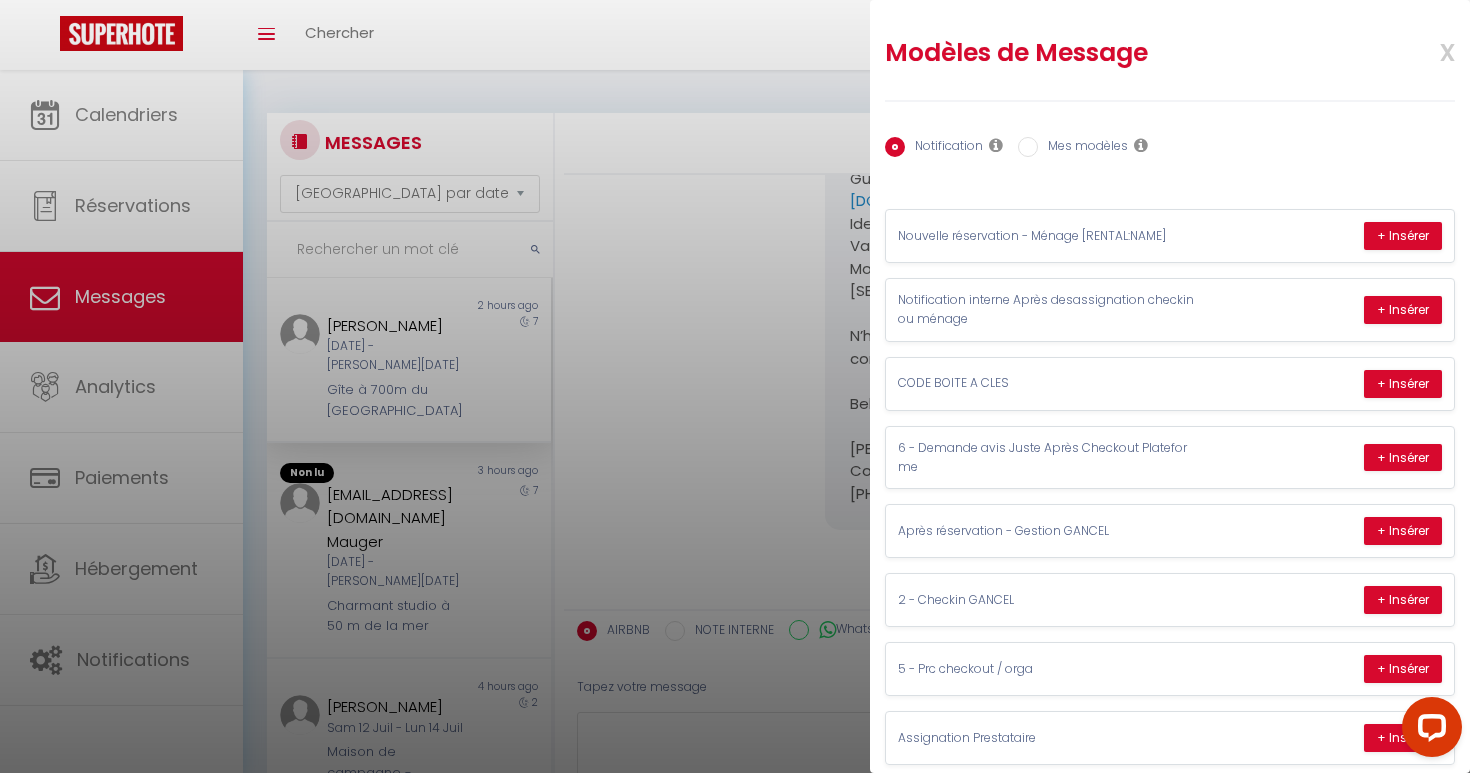 click on "Mes modèles" at bounding box center (1083, 148) 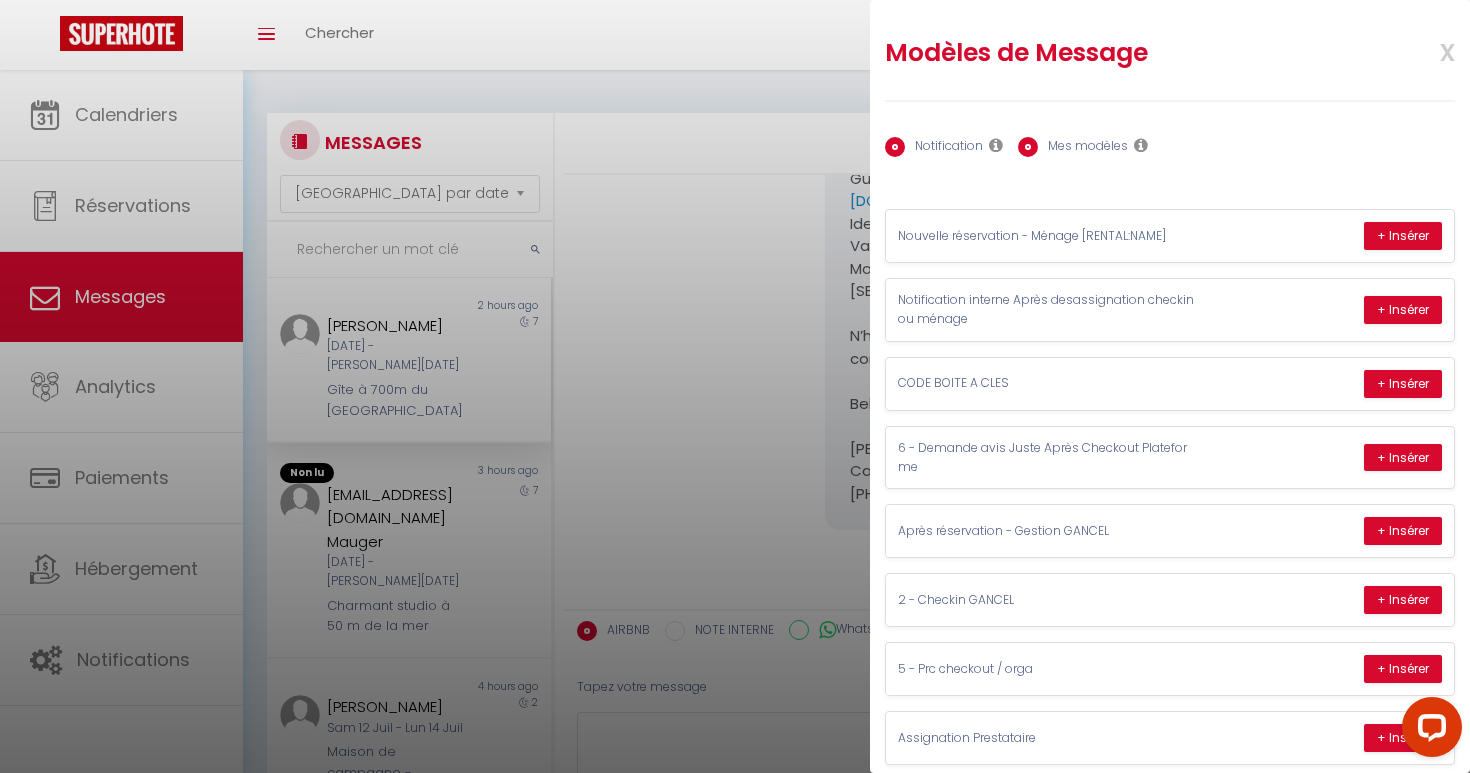 radio on "false" 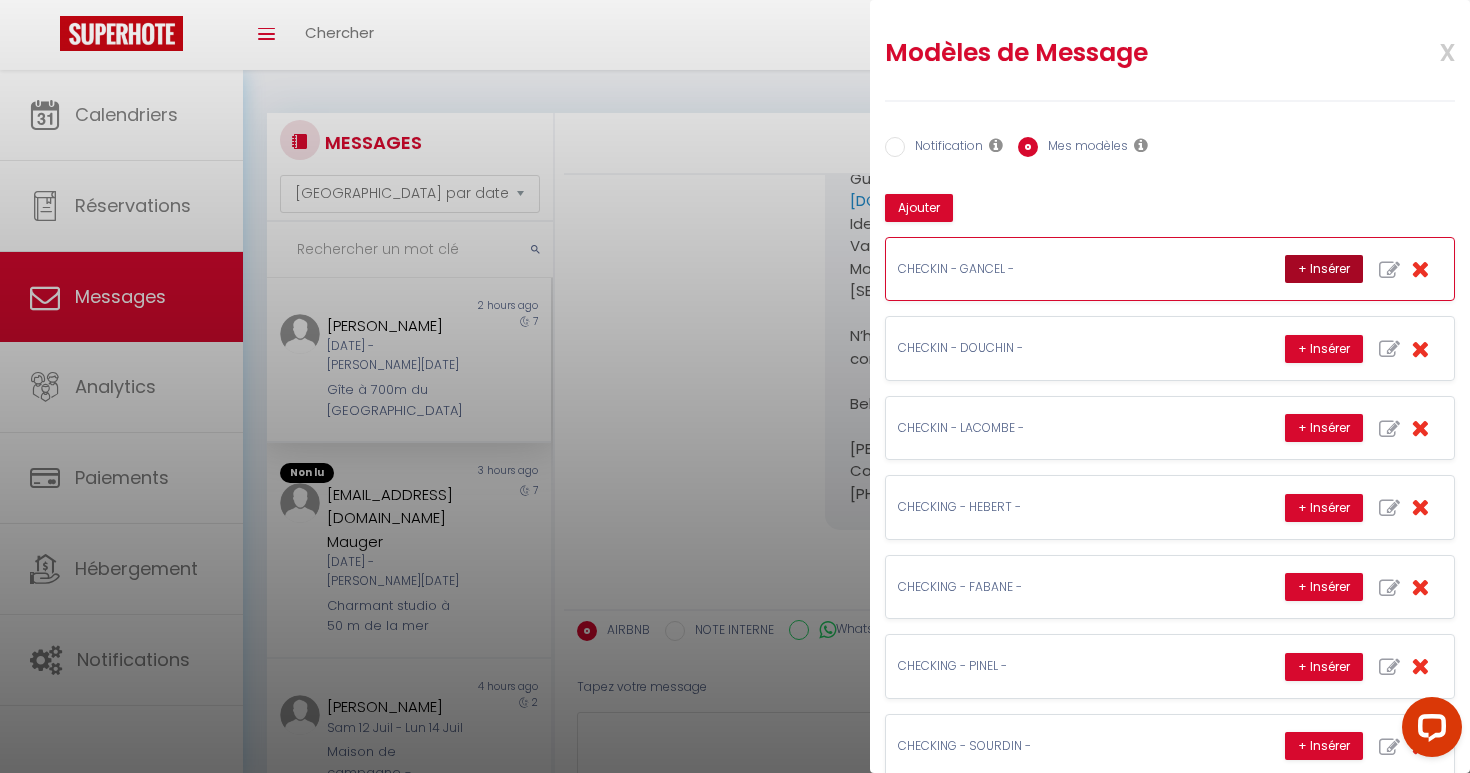 click on "+ Insérer" at bounding box center [1324, 269] 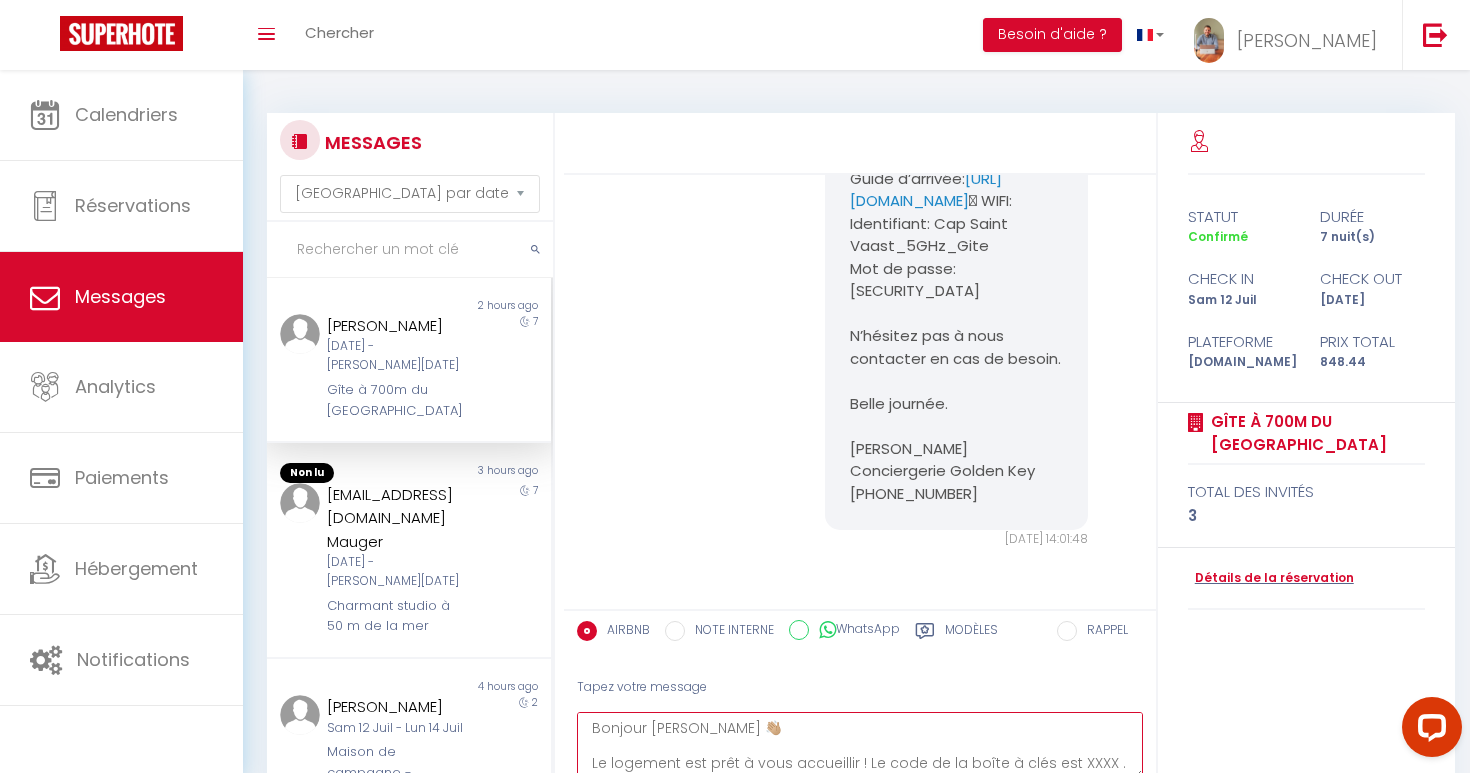 click on "Bonjour [PERSON_NAME] 👋🏼
Le logement est prêt à vous accueillir ! Le code de la boîte à clés est XXXX .
Guide d’arrivée:   [URL][DOMAIN_NAME]
🛜 WIFI:
Identifiant: Cap Saint Vaast_5GHz_Gite
Mot de passe: [SECURITY_DATA]
N’hésitez pas à nous contacter en cas de besoin.
Belle journée.
[PERSON_NAME]
Conciergerie Golden Key
[PHONE_NUMBER]" at bounding box center (860, 746) 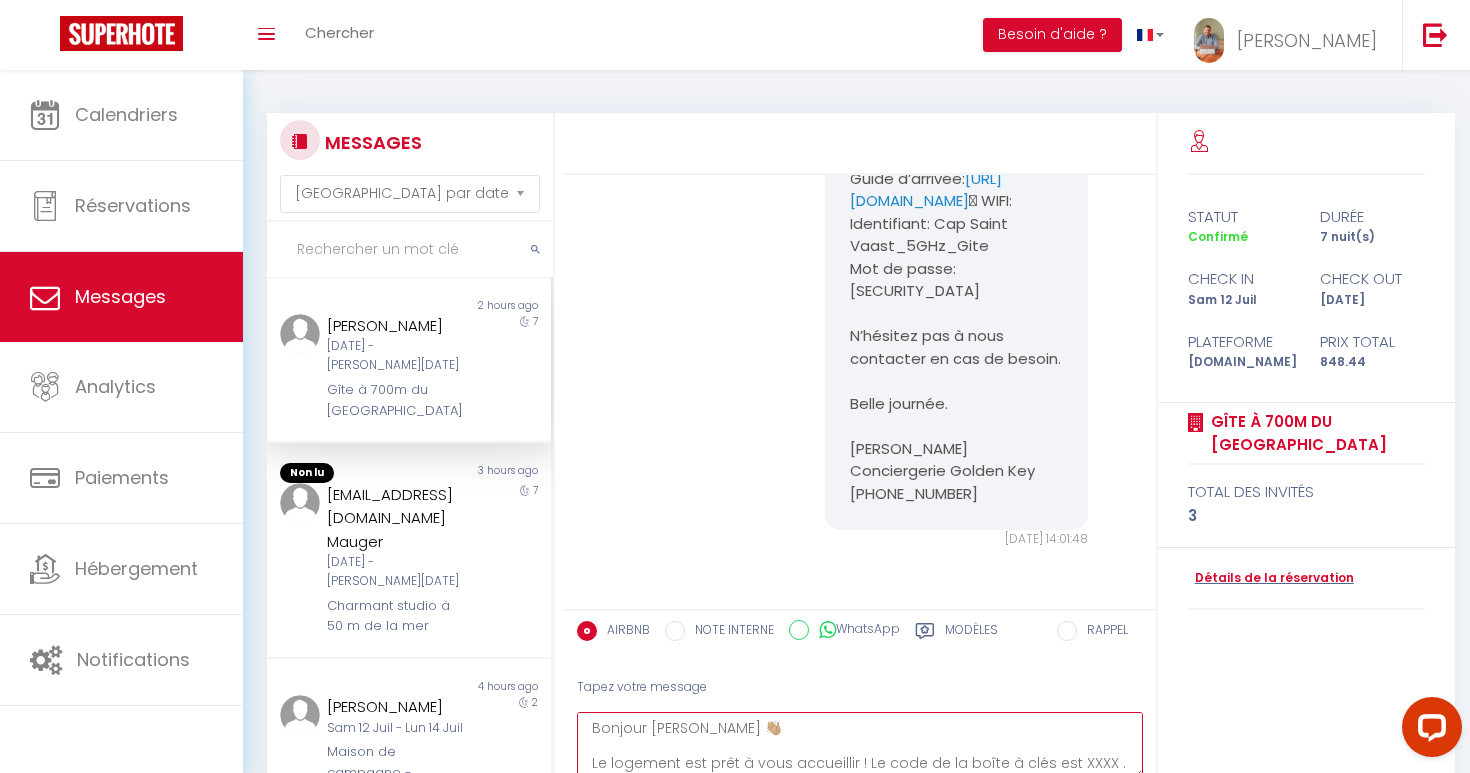 drag, startPoint x: 604, startPoint y: 728, endPoint x: 799, endPoint y: 832, distance: 221 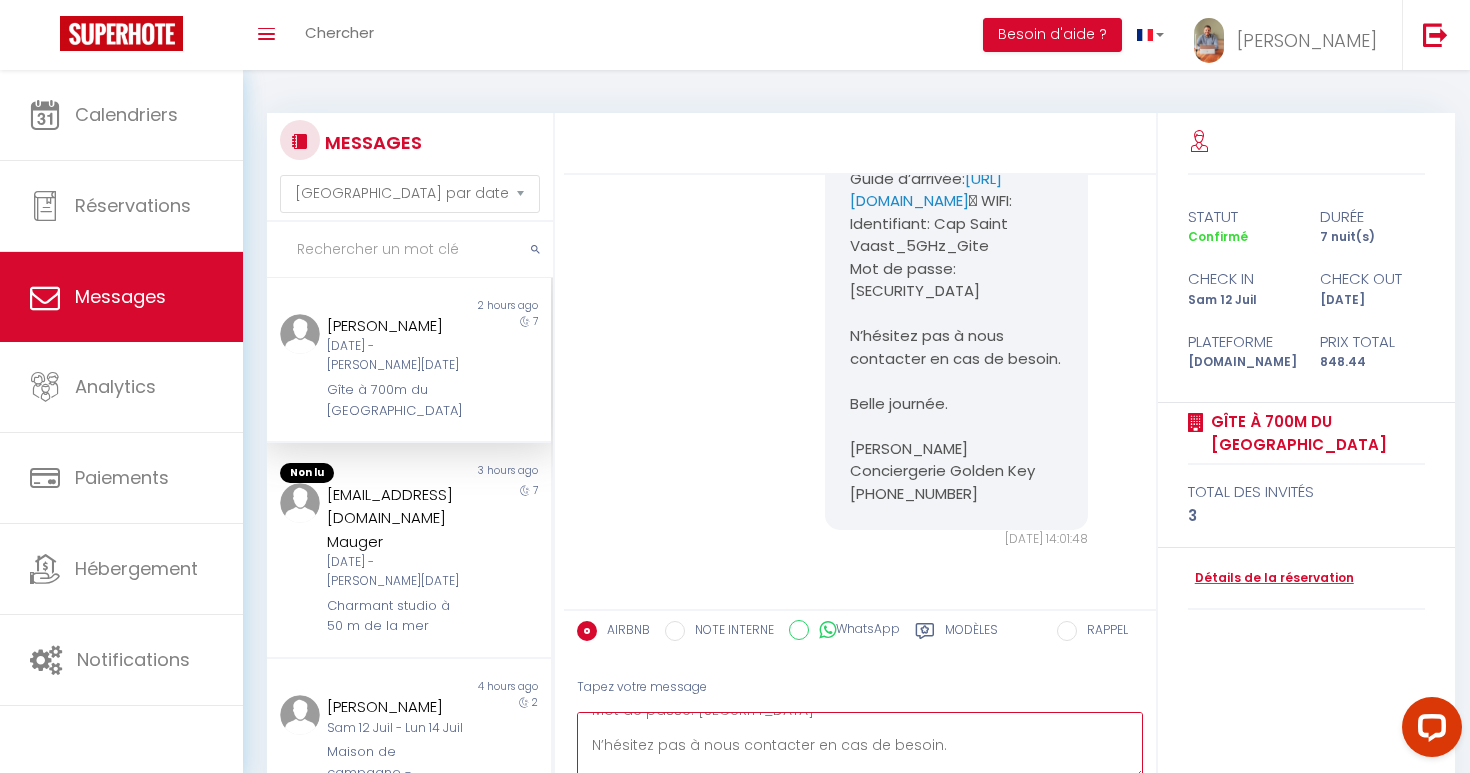 scroll, scrollTop: 145, scrollLeft: 0, axis: vertical 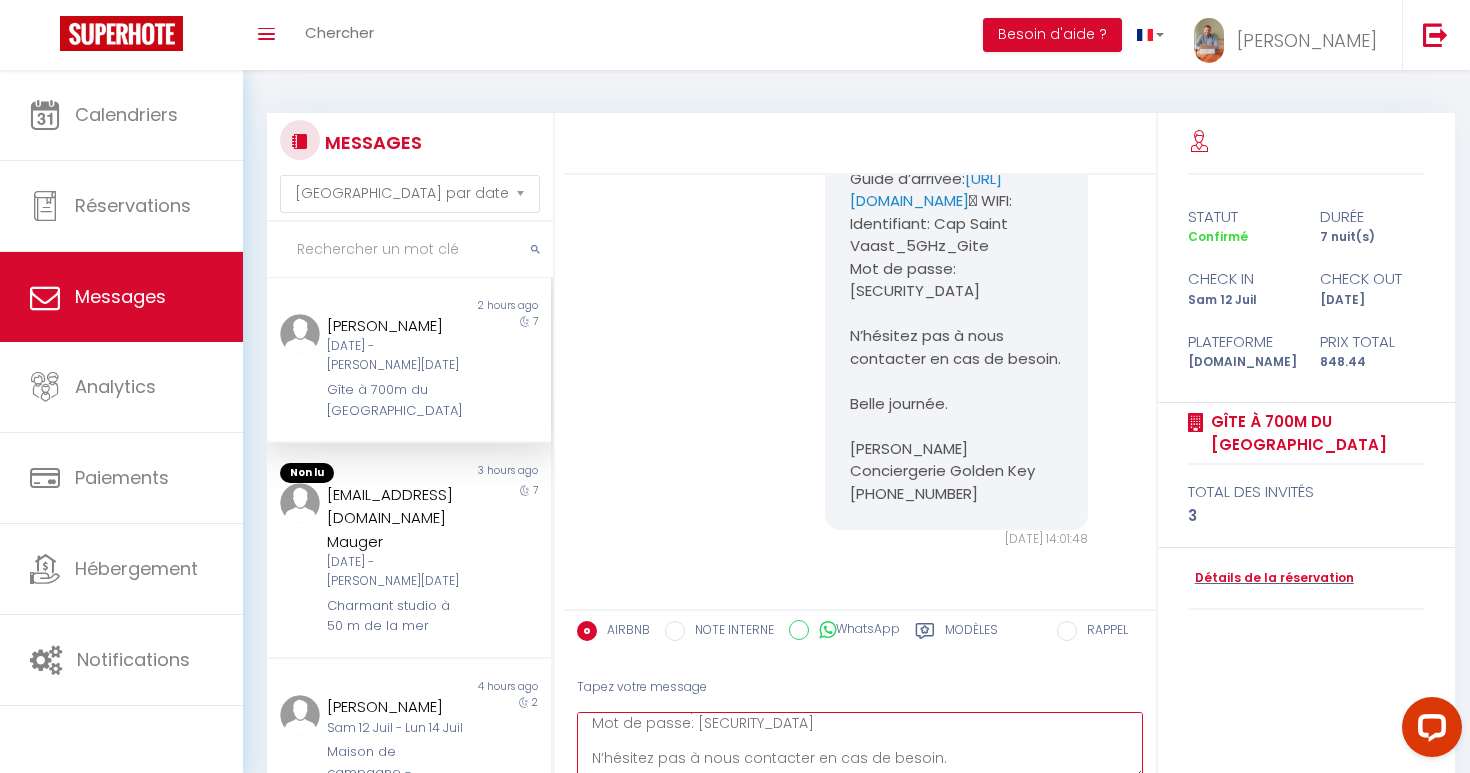 click on "Bonjour [PERSON_NAME] 👋🏼
Le logement est prêt à vous accueillir ! Le code de la boîte à clés est XXXX .
Guide d’arrivée:   [URL][DOMAIN_NAME]
🛜 WIFI:
Identifiant: Cap Saint Vaast_5GHz_Gite
Mot de passe: [SECURITY_DATA]
N’hésitez pas à nous contacter en cas de besoin.
Belle journée.
[PERSON_NAME]
Conciergerie Golden Key
[PHONE_NUMBER]" at bounding box center [860, 746] 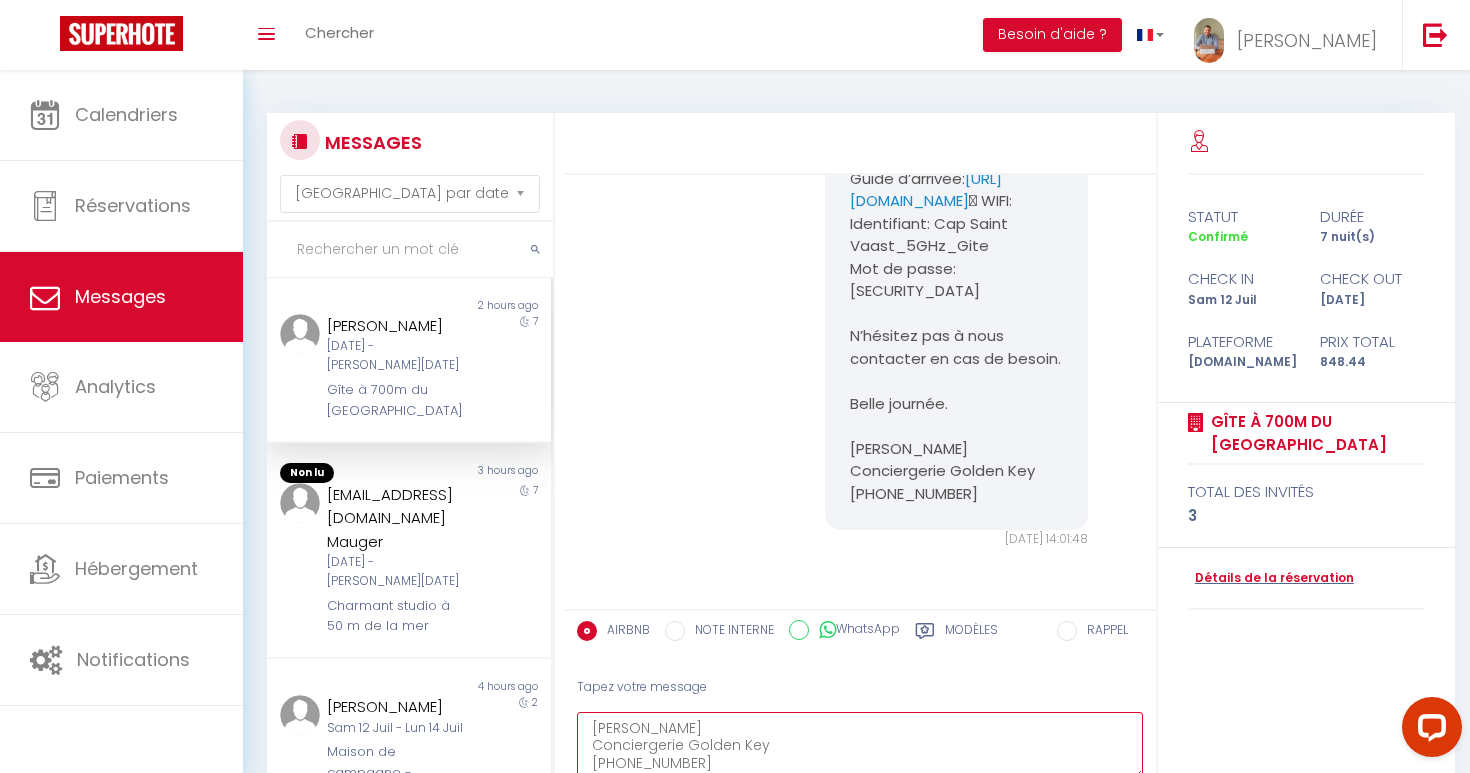 scroll, scrollTop: 0, scrollLeft: 0, axis: both 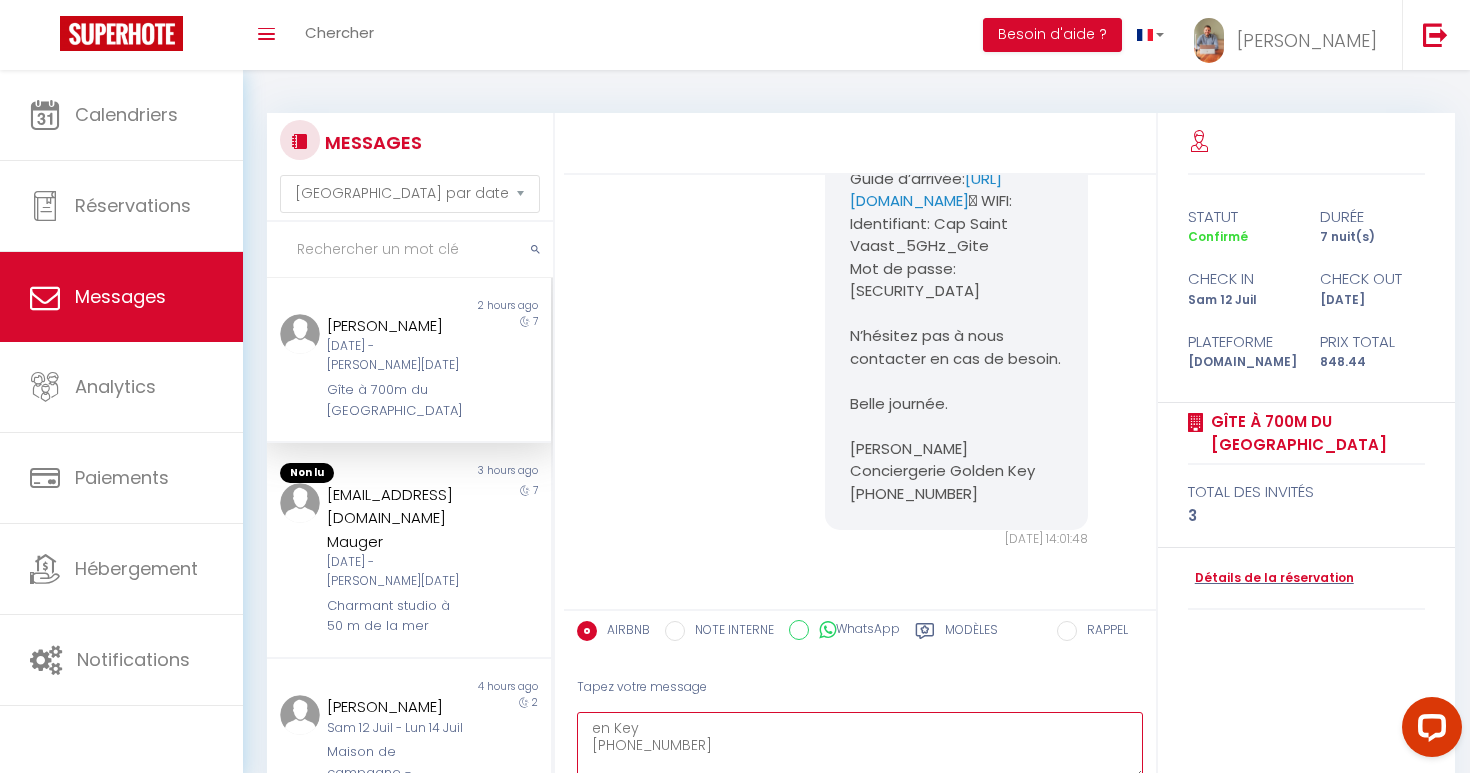 click on "en Key
[PHONE_NUMBER]" at bounding box center [860, 746] 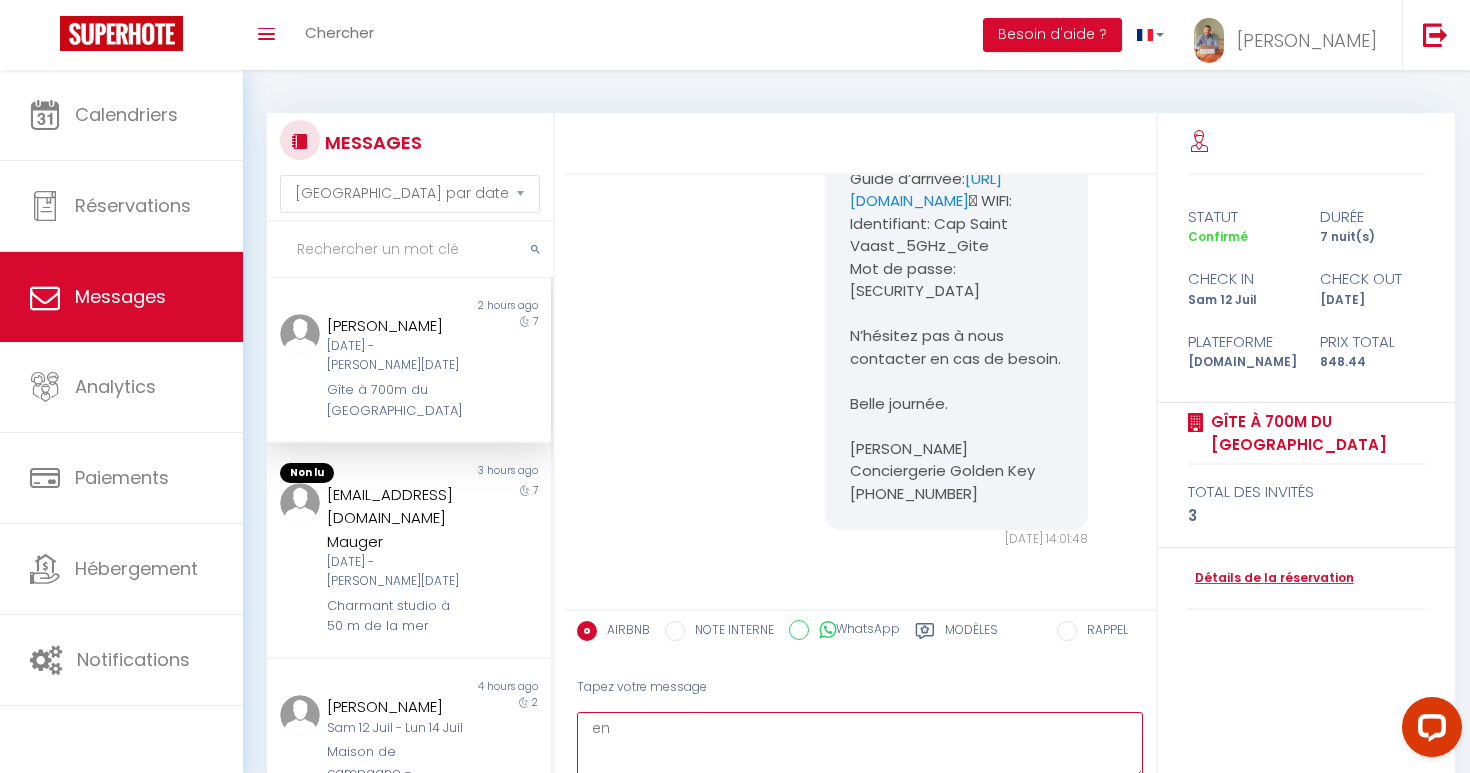 type on "e" 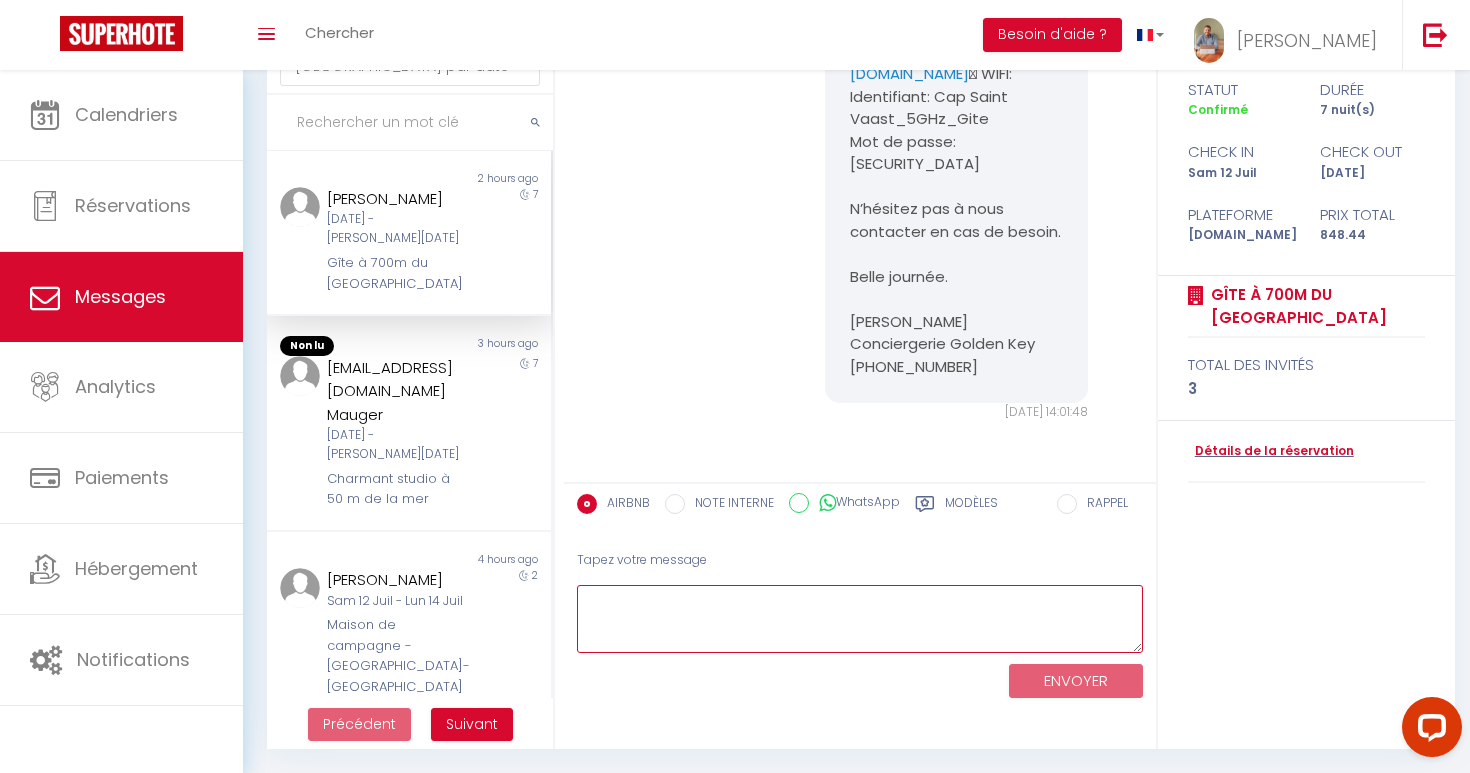scroll, scrollTop: 126, scrollLeft: 0, axis: vertical 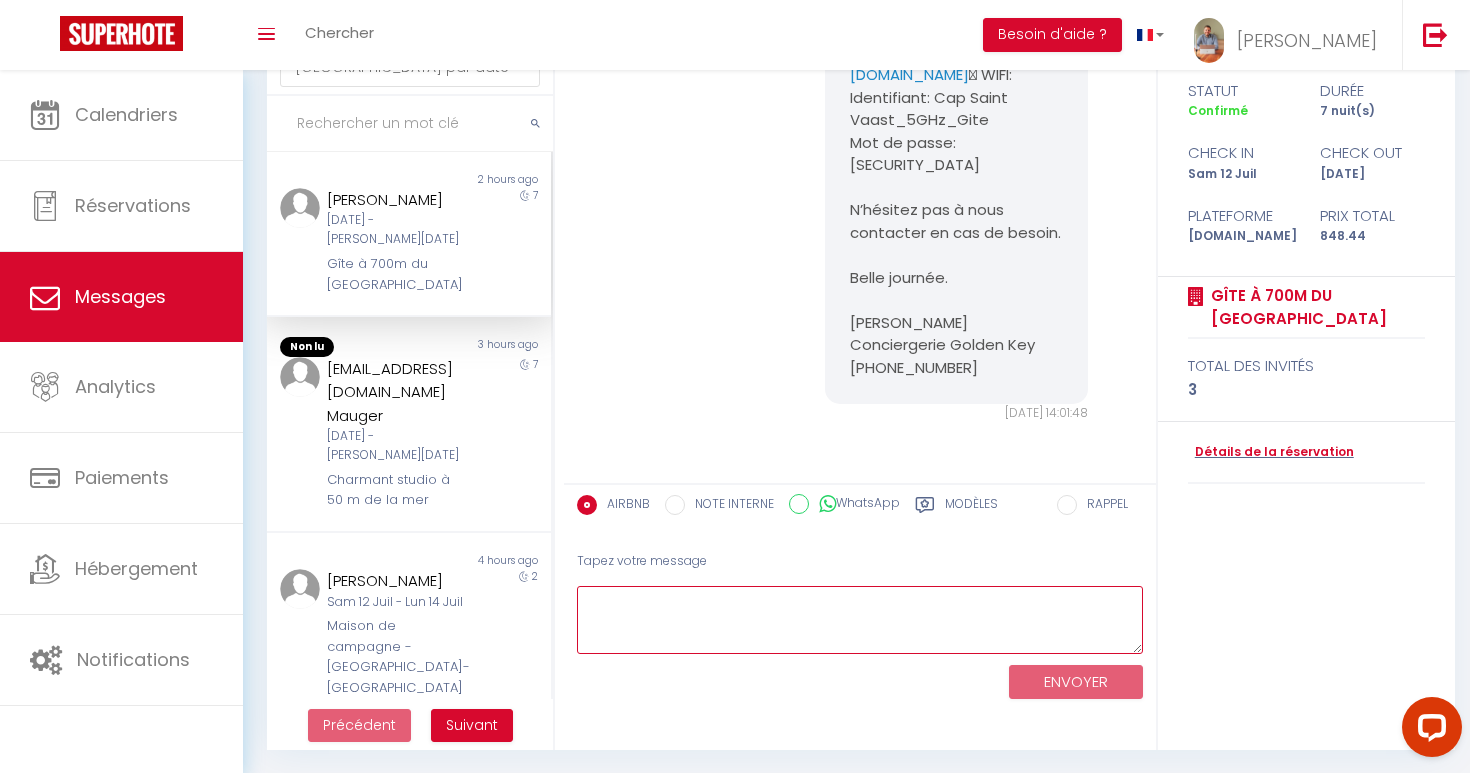 type 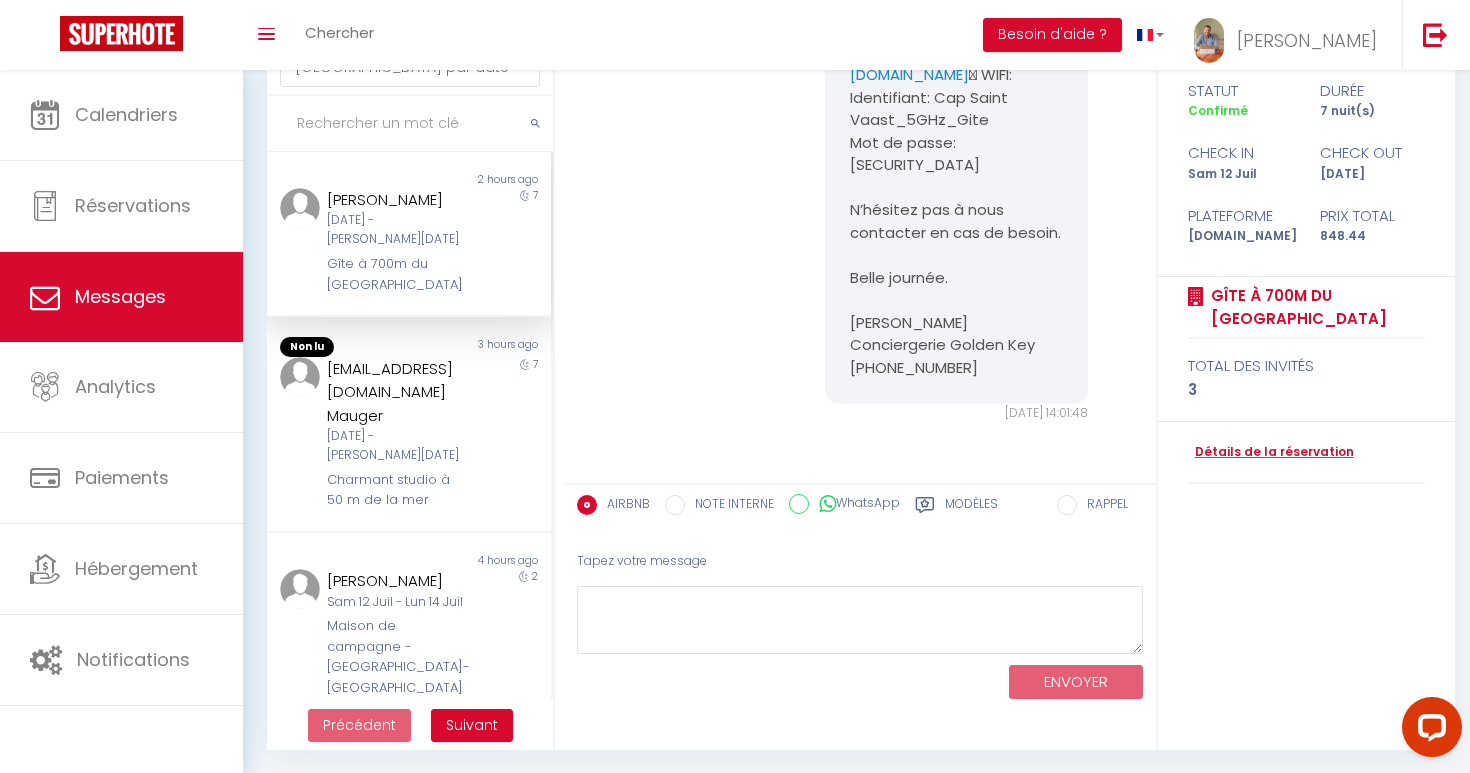 click on "Modèles" at bounding box center (971, 507) 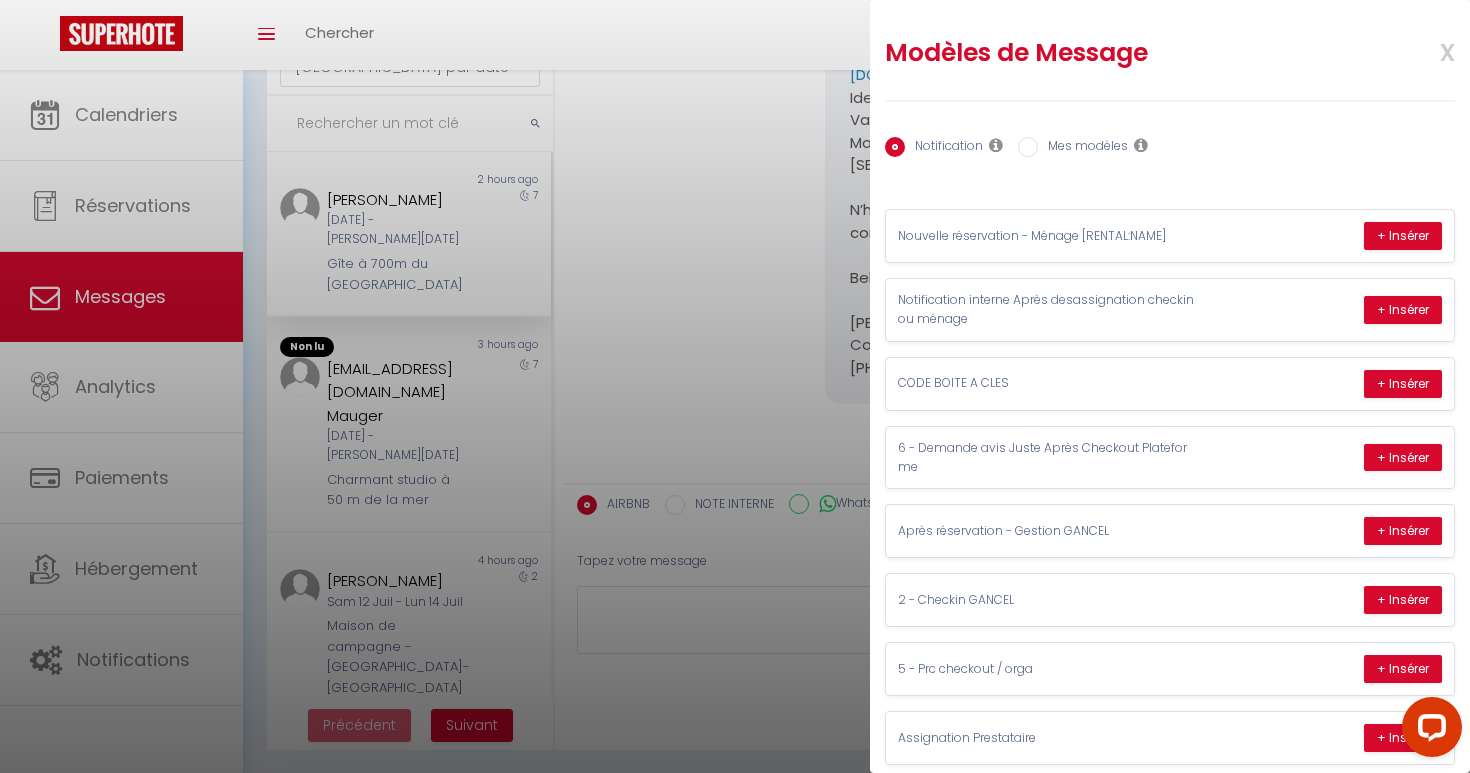 click on "Mes modèles" at bounding box center (1028, 147) 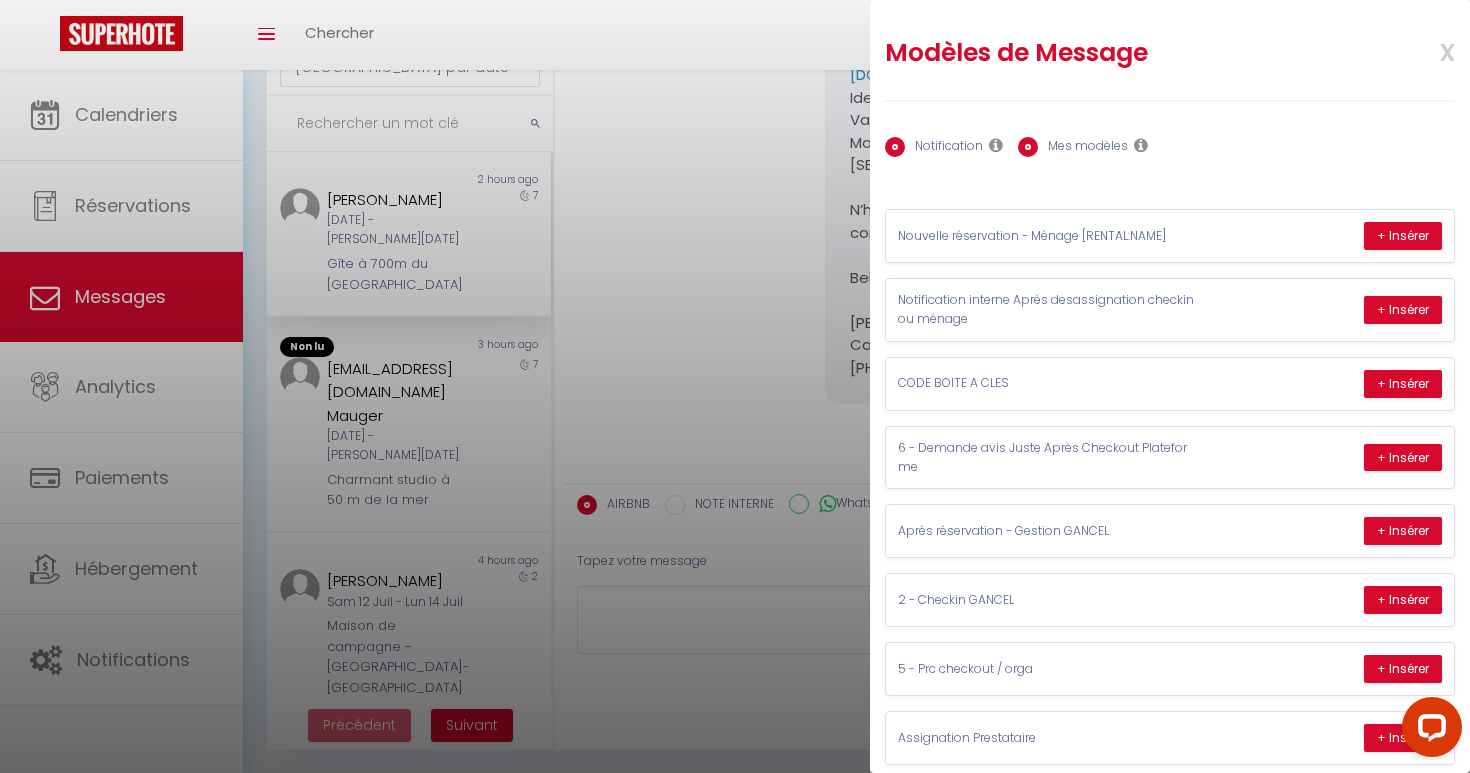 radio on "false" 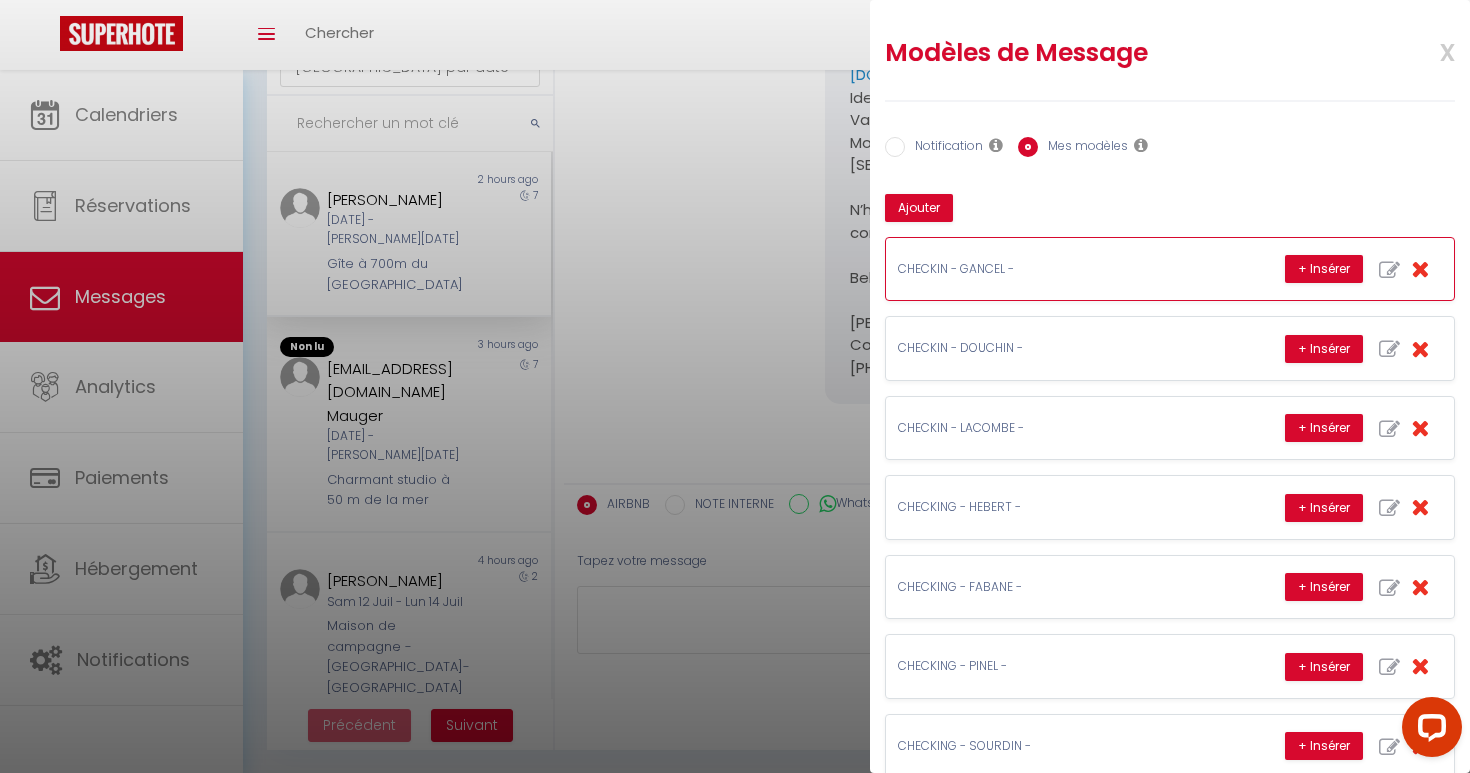 click on "+ Insérer" at bounding box center (1363, 269) 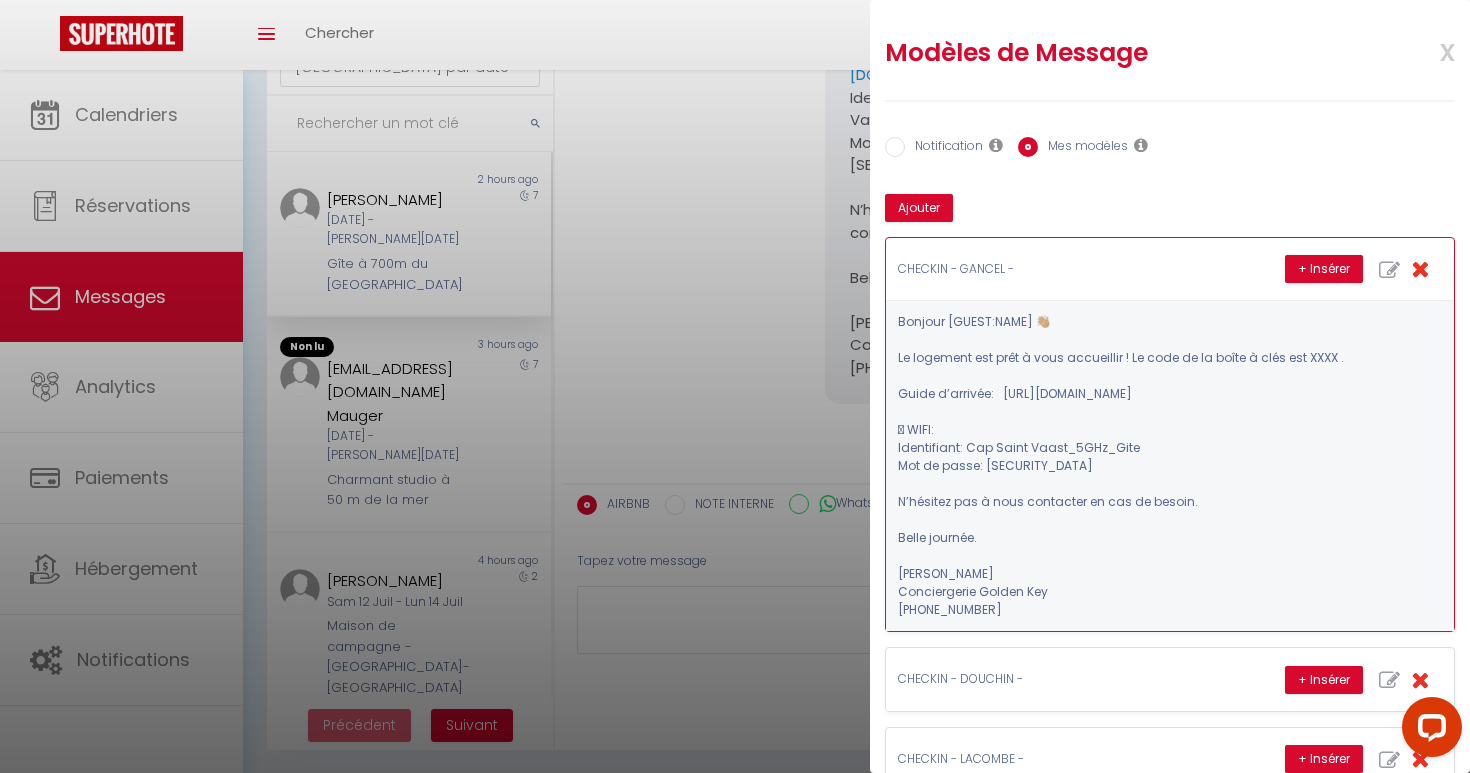 click on "Bonjour [GUEST:NAME] ​​👋🏼
Le logement est prêt à vous accueillir ! Le code de la boîte à clés est XXXX .
Guide d’arrivée:   [URL][DOMAIN_NAME]
🛜 WIFI:
Identifiant: Cap Saint Vaast_5GHz_Gite
Mot de passe: [SECURITY_DATA]
N’hésitez pas à nous contacter en cas de besoin.
Belle journée.
[PERSON_NAME]
Conciergerie Golden Key
[PHONE_NUMBER]" at bounding box center [1122, 466] 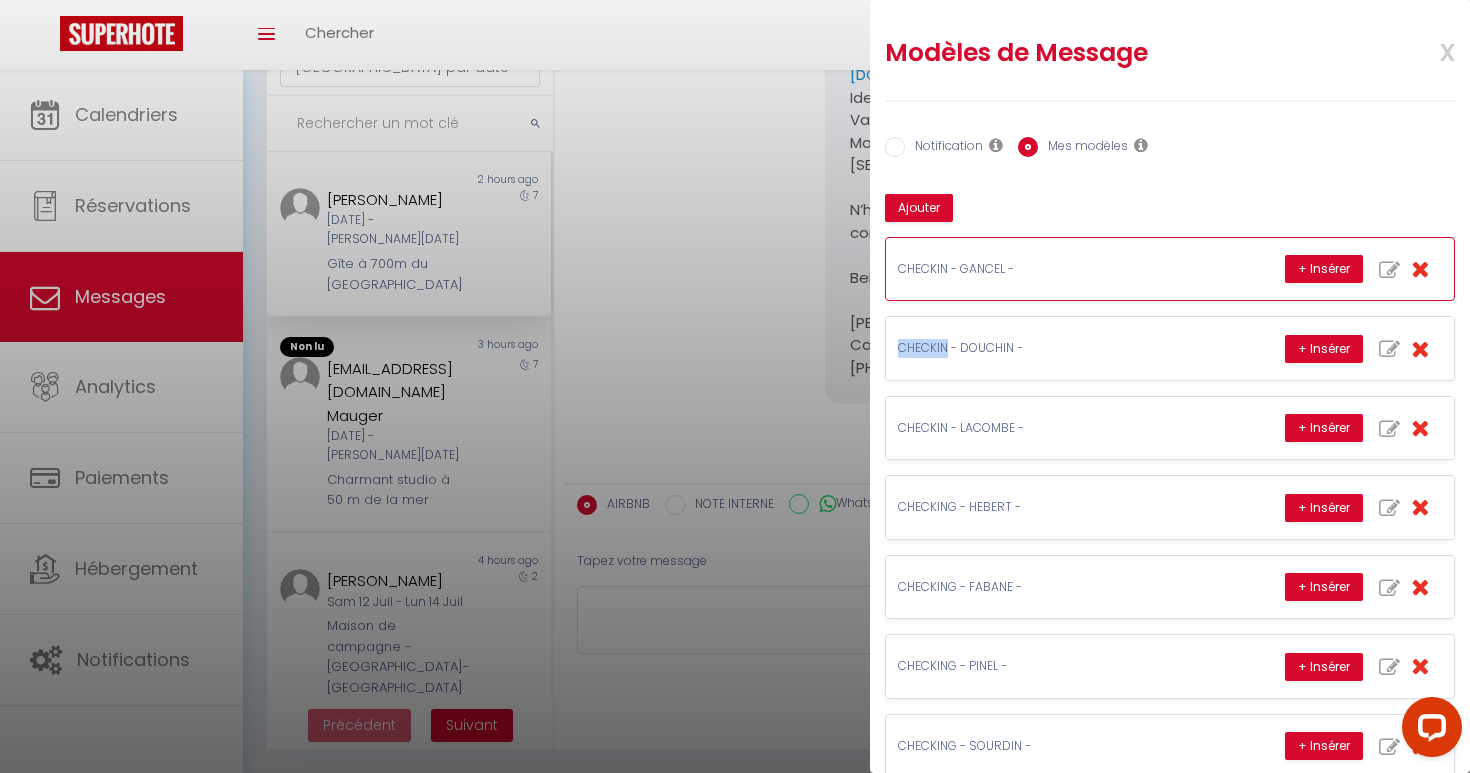click on "CHECKIN  - DOUCHIN -   + Insérer" at bounding box center [1170, 348] 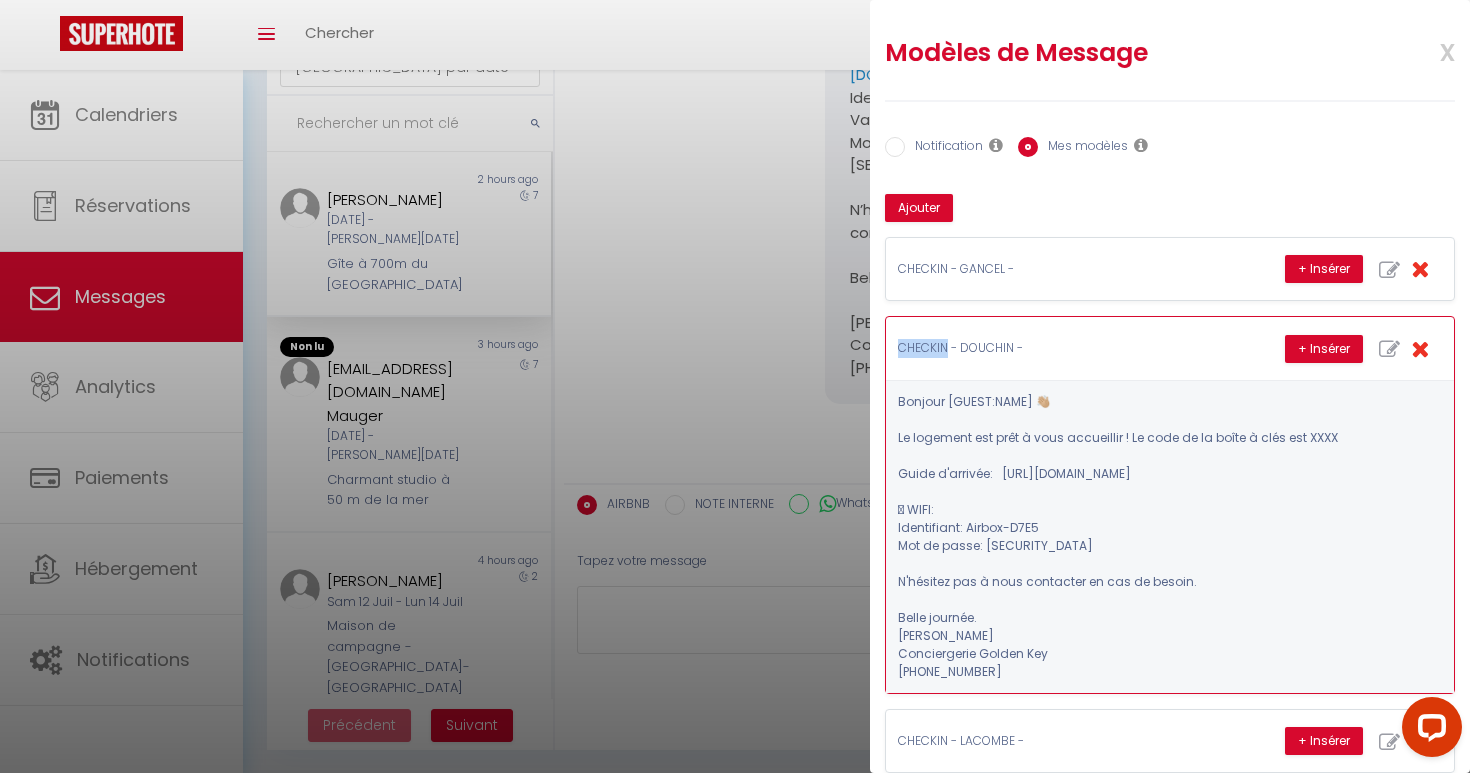 click at bounding box center (1389, 349) 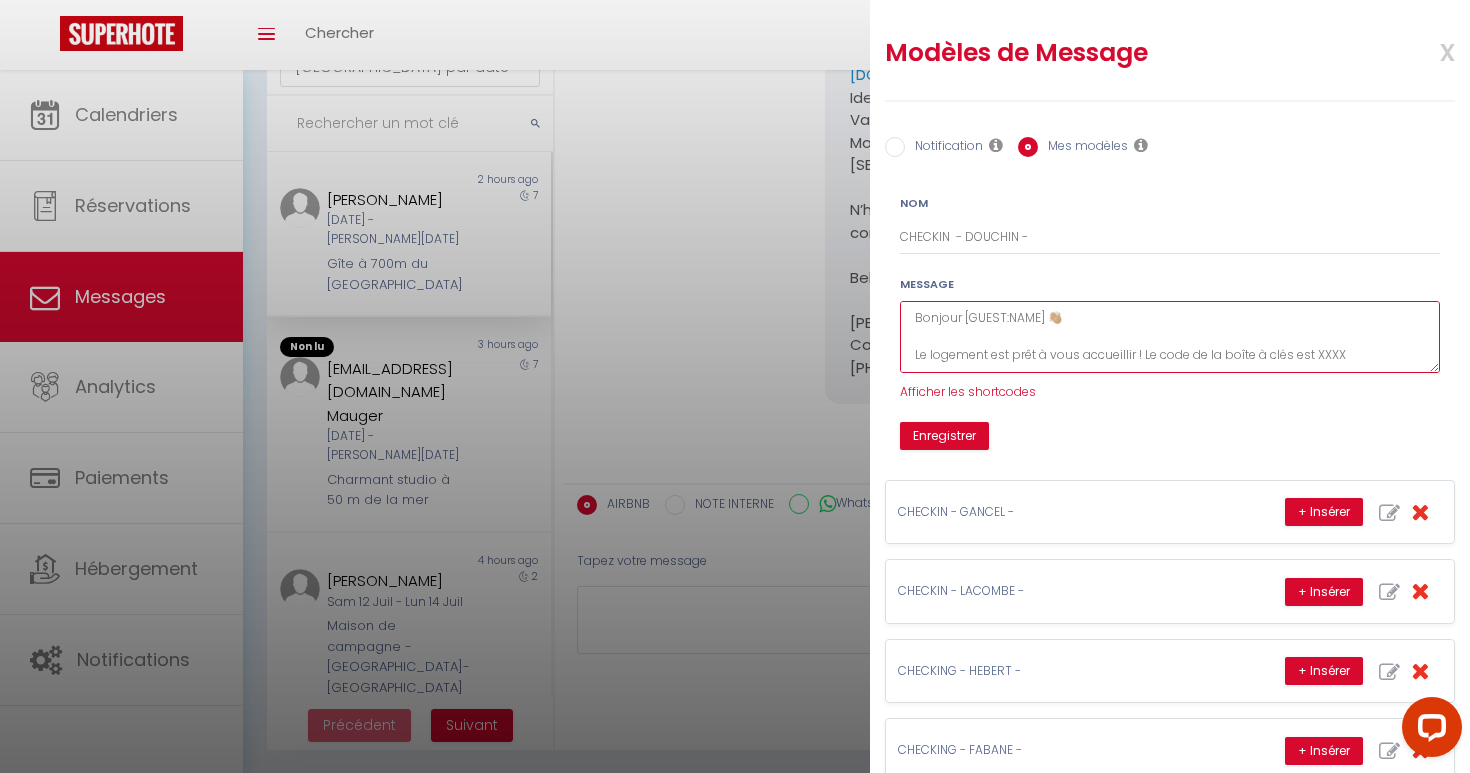 click on "Bonjour [GUEST:NAME] 👋🏼
Le logement est prêt à vous accueillir ! Le code de la boîte à clés est XXXX
Guide d'arrivée:   [URL][DOMAIN_NAME]
🛜 WIFI:
Identifiant: Airbox-D7E5
Mot de passe: [SECURITY_DATA]
N'hésitez pas à nous contacter en cas de besoin.
Belle journée.
[PERSON_NAME]
Conciergerie Golden Key
[PHONE_NUMBER]" at bounding box center [1170, 337] 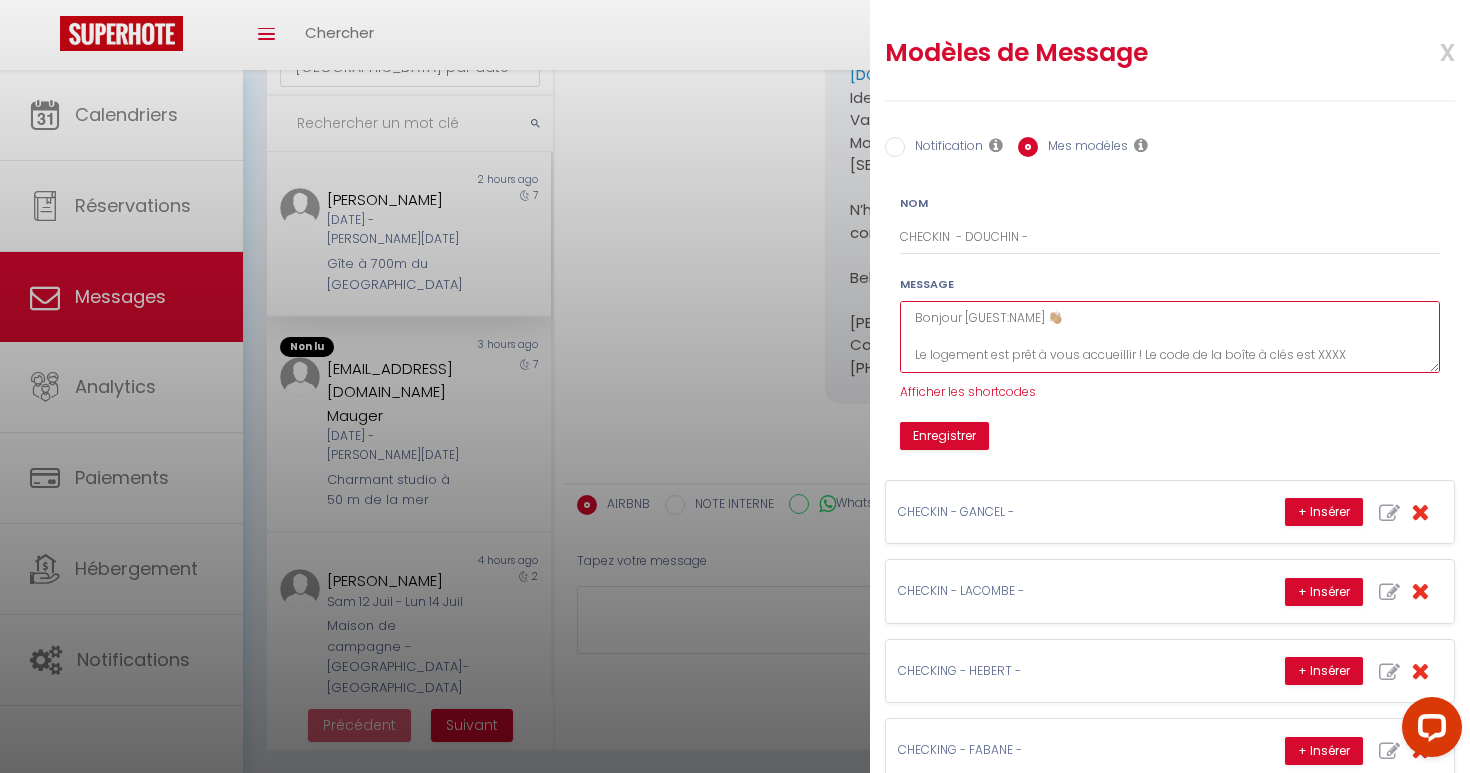 click on "Bonjour [GUEST:NAME] 👋🏼
Le logement est prêt à vous accueillir ! Le code de la boîte à clés est XXXX
Guide d'arrivée:   [URL][DOMAIN_NAME]
🛜 WIFI:
Identifiant: Airbox-D7E5
Mot de passe: [SECURITY_DATA]
N'hésitez pas à nous contacter en cas de besoin.
Belle journée.
[PERSON_NAME]
Conciergerie Golden Key
[PHONE_NUMBER]" at bounding box center (1170, 337) 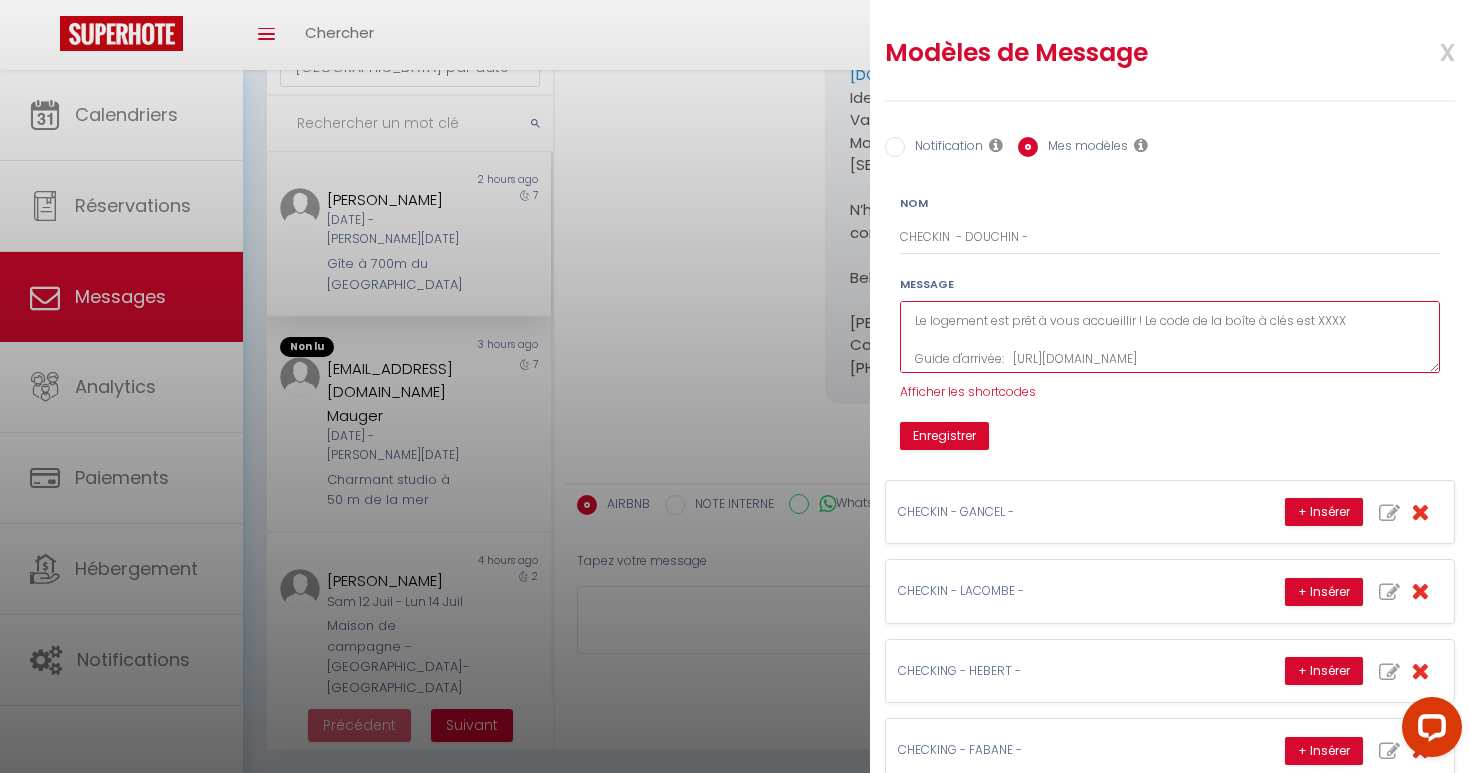 scroll, scrollTop: 39, scrollLeft: 0, axis: vertical 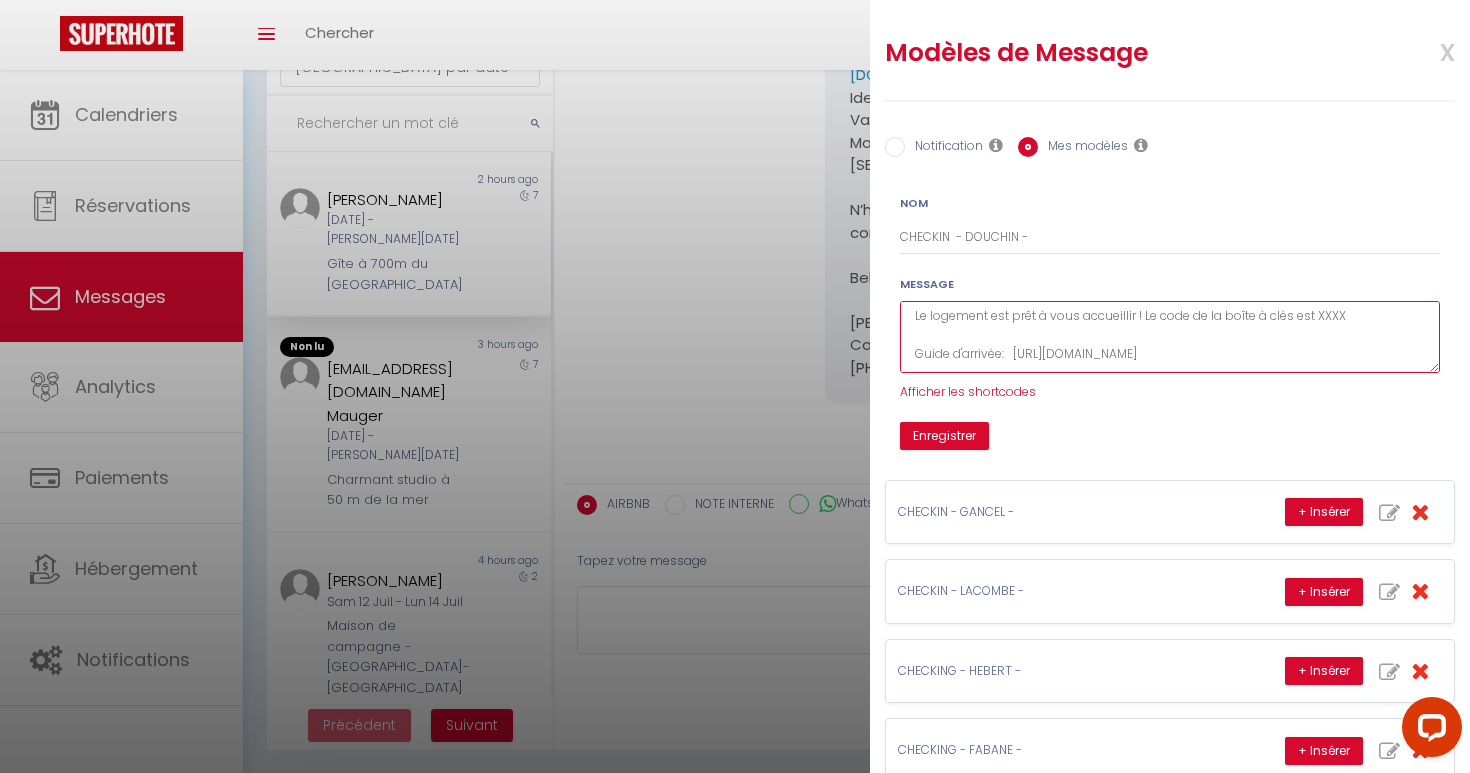 click on "Bonjour [GUEST:NAME] 👋🏼
Le logement est prêt à vous accueillir ! Le code de la boîte à clés est XXXX
Guide d'arrivée:   [URL][DOMAIN_NAME]
🛜 WIFI:
Identifiant: Airbox-D7E5
Mot de passe: [SECURITY_DATA]
N'hésitez pas à nous contacter en cas de besoin.
Belle journée.
[PERSON_NAME]
Conciergerie Golden Key
[PHONE_NUMBER]" at bounding box center (1170, 337) 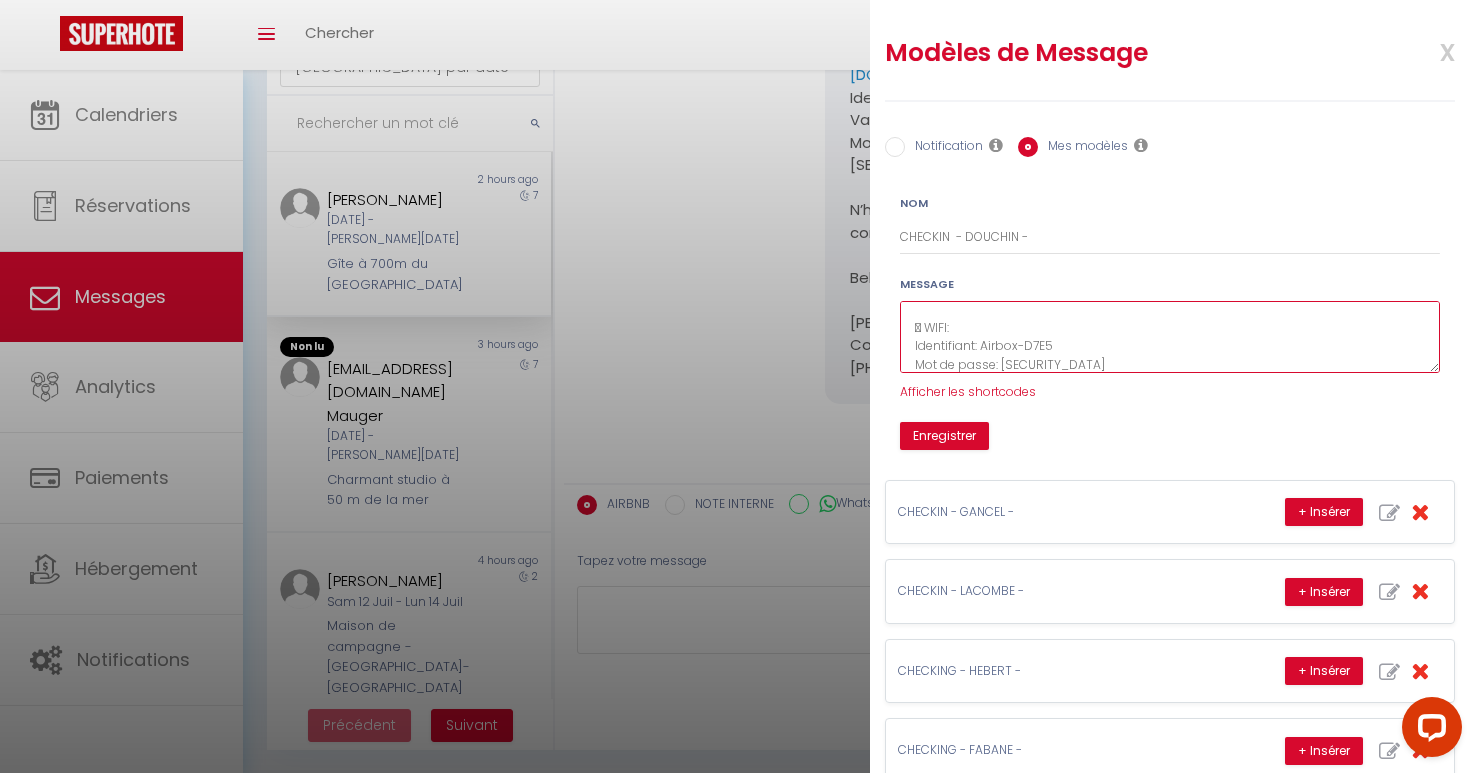 scroll, scrollTop: 115, scrollLeft: 0, axis: vertical 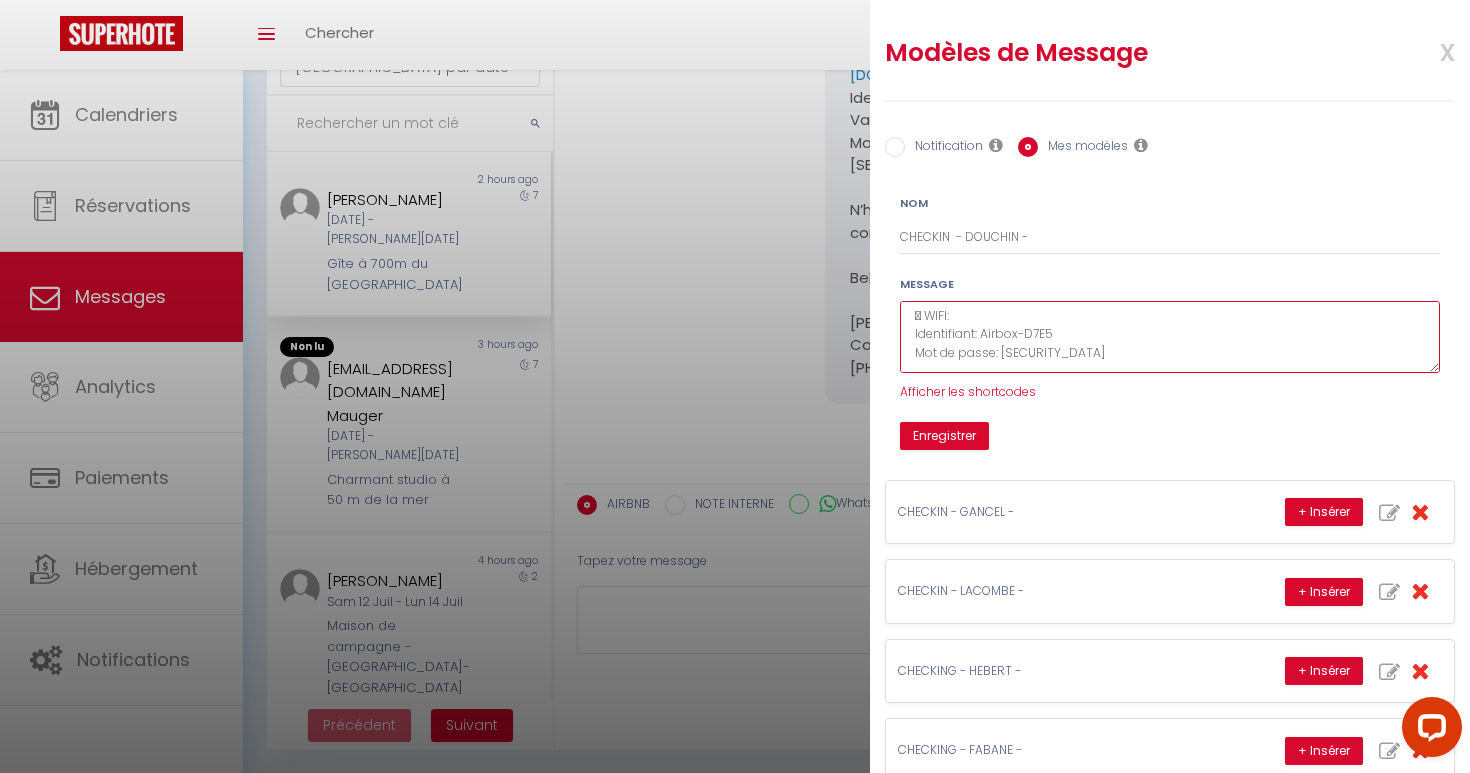 click on "Bonjour [GUEST:NAME] 👋🏼
Le logement est prêt à vous accueillir ! Le code de la boîte à clés est XXXX
Guide d'arrivée:   [URL][DOMAIN_NAME]
🛜 WIFI:
Identifiant: Airbox-D7E5
Mot de passe: [SECURITY_DATA]
N'hésitez pas à nous contacter en cas de besoin.
Belle journée.
[PERSON_NAME]
Conciergerie Golden Key
[PHONE_NUMBER]" at bounding box center (1170, 337) 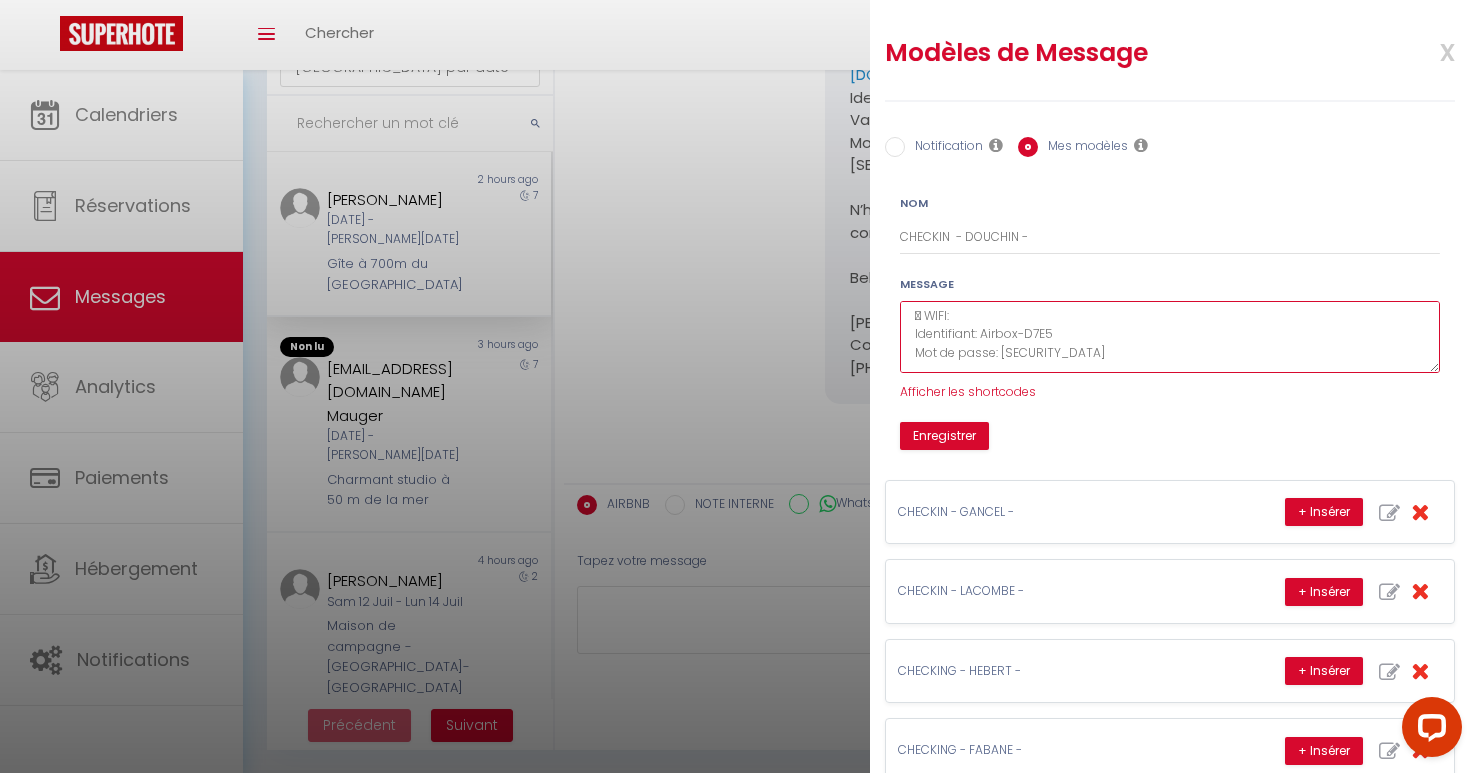 click on "Bonjour [GUEST:NAME] 👋🏼
Le logement est prêt à vous accueillir ! Le code de la boîte à clés est XXXX
Guide d'arrivée:   [URL][DOMAIN_NAME]
🛜 WIFI:
Identifiant: Airbox-D7E5
Mot de passe: [SECURITY_DATA]
N'hésitez pas à nous contacter en cas de besoin.
Belle journée.
[PERSON_NAME]
Conciergerie Golden Key
[PHONE_NUMBER]" at bounding box center (1170, 337) 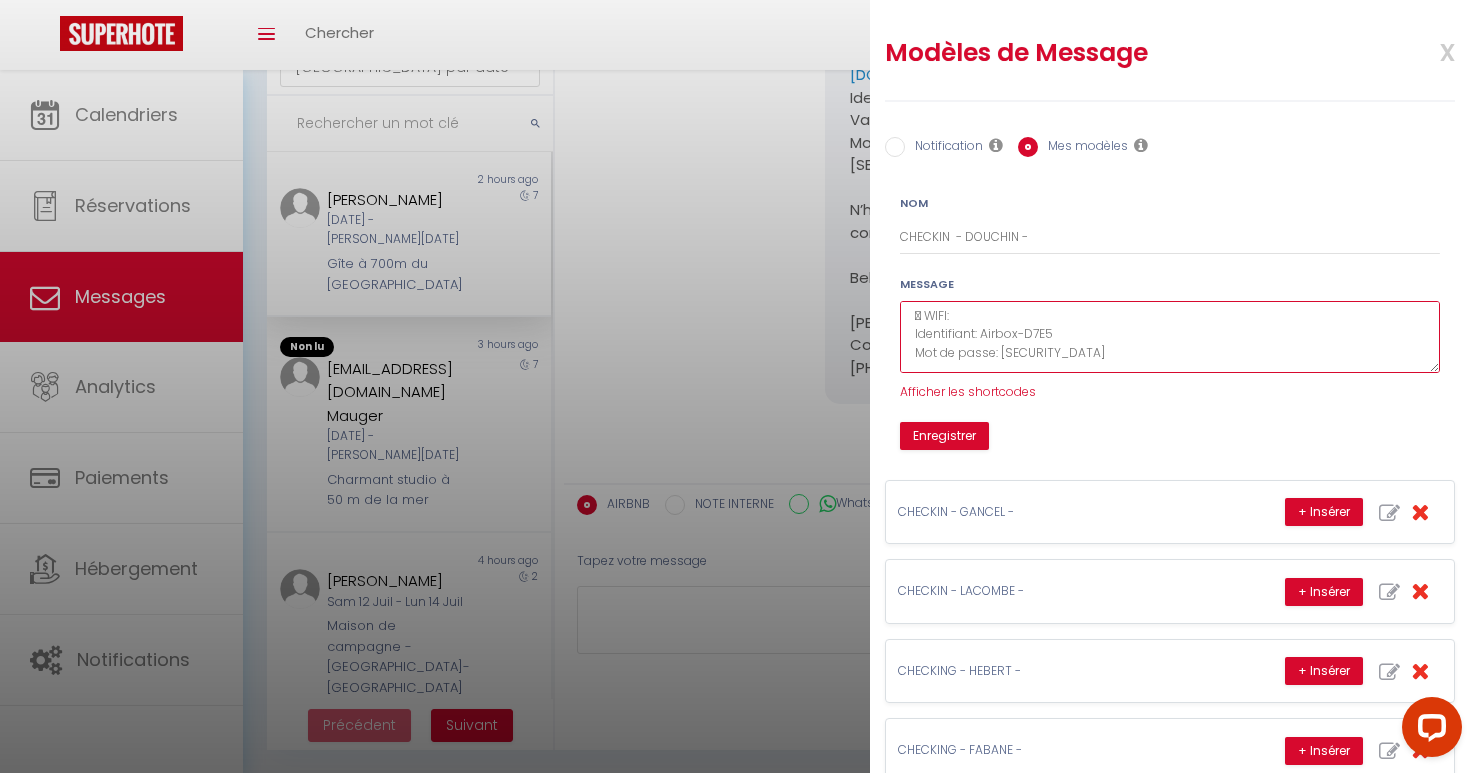 click on "Bonjour [GUEST:NAME] 👋🏼
Le logement est prêt à vous accueillir ! Le code de la boîte à clés est XXXX
Guide d'arrivée:   [URL][DOMAIN_NAME]
🛜 WIFI:
Identifiant: Airbox-D7E5
Mot de passe: [SECURITY_DATA]
N'hésitez pas à nous contacter en cas de besoin.
Belle journée.
[PERSON_NAME]
Conciergerie Golden Key
[PHONE_NUMBER]" at bounding box center [1170, 337] 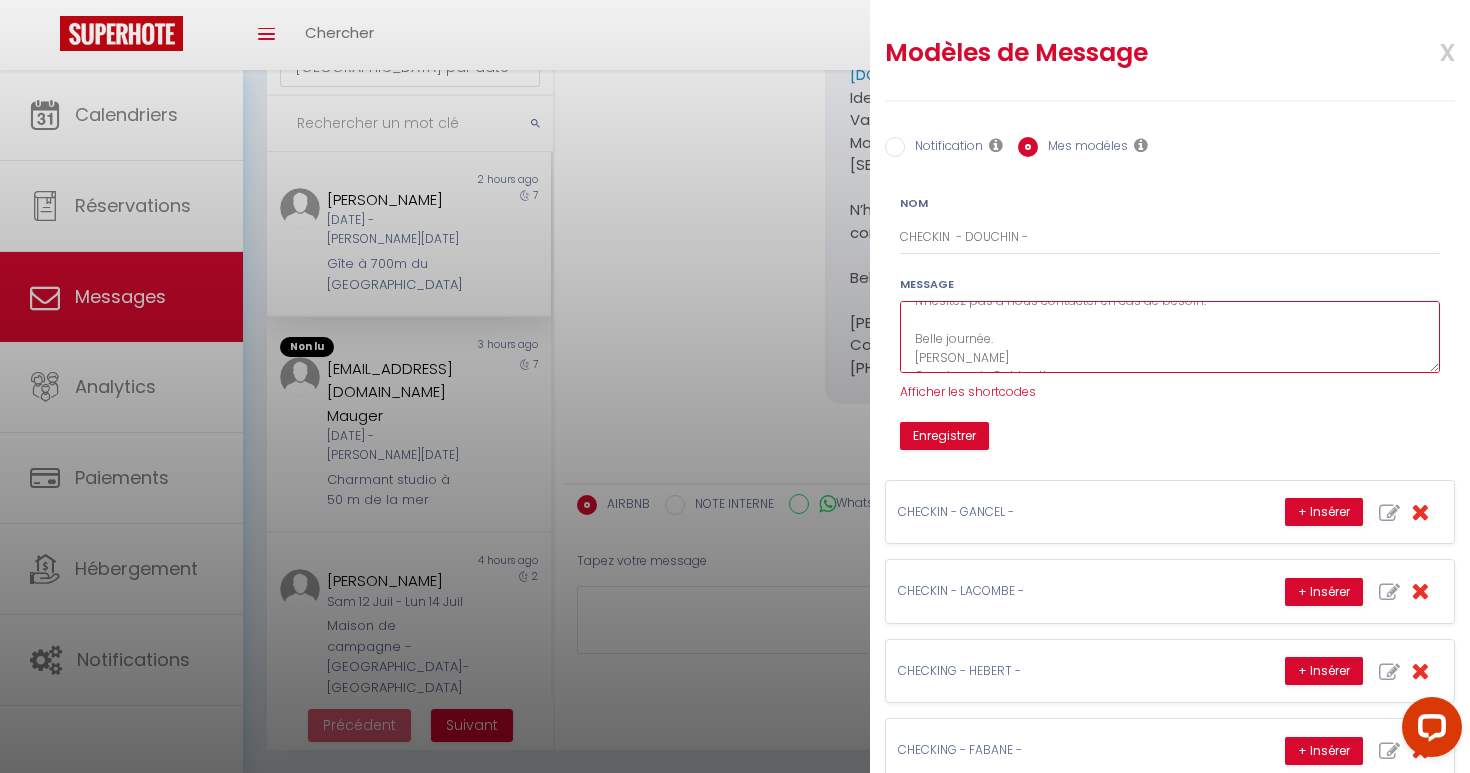 scroll, scrollTop: 206, scrollLeft: 0, axis: vertical 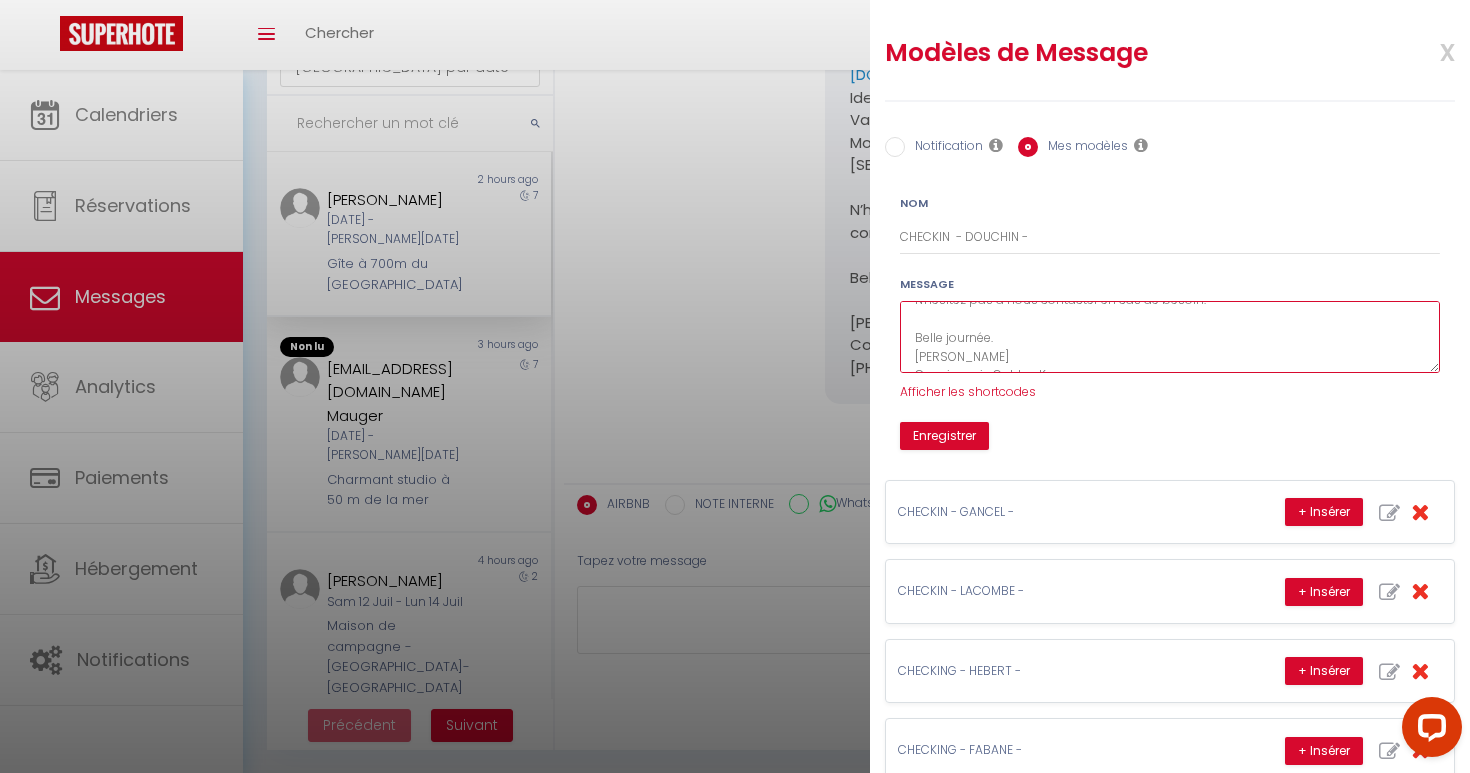 click on "Bonjour [GUEST:NAME] 👋🏼
Le logement est prêt à vous accueillir ! Le code de la boîte à clés est XXXX
Guide d'arrivée:   [URL][DOMAIN_NAME]
🛜 WIFI:
Identifiant: Airbox-D7E5
Mot de passe: [SECURITY_DATA]
N'hésitez pas à nous contacter en cas de besoin.
Belle journée.
[PERSON_NAME]
Conciergerie Golden Key
[PHONE_NUMBER]" at bounding box center (1170, 337) 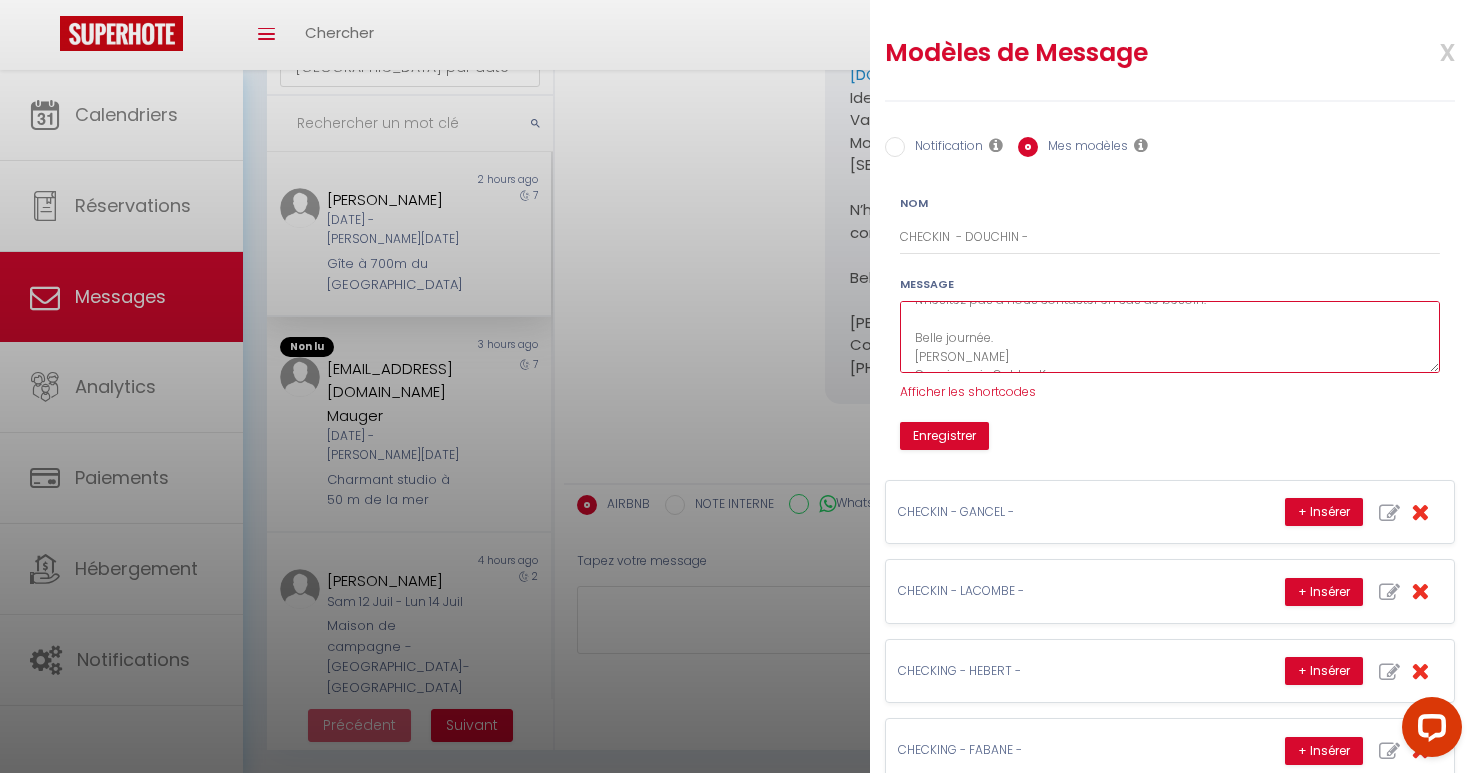 click on "Bonjour [GUEST:NAME] 👋🏼
Le logement est prêt à vous accueillir ! Le code de la boîte à clés est XXXX
Guide d'arrivée:   [URL][DOMAIN_NAME]
🛜 WIFI:
Identifiant: Airbox-D7E5
Mot de passe: [SECURITY_DATA]
N'hésitez pas à nous contacter en cas de besoin.
Belle journée.
[PERSON_NAME]
Conciergerie Golden Key
[PHONE_NUMBER]" at bounding box center [1170, 337] 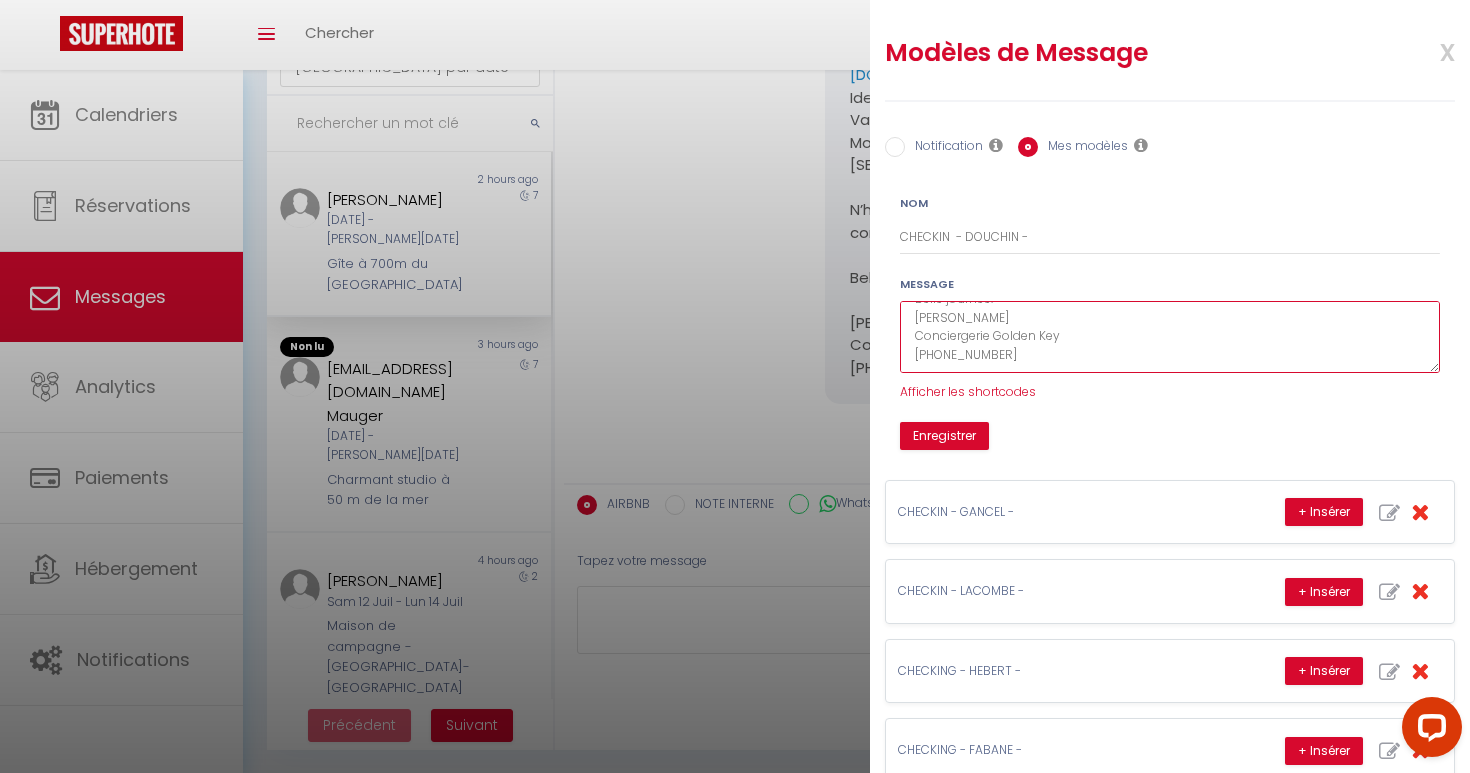 scroll, scrollTop: 246, scrollLeft: 0, axis: vertical 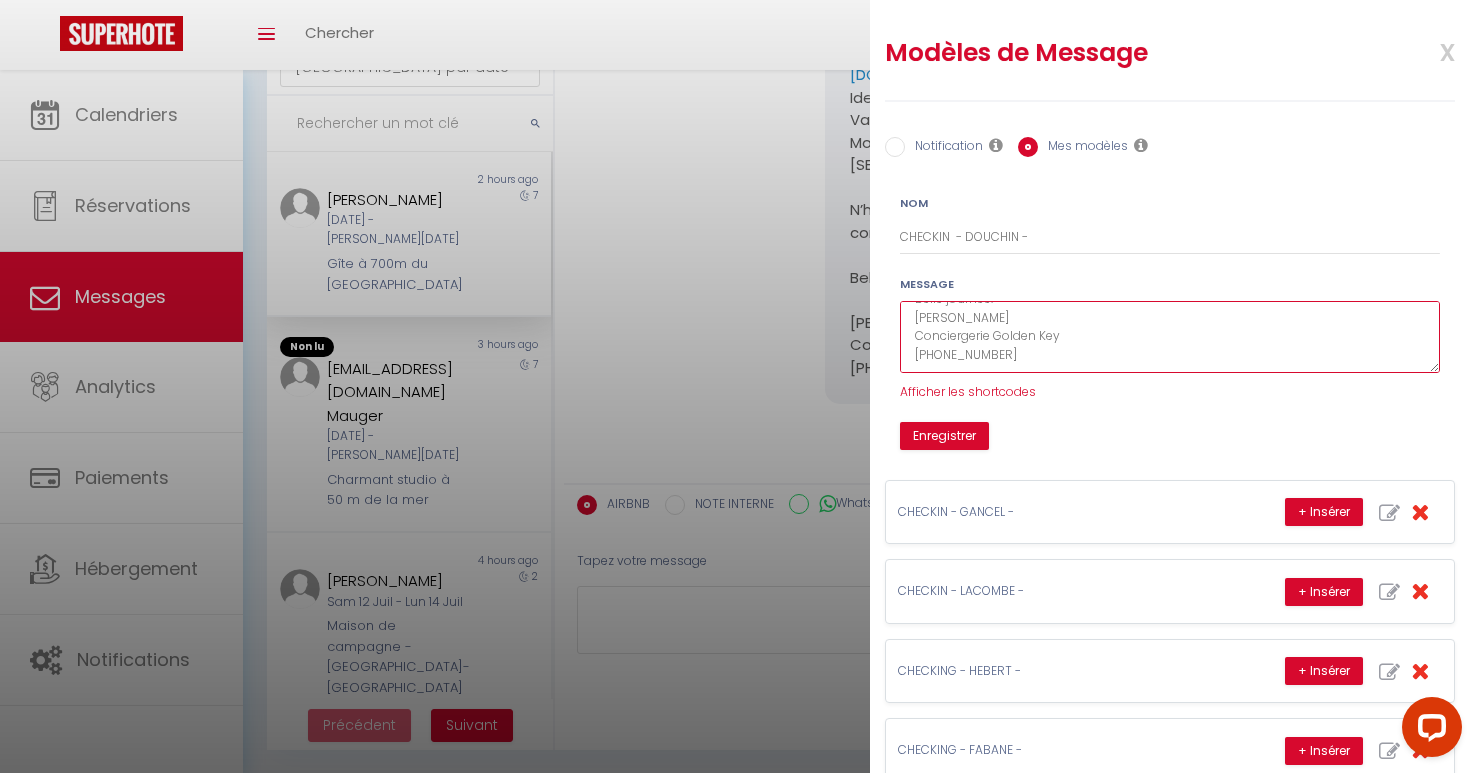click on "Bonjour [GUEST:NAME] 👋🏼
Le logement est prêt à vous accueillir ! Le code de la boîte à clés est XXXX
Guide d'arrivée:   [URL][DOMAIN_NAME]
🛜 WIFI:
Identifiant: Airbox-D7E5
Mot de passe: [SECURITY_DATA]
N'hésitez pas à nous contacter en cas de besoin.
Belle journée.
[PERSON_NAME]
Conciergerie Golden Key
[PHONE_NUMBER]" at bounding box center [1170, 337] 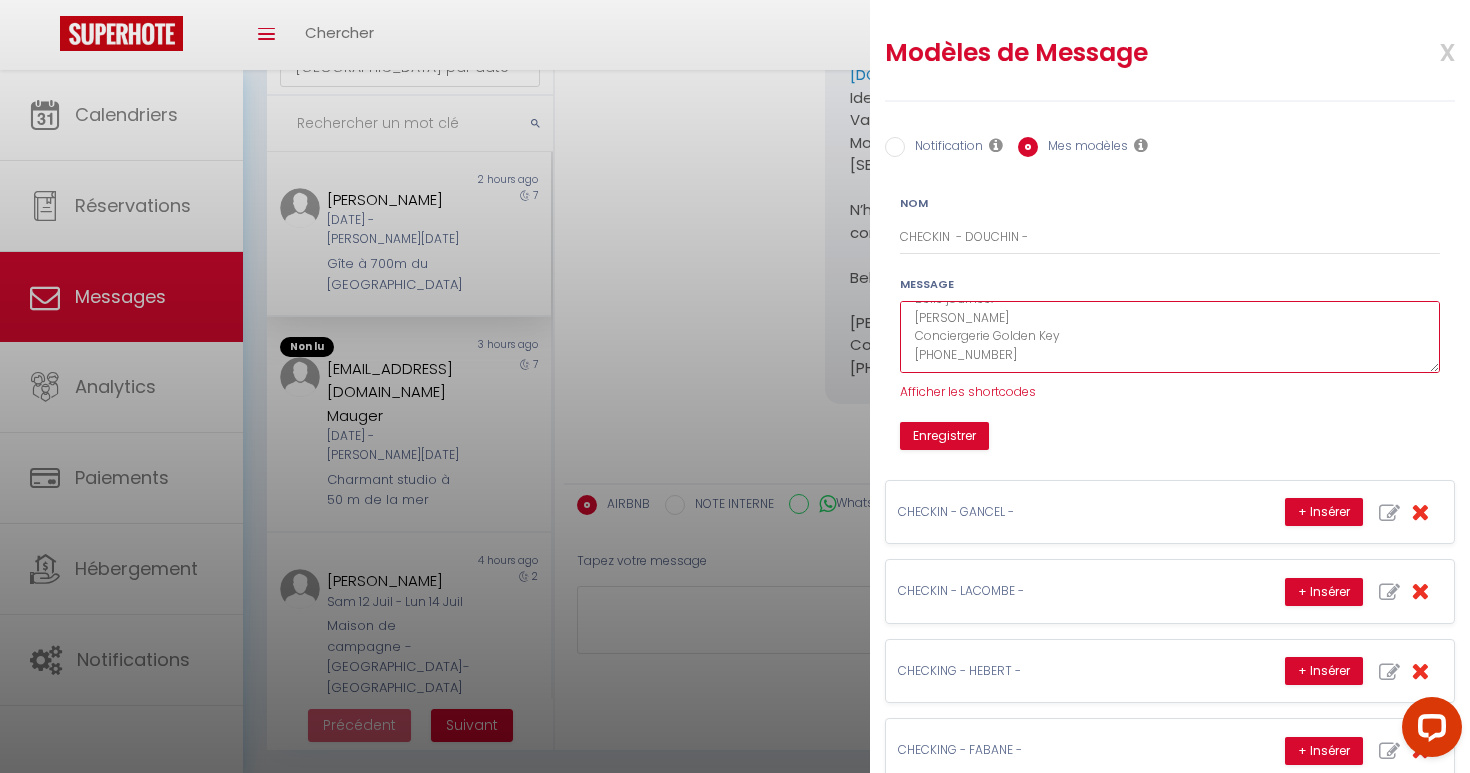 click on "Bonjour [GUEST:NAME] 👋🏼
Le logement est prêt à vous accueillir ! Le code de la boîte à clés est XXXX
Guide d'arrivée:   [URL][DOMAIN_NAME]
🛜 WIFI:
Identifiant: Airbox-D7E5
Mot de passe: [SECURITY_DATA]
N'hésitez pas à nous contacter en cas de besoin.
Belle journée.
[PERSON_NAME]
Conciergerie Golden Key
[PHONE_NUMBER]" at bounding box center (1170, 337) 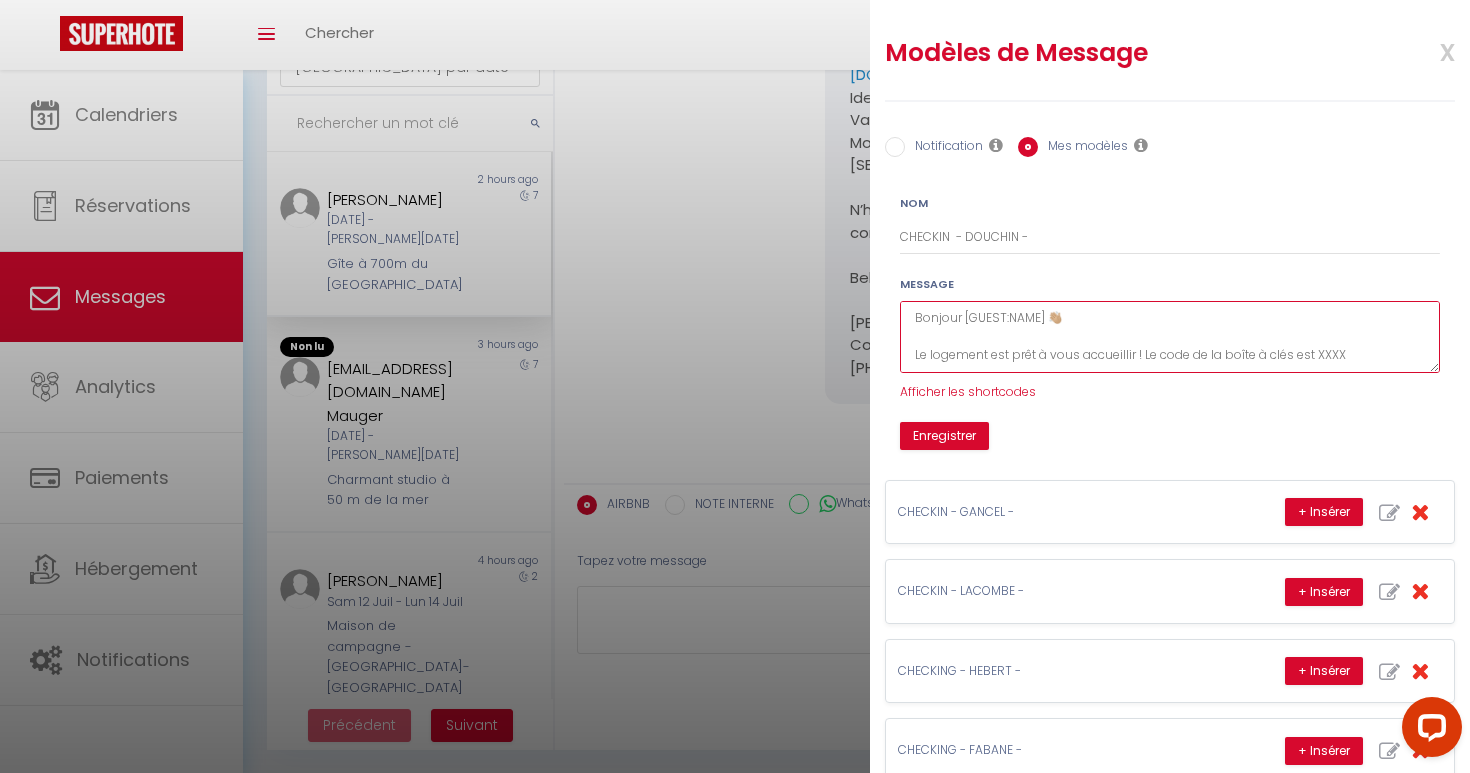 scroll, scrollTop: 0, scrollLeft: 0, axis: both 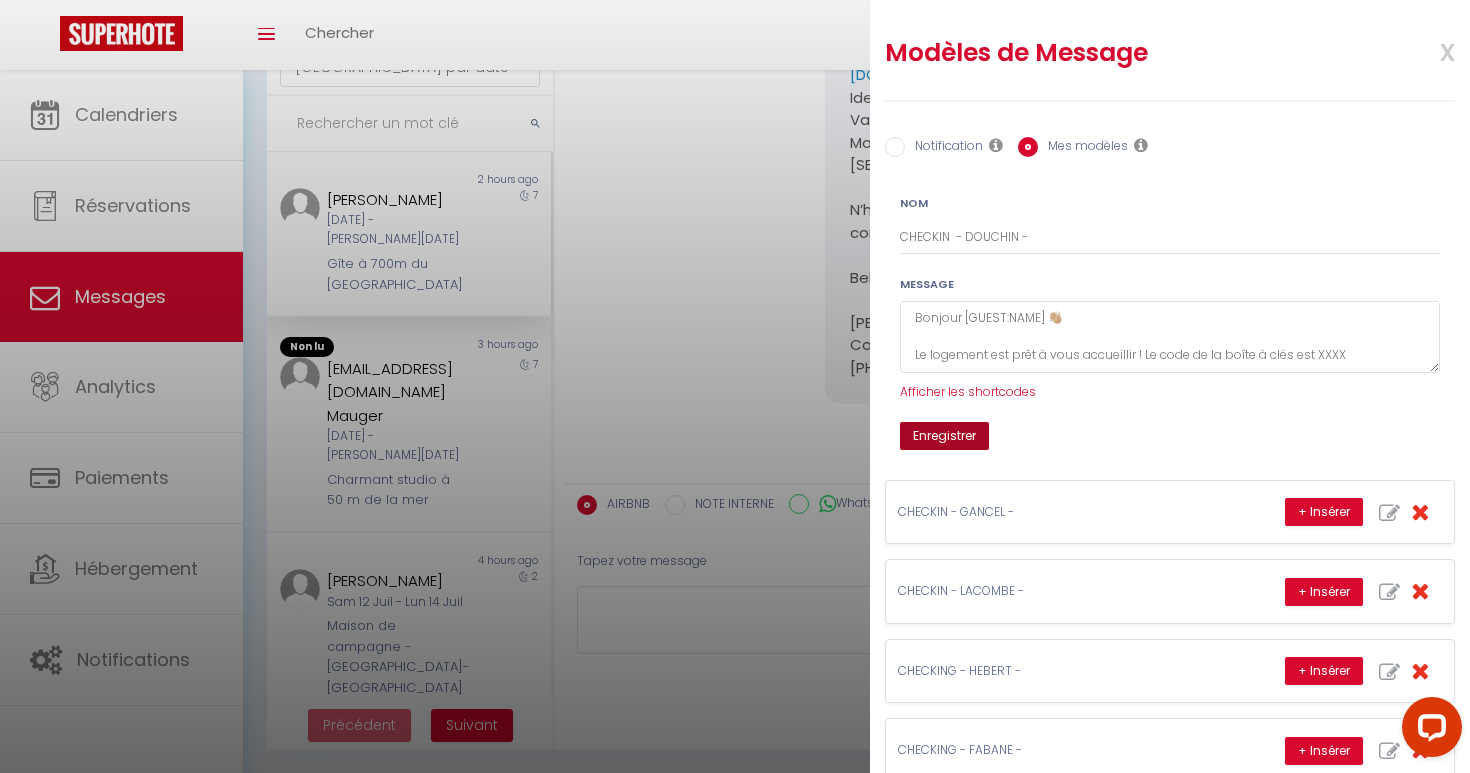 click on "Enregistrer" at bounding box center (944, 436) 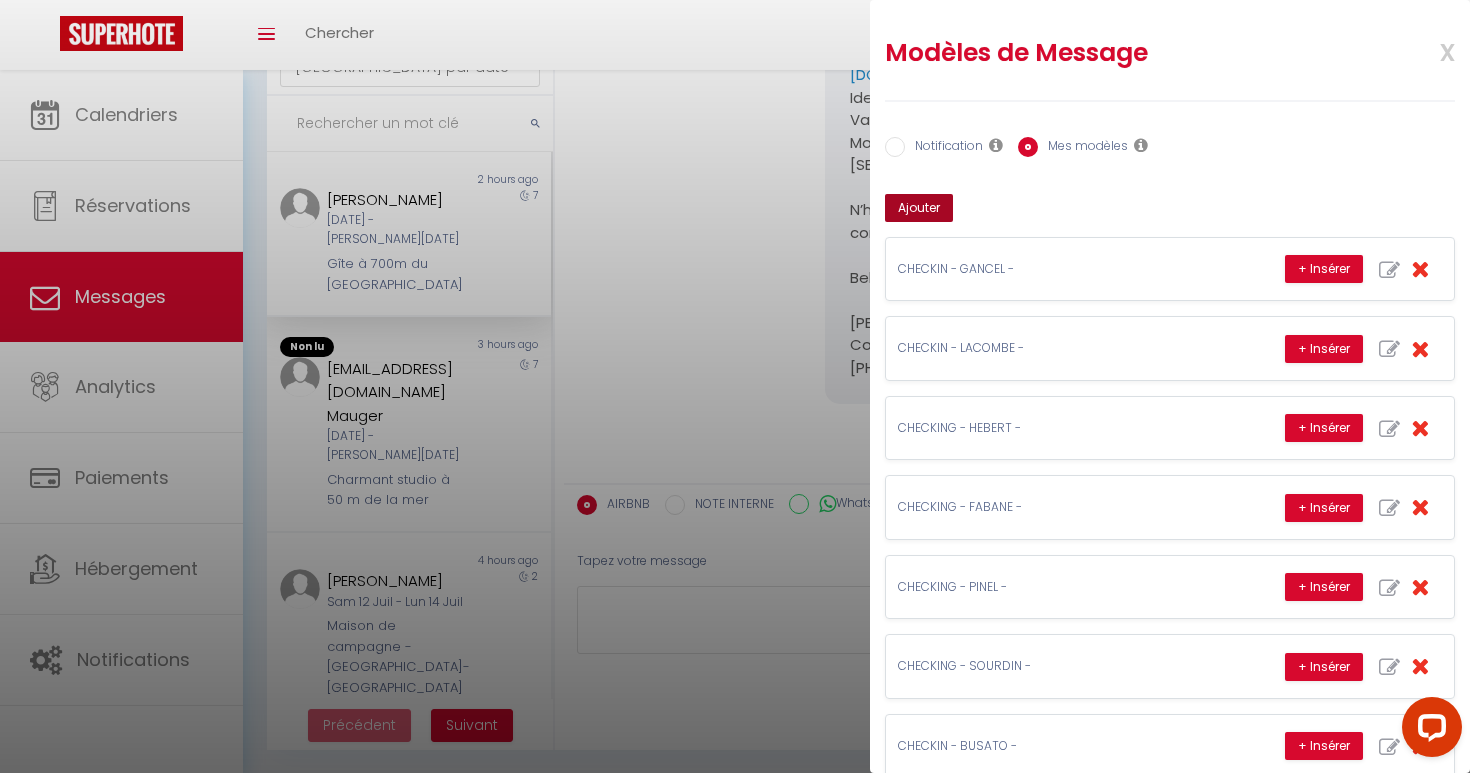 click on "Ajouter" at bounding box center (919, 208) 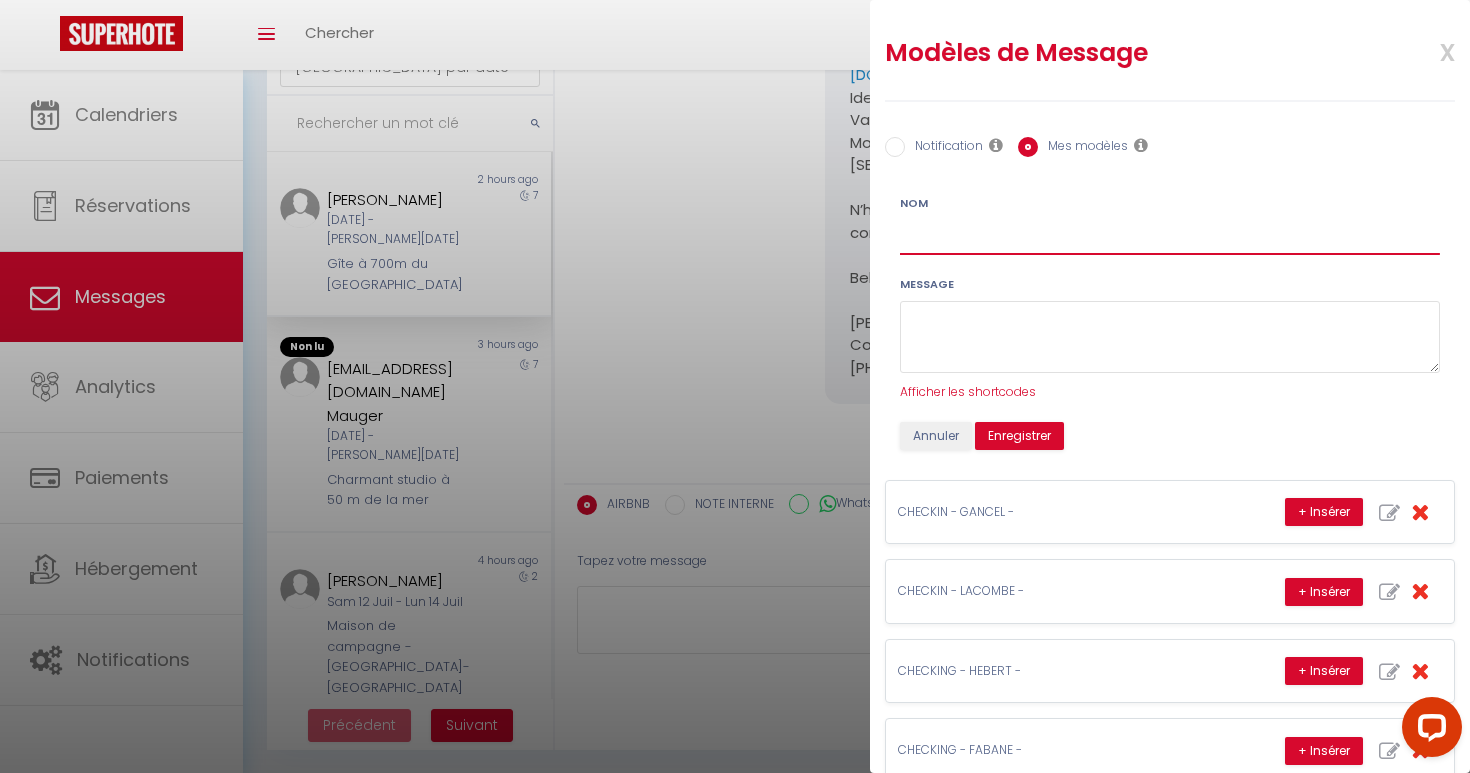 click on "Nom" at bounding box center (1170, 237) 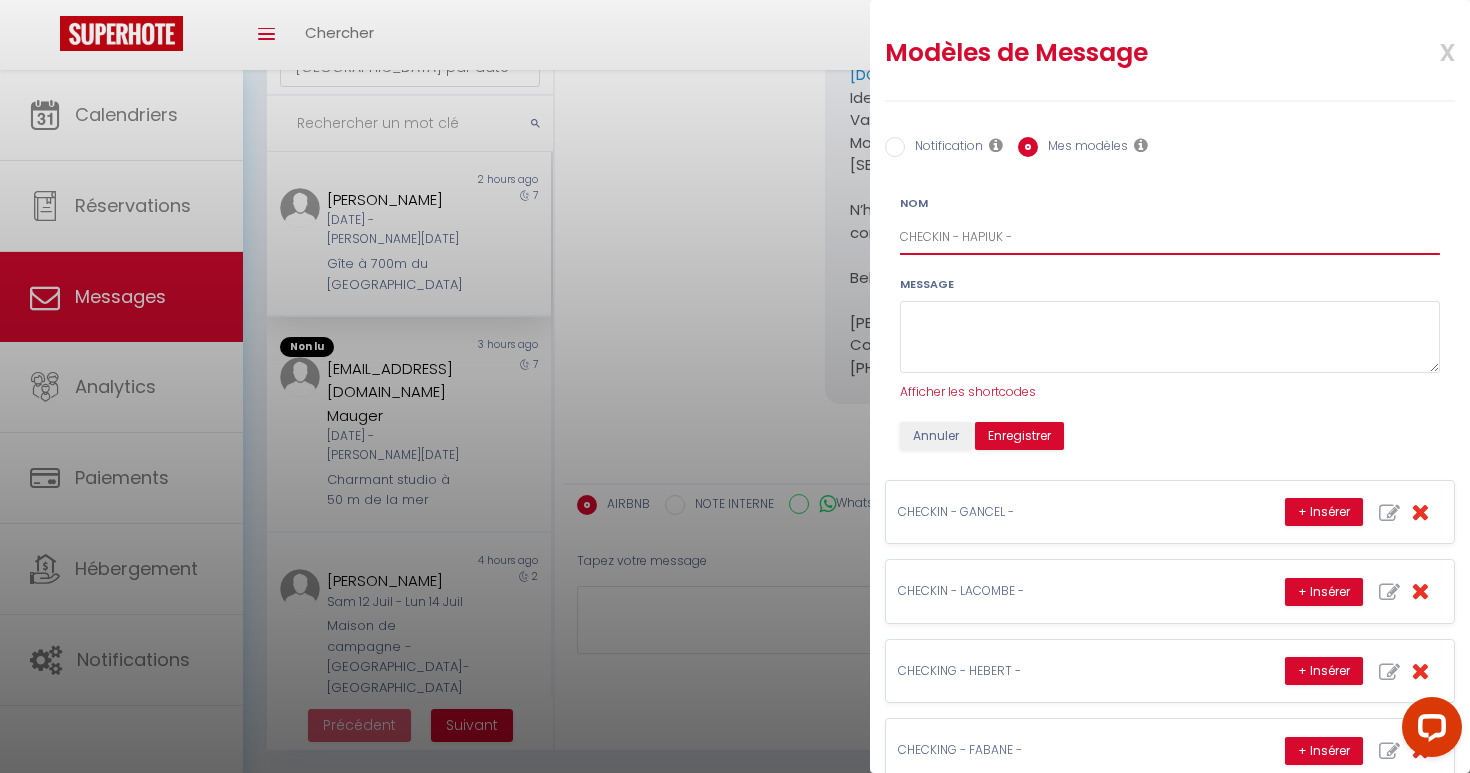 type on "CHECKIN - HAPIUK -" 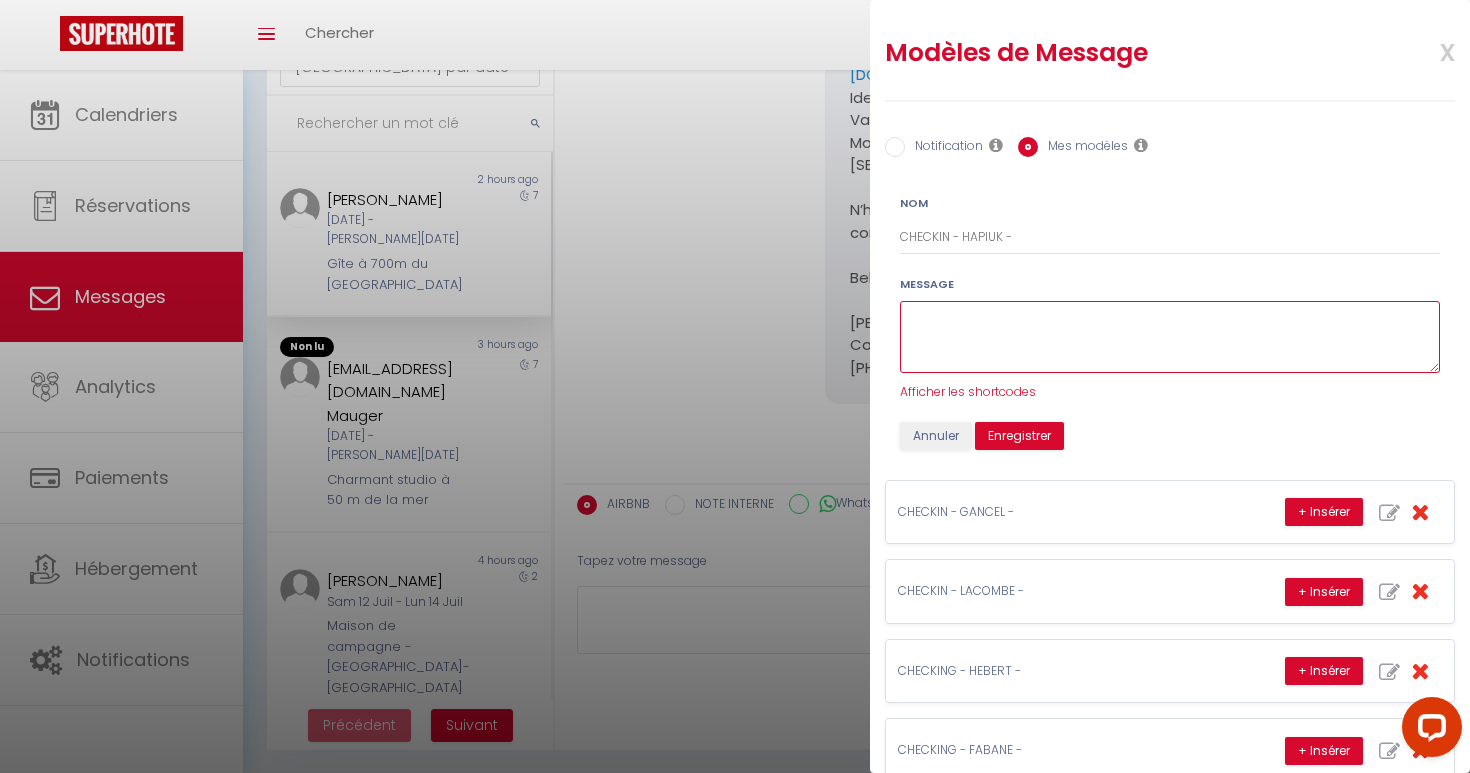click at bounding box center (1170, 337) 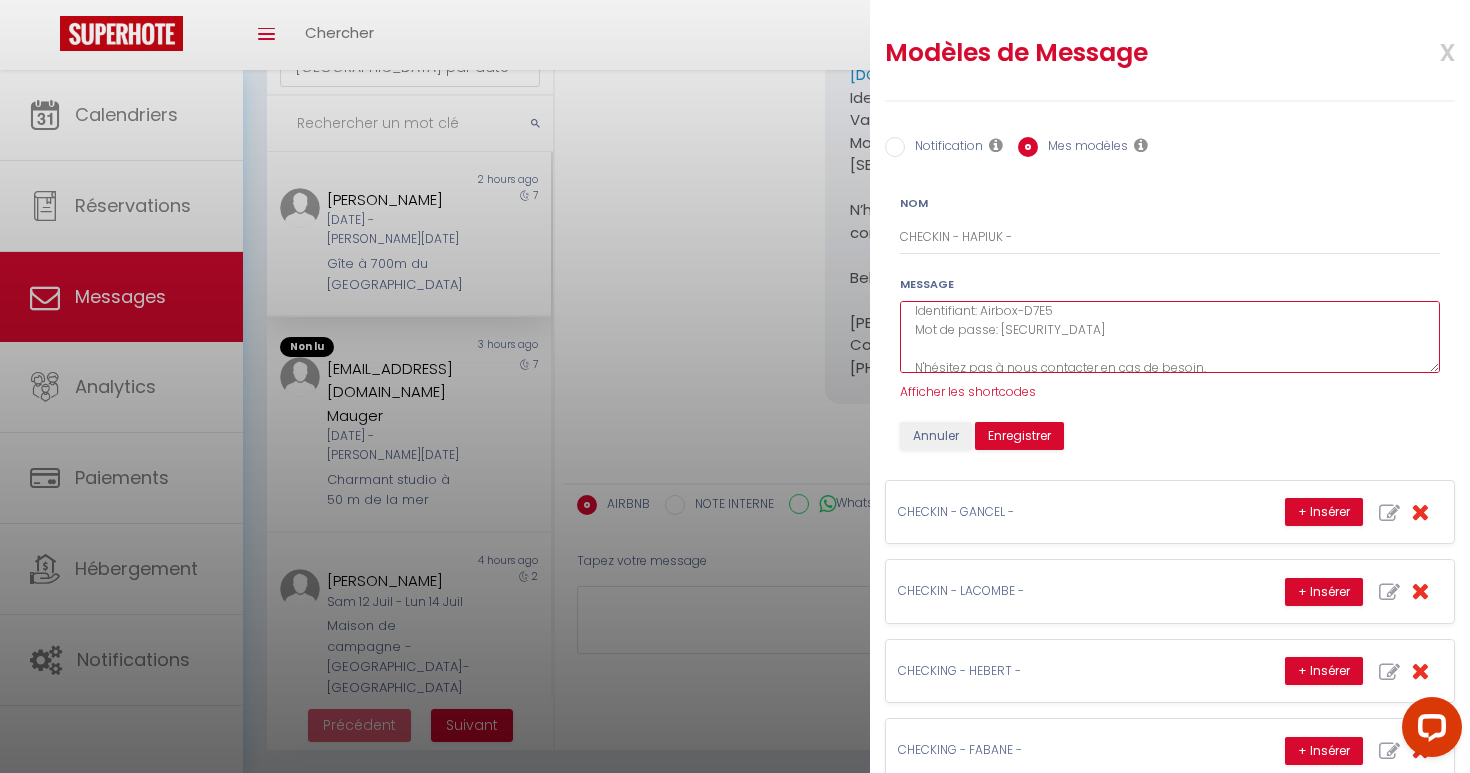 scroll, scrollTop: 159, scrollLeft: 0, axis: vertical 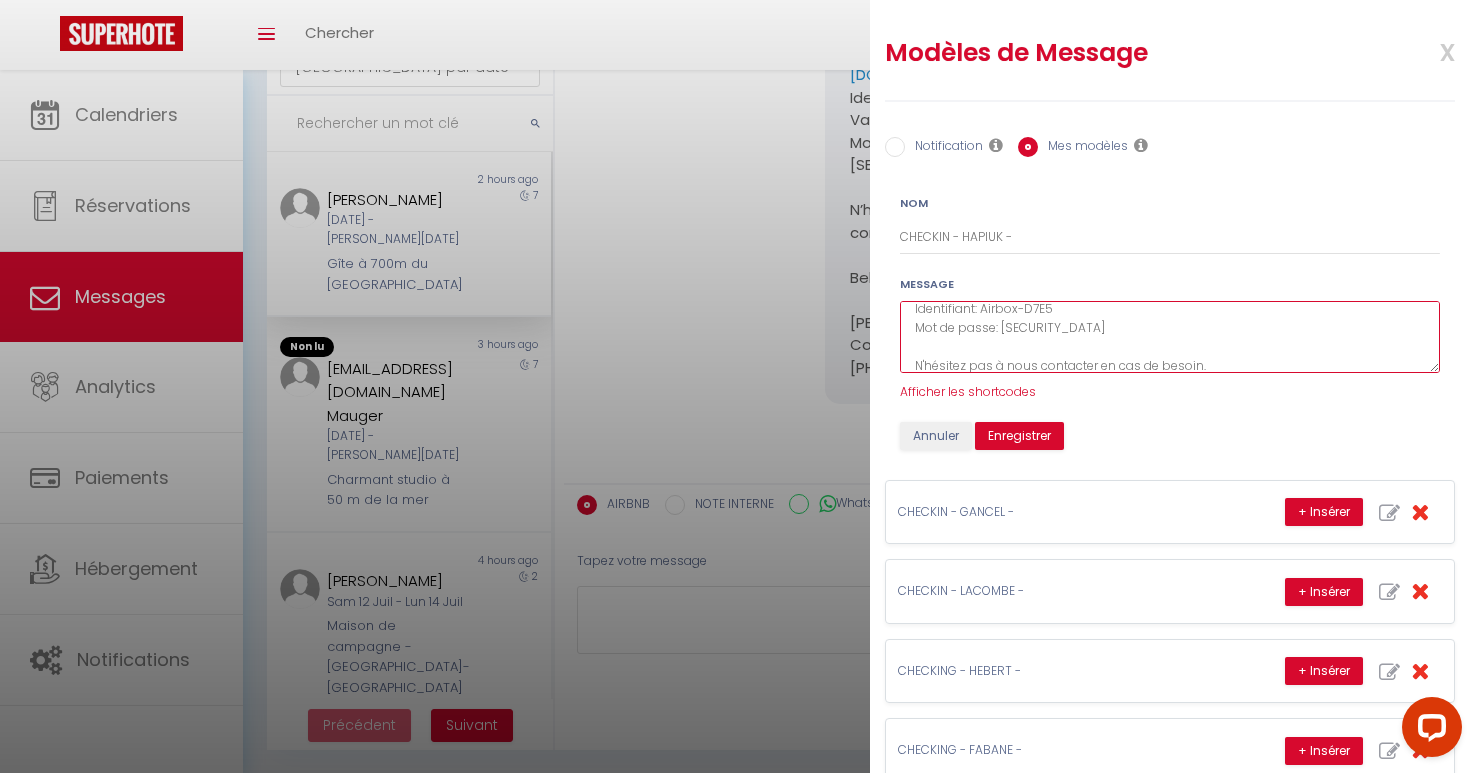click on "Bonjour [GUEST:NAME] 👋🏼
Le logement est prêt à vous accueillir à l’heure convenue !  Pour rappel, la remise des clés se fait en main propre. (N’hésitez pas à nous prévenir de l’évolution de votre heure d’arrivée).
Guide d'arrivée:   [URL][DOMAIN_NAME]
🛜 WIFI:
Identifiant: Airbox-D7E5
Mot de passe: [SECURITY_DATA]
N'hésitez pas à nous contacter en cas de besoin.
À bientôt..
[PERSON_NAME]
Conciergerie Golden Key
[PHONE_NUMBER]" at bounding box center (1170, 337) 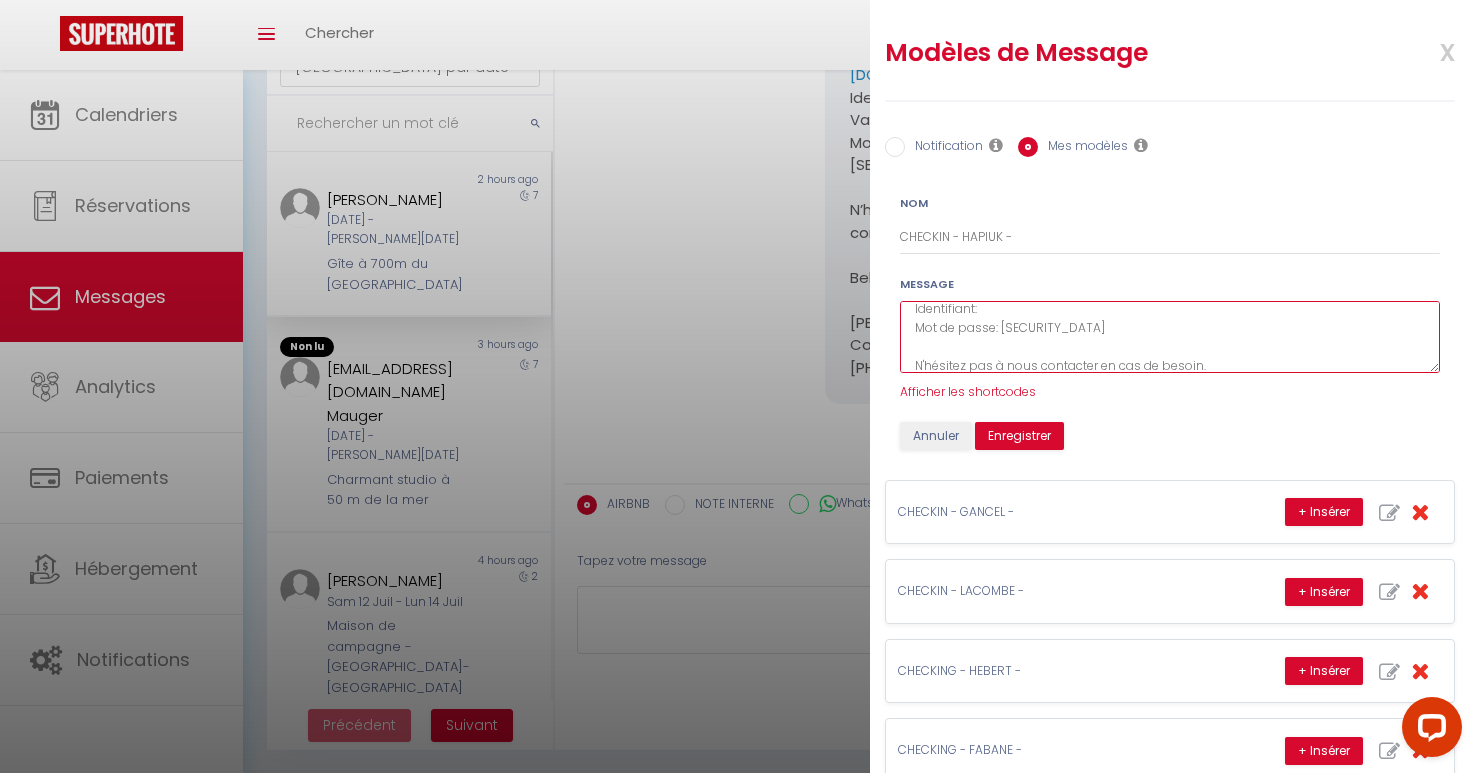 paste on "Livebox-3680" 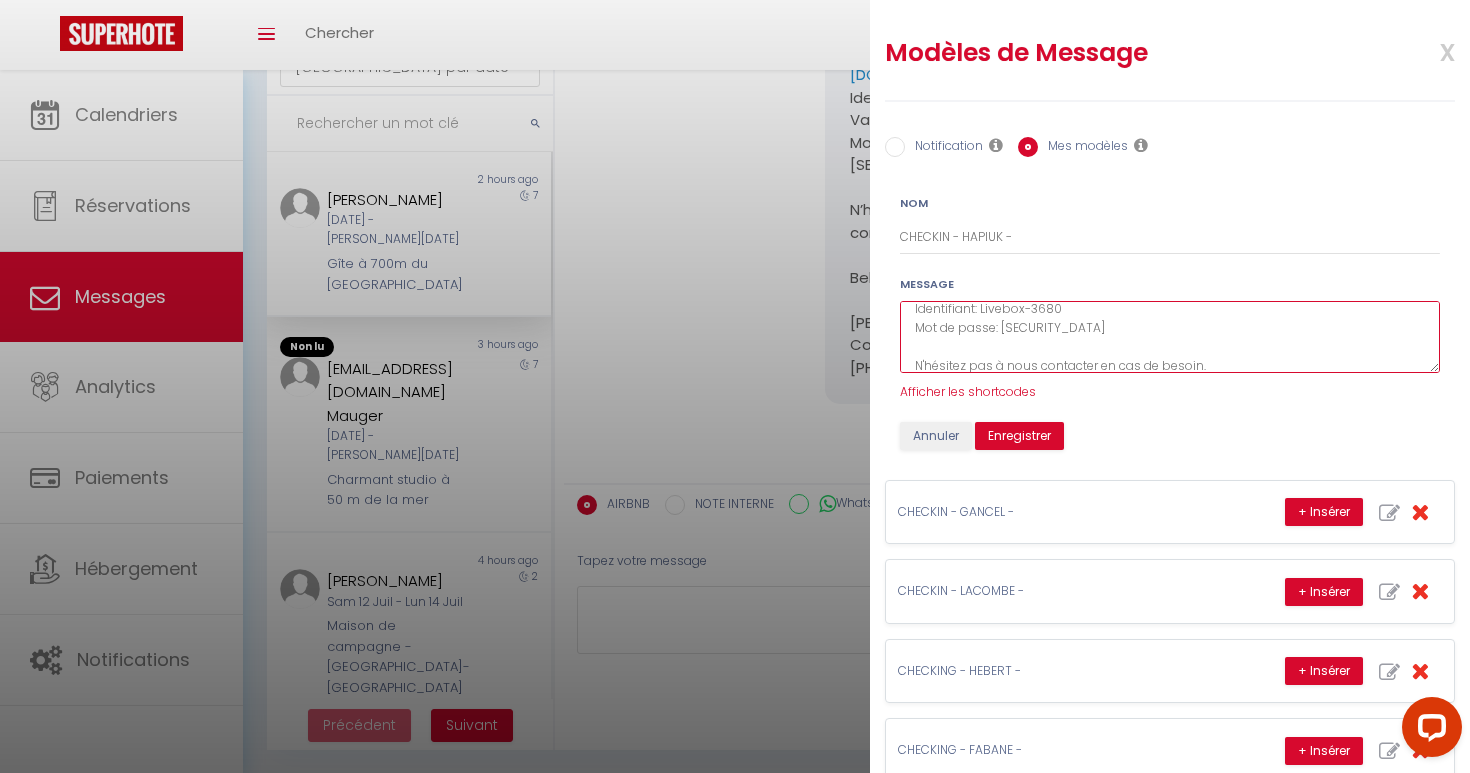 click on "Bonjour [GUEST:NAME] 👋🏼
Le logement est prêt à vous accueillir à l’heure convenue !  Pour rappel, la remise des clés se fait en main propre. (N’hésitez pas à nous prévenir de l’évolution de votre heure d’arrivée).
Guide d'arrivée:   [URL][DOMAIN_NAME]
🛜 WIFI:
Identifiant: Livebox-3680
Mot de passe: [SECURITY_DATA]
N'hésitez pas à nous contacter en cas de besoin.
À bientôt..
[PERSON_NAME]
Conciergerie Golden Key
[PHONE_NUMBER]" at bounding box center [1170, 337] 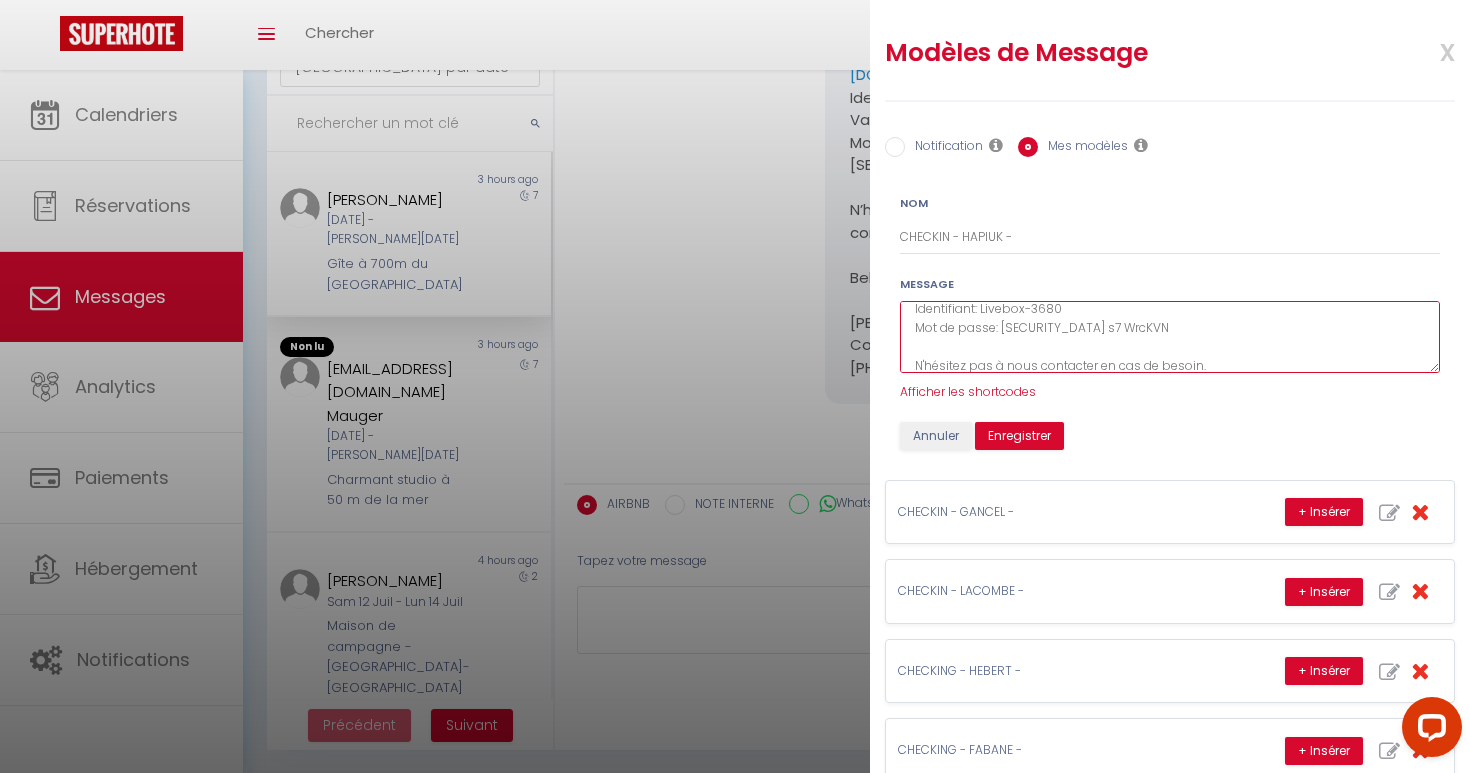 paste on "mD3N9" 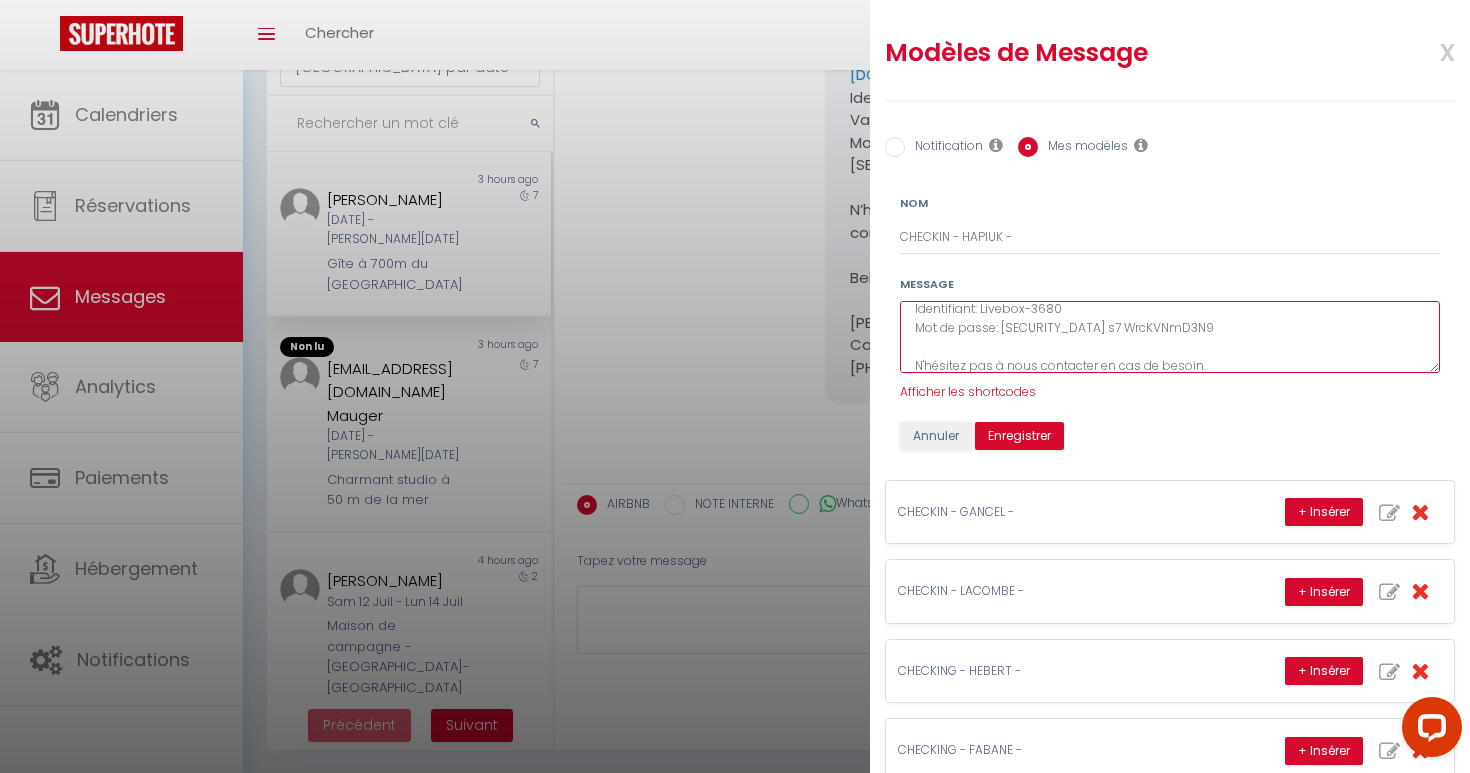 scroll, scrollTop: 63, scrollLeft: 0, axis: vertical 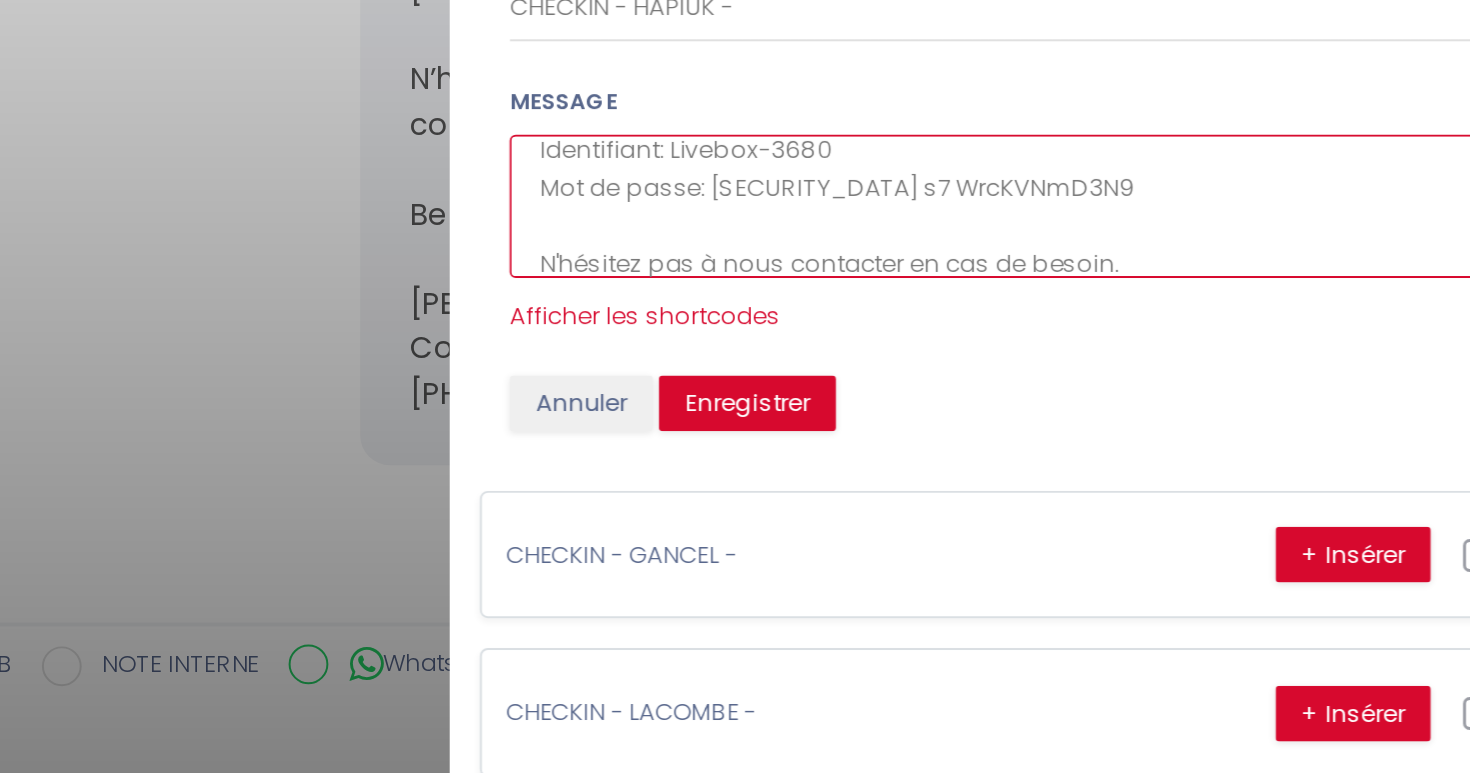 click on "Bonjour [GUEST:NAME] 👋🏼
Le logement est prêt à vous accueillir à l’heure convenue !  Pour rappel, la remise des clés se fait en main propre. (N’hésitez pas à nous prévenir de l’évolution de votre heure d’arrivée).
Guide d'arrivée:   [URL][DOMAIN_NAME]
🛜 WIFI:
Identifiant: Livebox-3680
Mot de passe: [SECURITY_DATA] s7 WrcKVNmD3N9
N'hésitez pas à nous contacter en cas de besoin.
À bientôt..
[PERSON_NAME]
Conciergerie Golden Key
[PHONE_NUMBER]" at bounding box center [1170, 337] 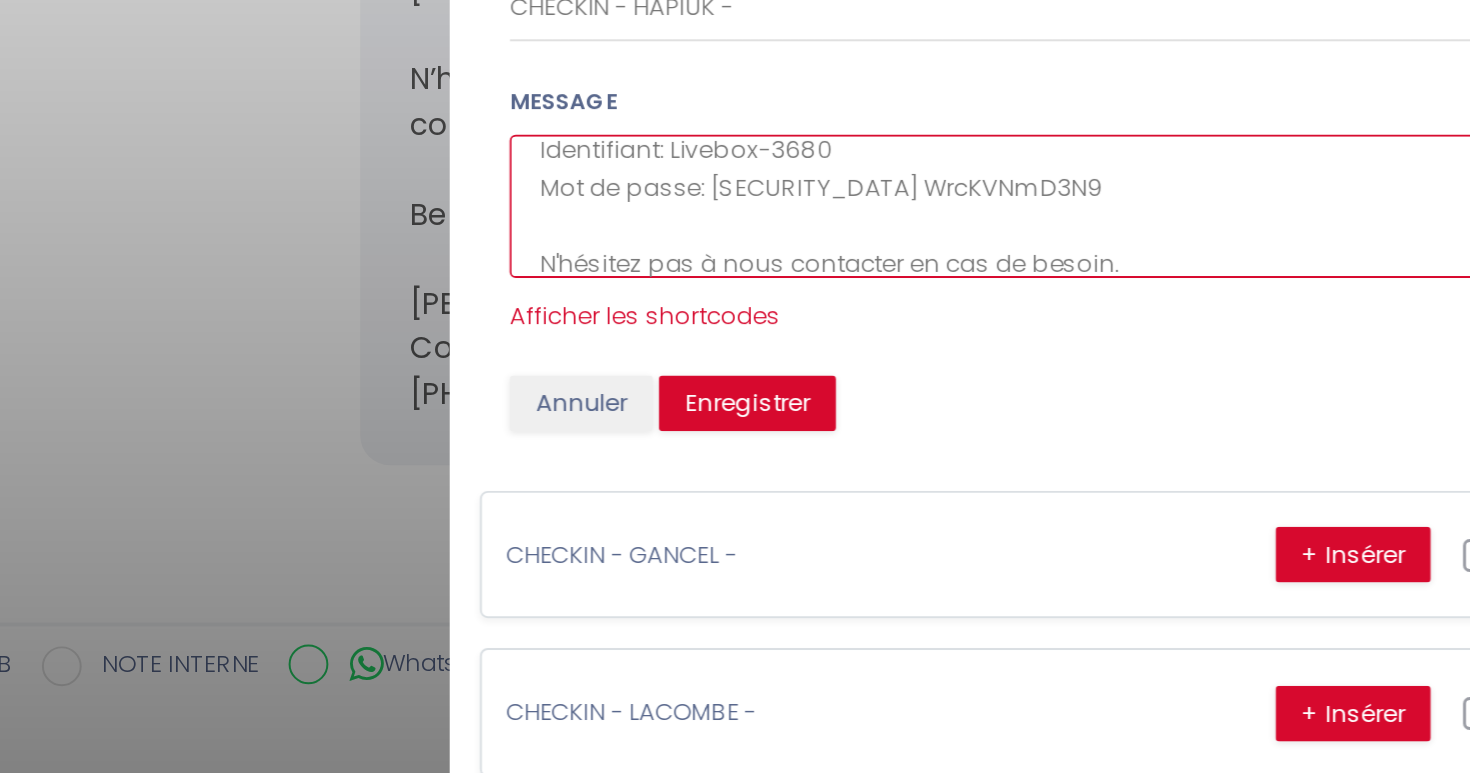 click on "Bonjour [GUEST:NAME] 👋🏼
Le logement est prêt à vous accueillir à l’heure convenue !  Pour rappel, la remise des clés se fait en main propre. (N’hésitez pas à nous prévenir de l’évolution de votre heure d’arrivée).
Guide d'arrivée:   [URL][DOMAIN_NAME]
🛜 WIFI:
Identifiant: Livebox-3680
Mot de passe: [SECURITY_DATA] WrcKVNmD3N9
N'hésitez pas à nous contacter en cas de besoin.
À bientôt..
[PERSON_NAME]
Conciergerie Golden Key
[PHONE_NUMBER]" at bounding box center (1170, 337) 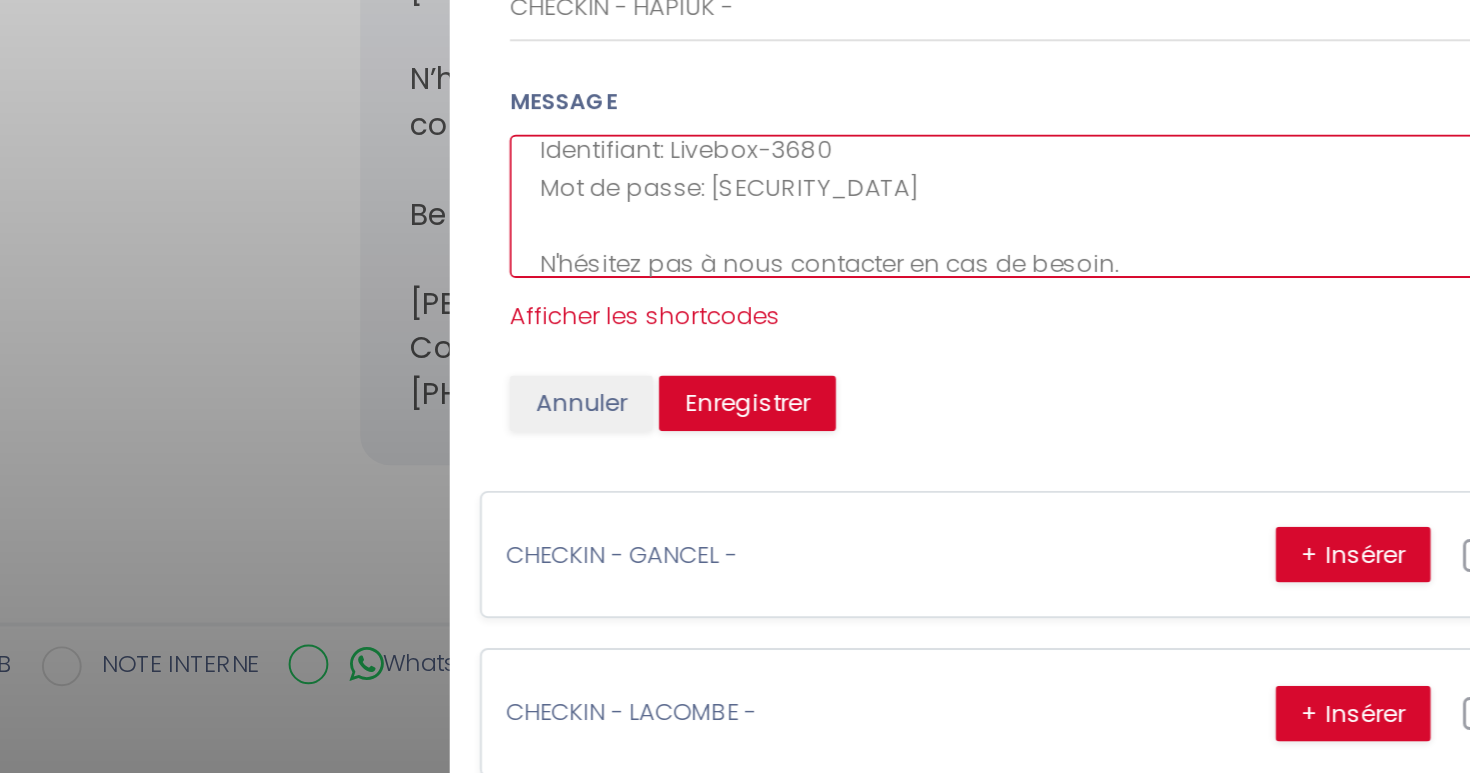 click on "Bonjour [GUEST:NAME] 👋🏼
Le logement est prêt à vous accueillir à l’heure convenue !  Pour rappel, la remise des clés se fait en main propre. (N’hésitez pas à nous prévenir de l’évolution de votre heure d’arrivée).
Guide d'arrivée:   [URL][DOMAIN_NAME]
🛜 WIFI:
Identifiant: Livebox-3680
Mot de passe: [SECURITY_DATA]
N'hésitez pas à nous contacter en cas de besoin.
À bientôt..
[PERSON_NAME]
Conciergerie Golden Key
[PHONE_NUMBER]" at bounding box center (1170, 337) 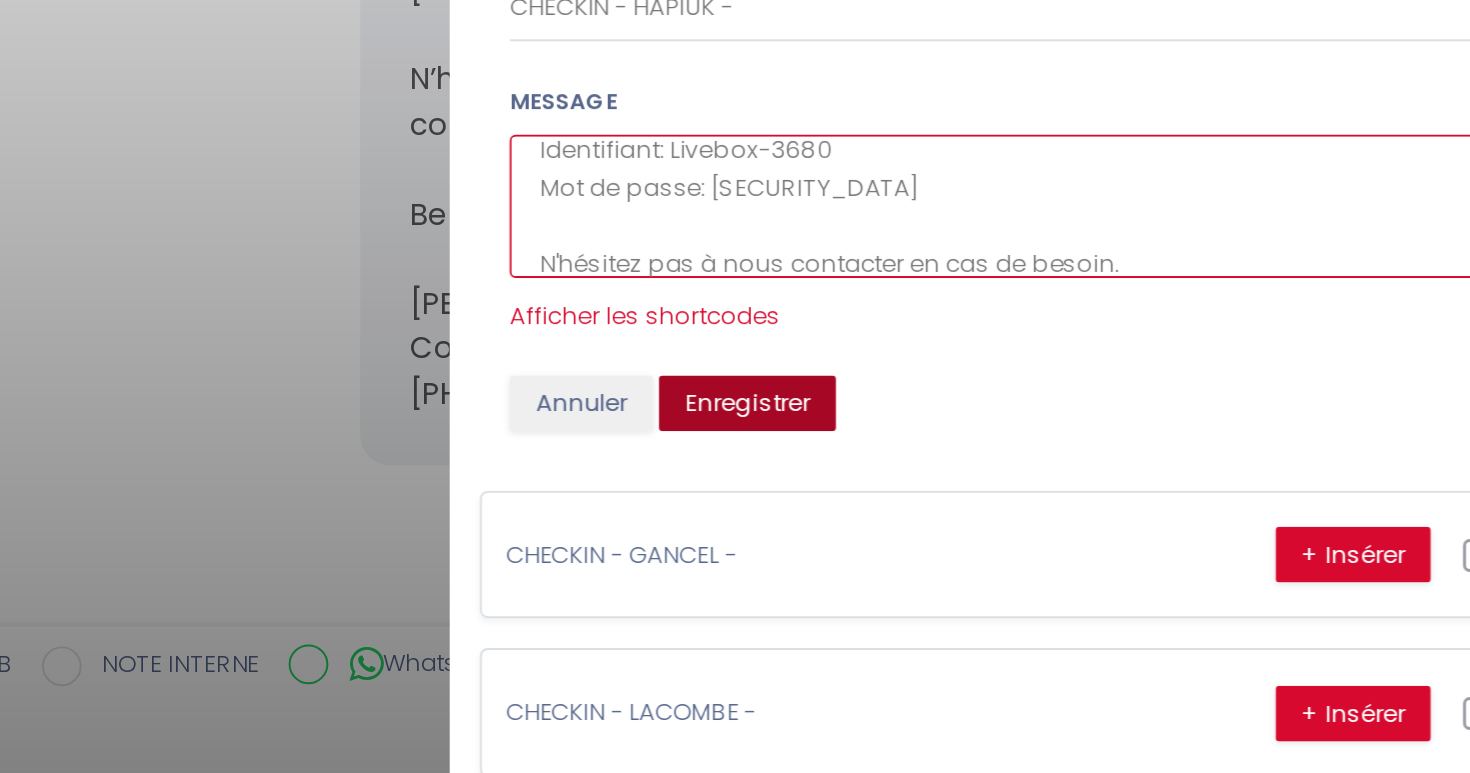 type on "Bonjour [GUEST:NAME] 👋🏼
Le logement est prêt à vous accueillir à l’heure convenue !  Pour rappel, la remise des clés se fait en main propre. (N’hésitez pas à nous prévenir de l’évolution de votre heure d’arrivée).
Guide d'arrivée:   [URL][DOMAIN_NAME]
🛜 WIFI:
Identifiant: Livebox-3680
Mot de passe: [SECURITY_DATA]
N'hésitez pas à nous contacter en cas de besoin.
À bientôt..
[PERSON_NAME]
Conciergerie Golden Key
[PHONE_NUMBER]" 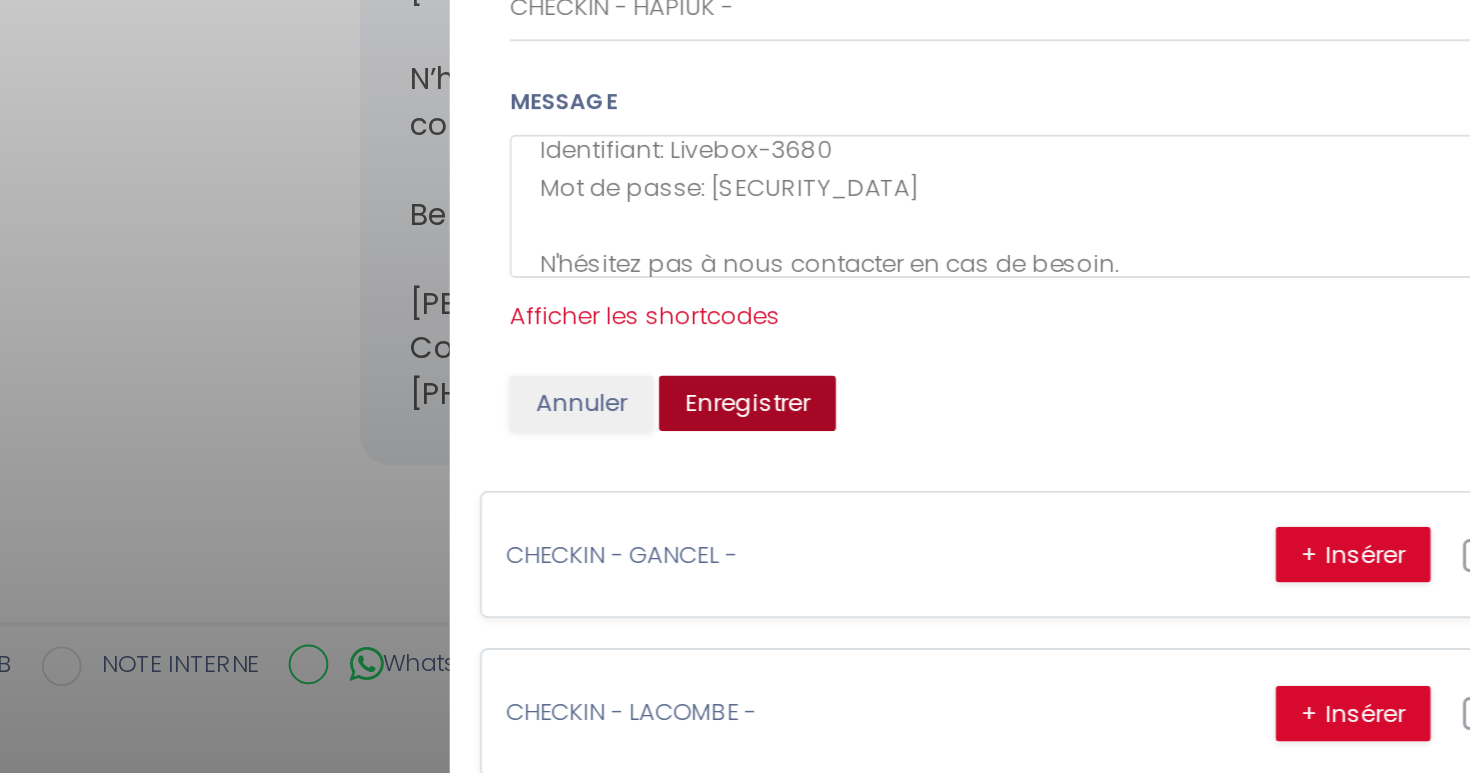 click on "Enregistrer" at bounding box center [1019, 436] 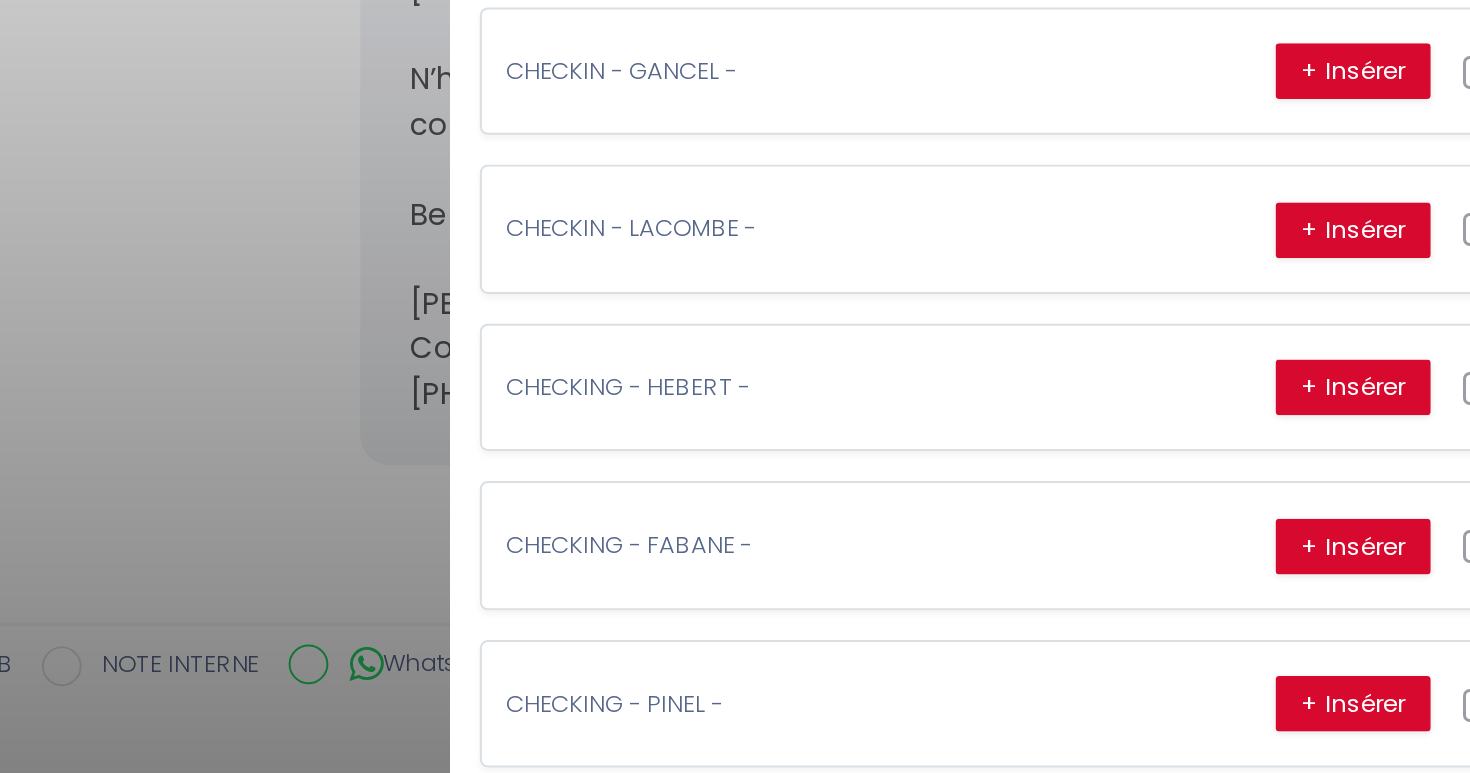 scroll, scrollTop: 125, scrollLeft: 0, axis: vertical 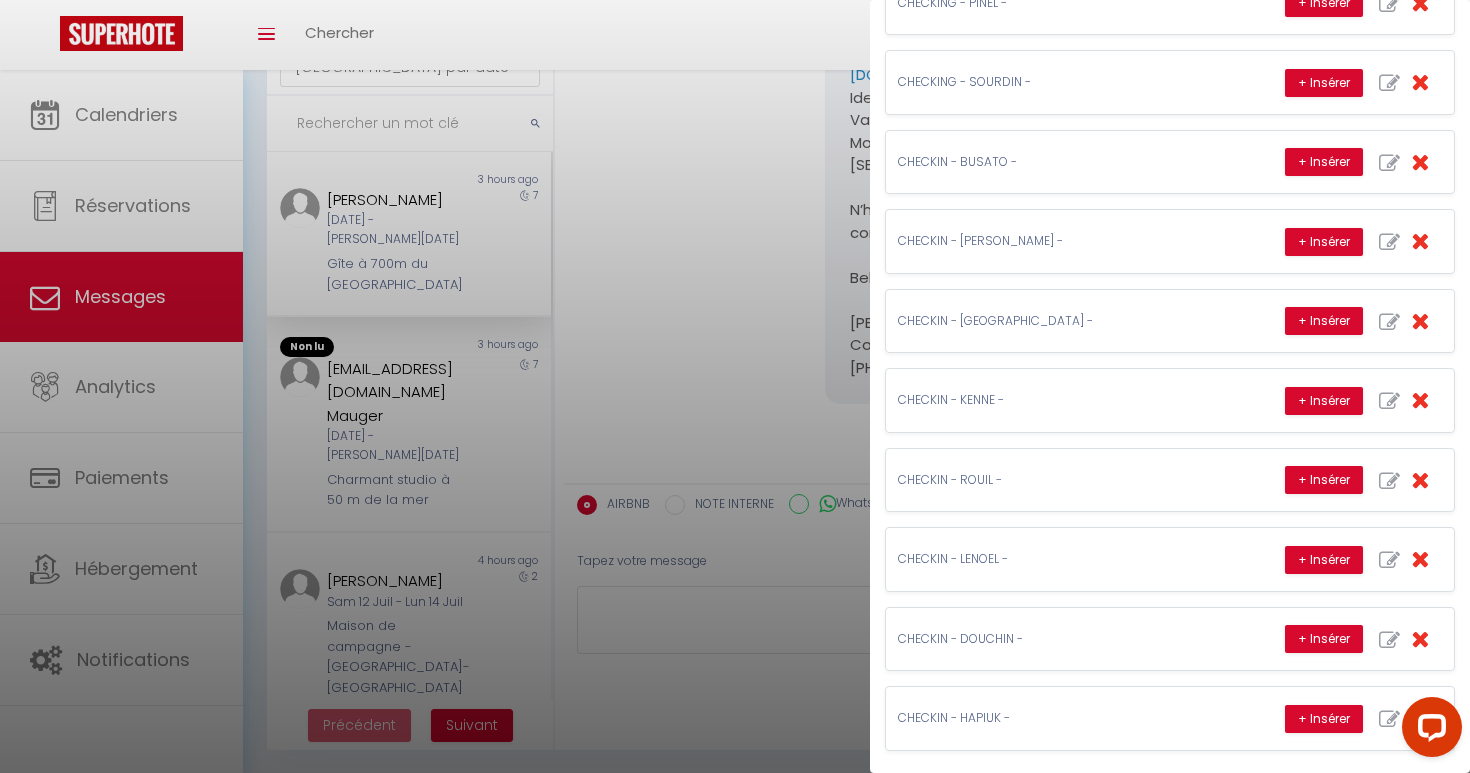 click at bounding box center (735, 386) 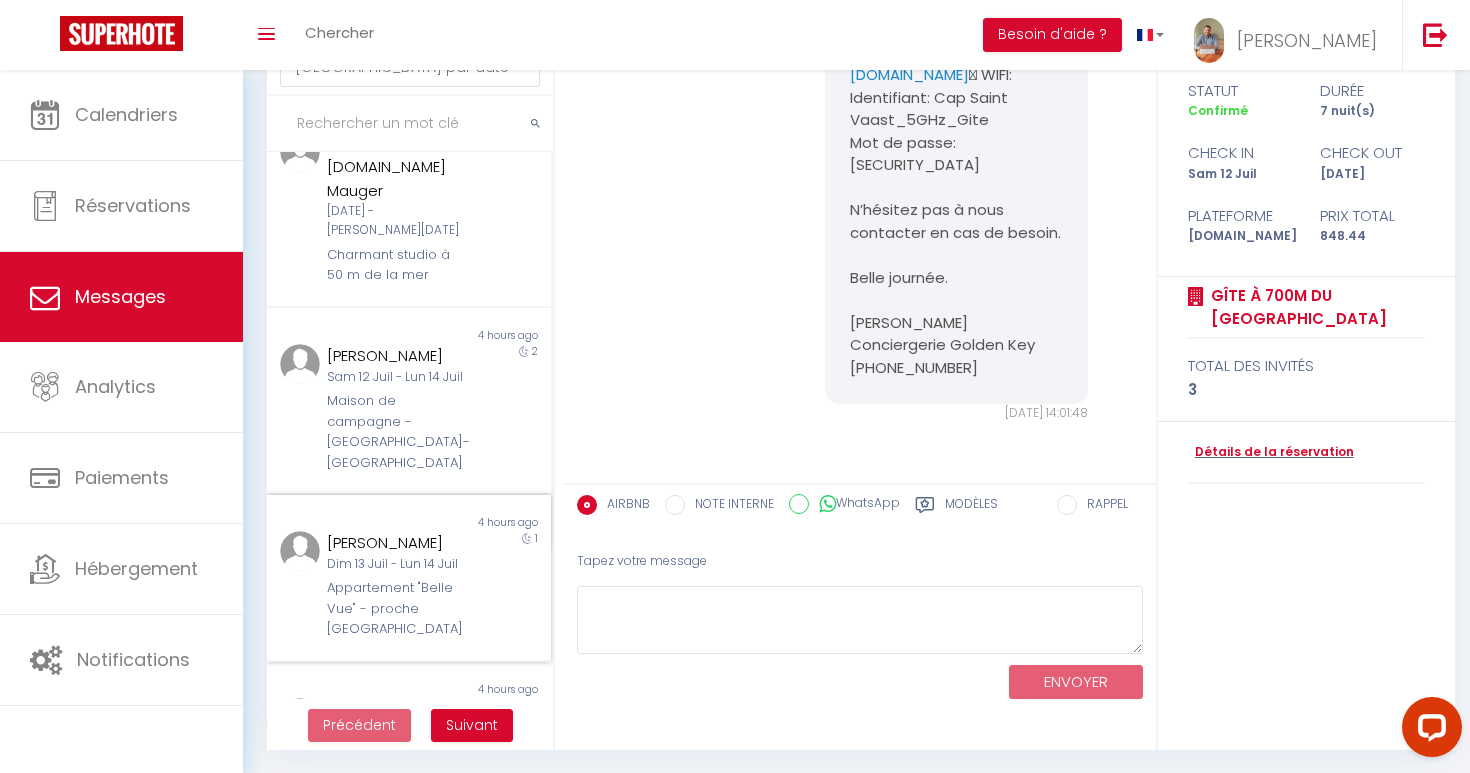 scroll, scrollTop: 227, scrollLeft: 0, axis: vertical 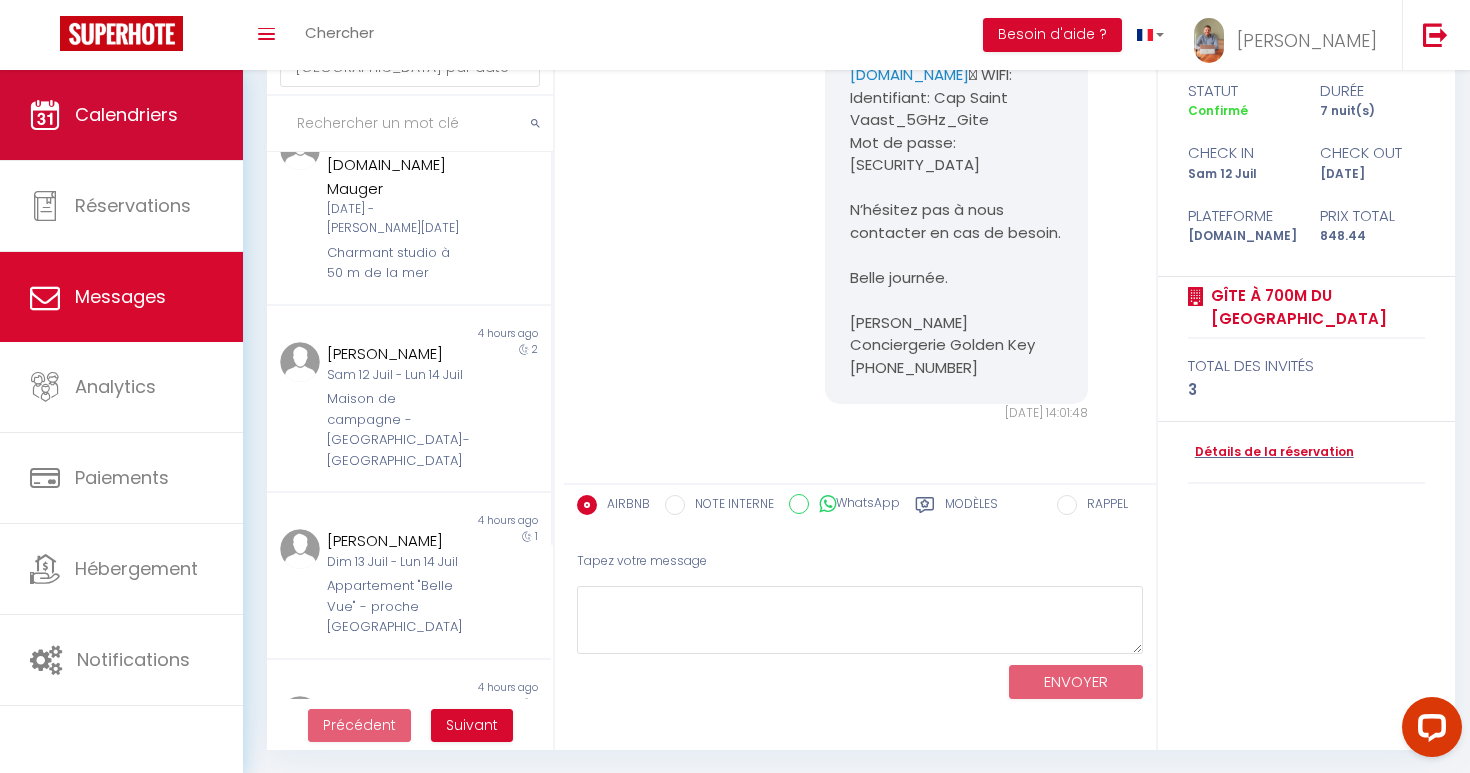 click on "Calendriers" at bounding box center [126, 114] 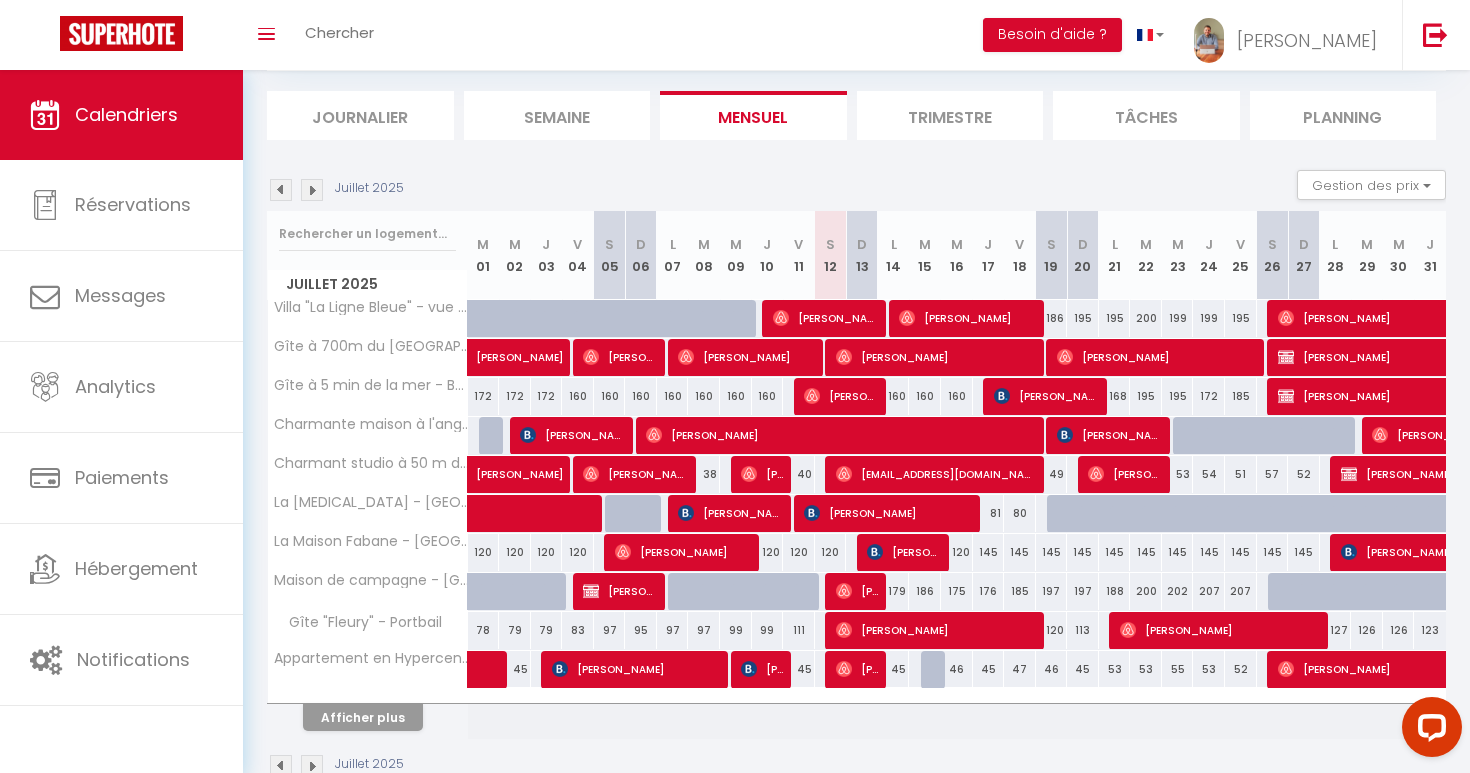 scroll, scrollTop: 118, scrollLeft: 0, axis: vertical 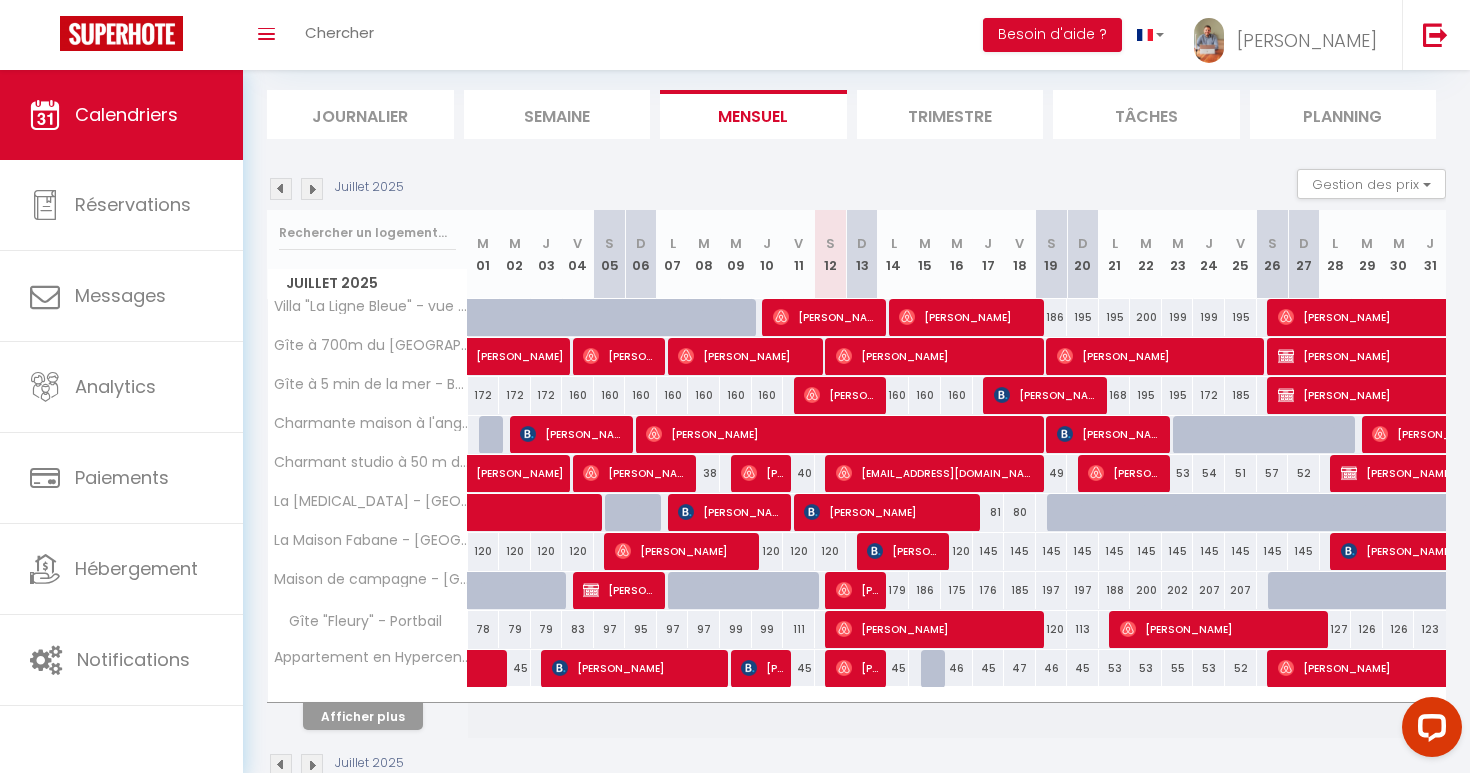 click on "[PERSON_NAME]" at bounding box center (857, 668) 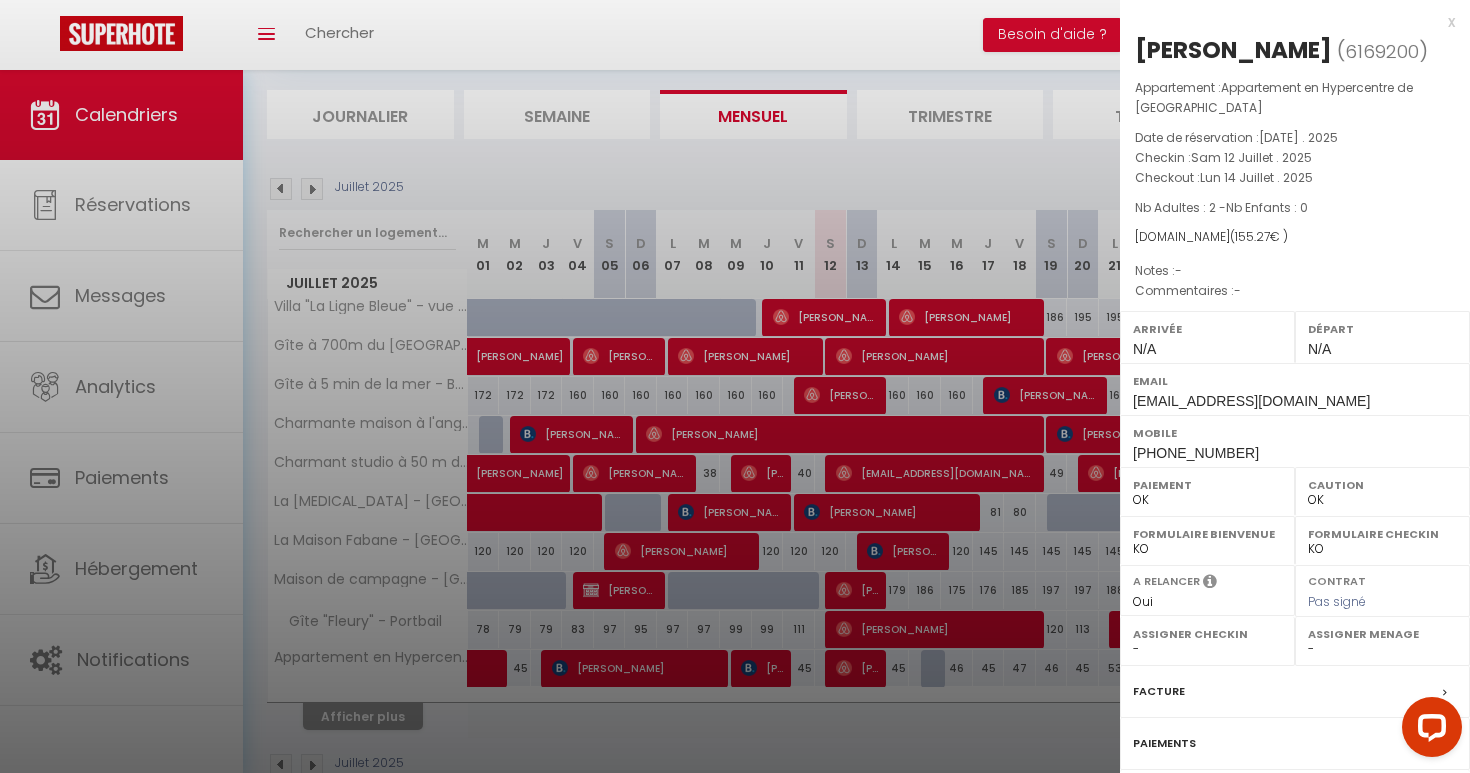 select on "48741" 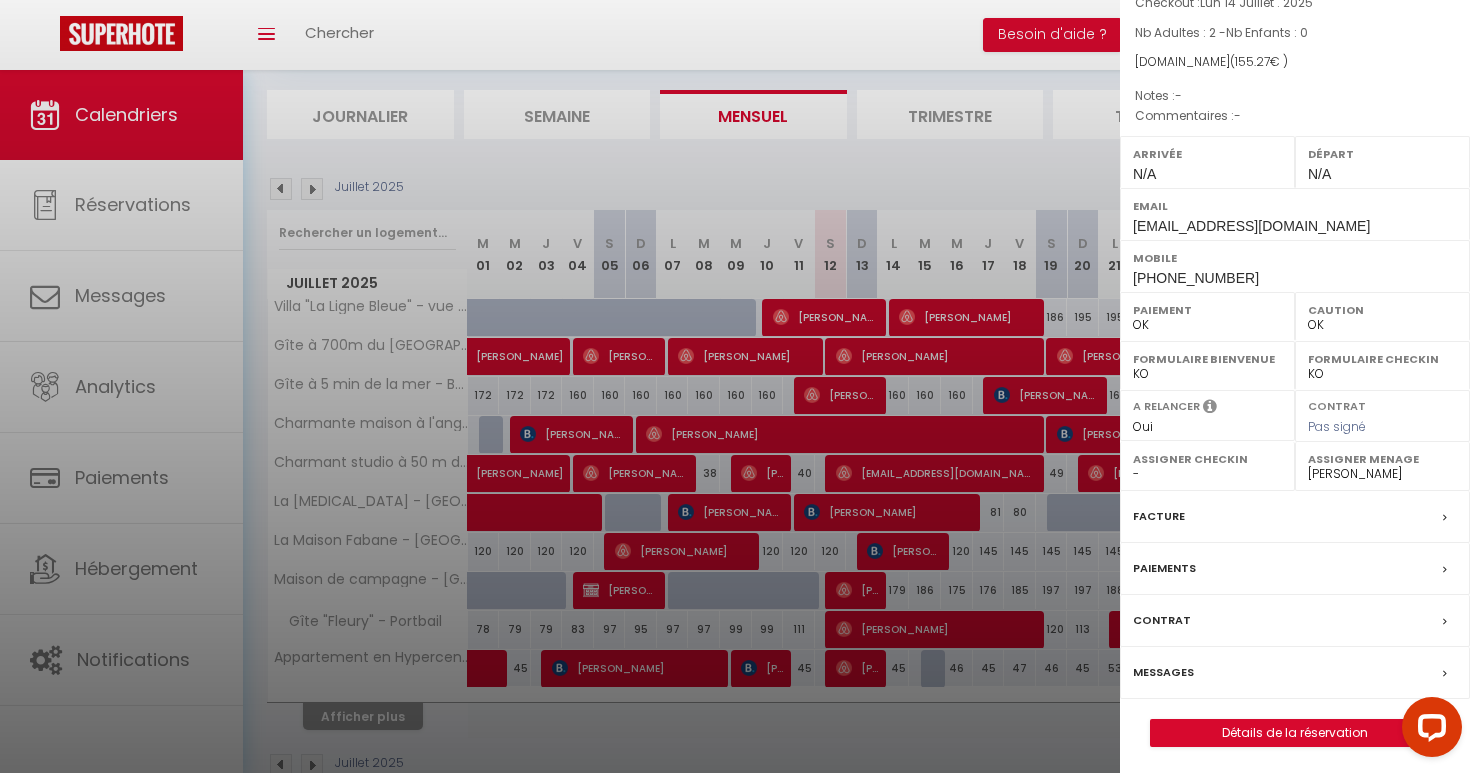 scroll, scrollTop: 173, scrollLeft: 0, axis: vertical 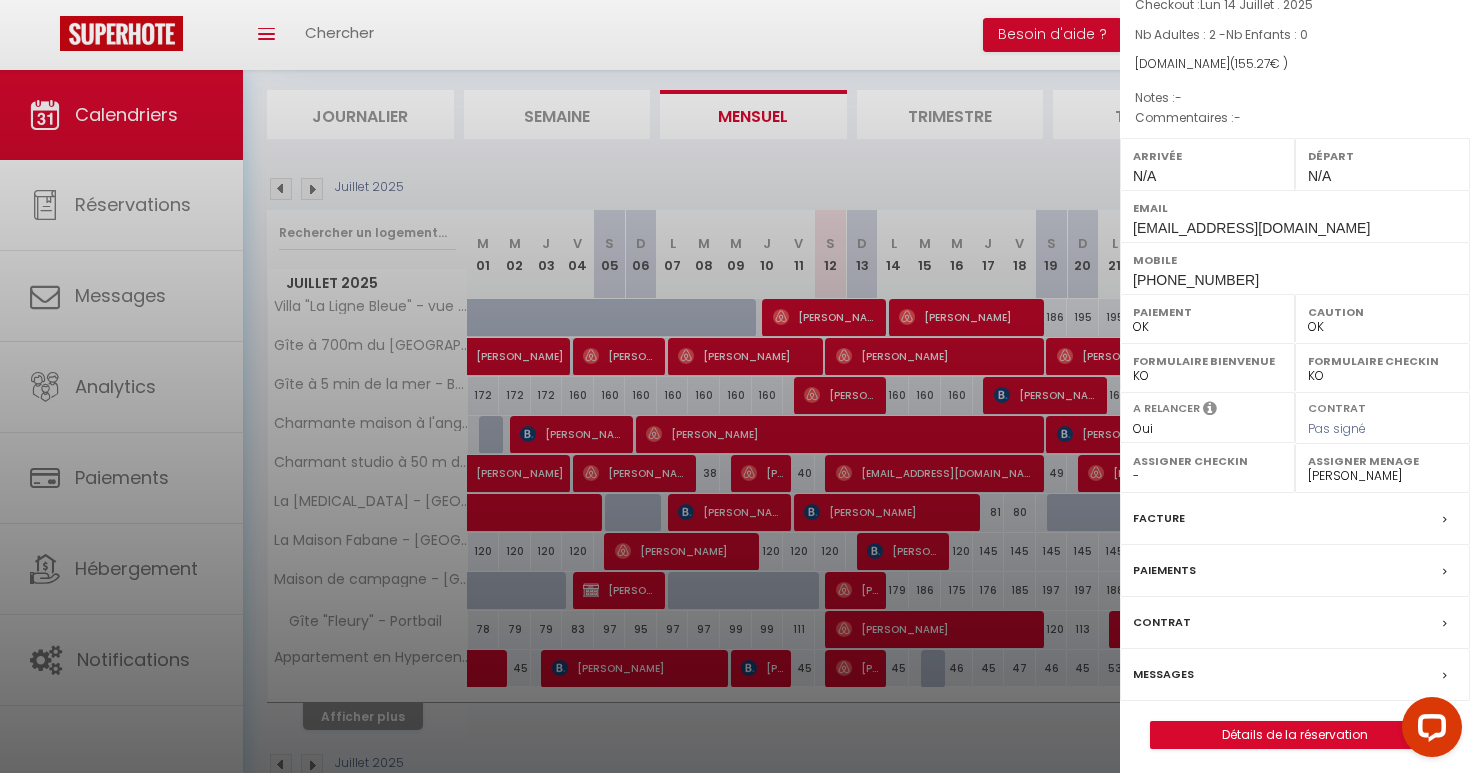 click on "Messages" at bounding box center (1295, 675) 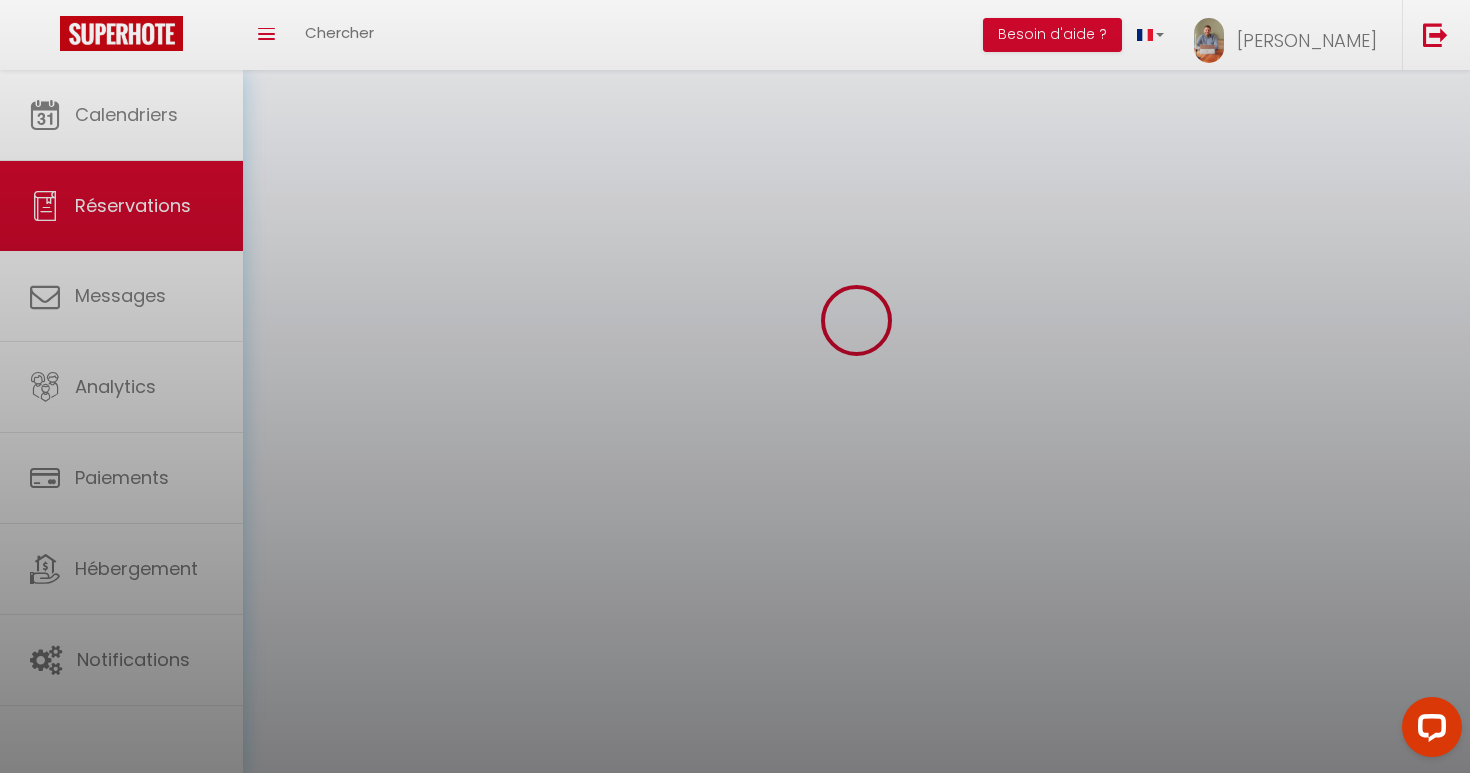scroll, scrollTop: 0, scrollLeft: 0, axis: both 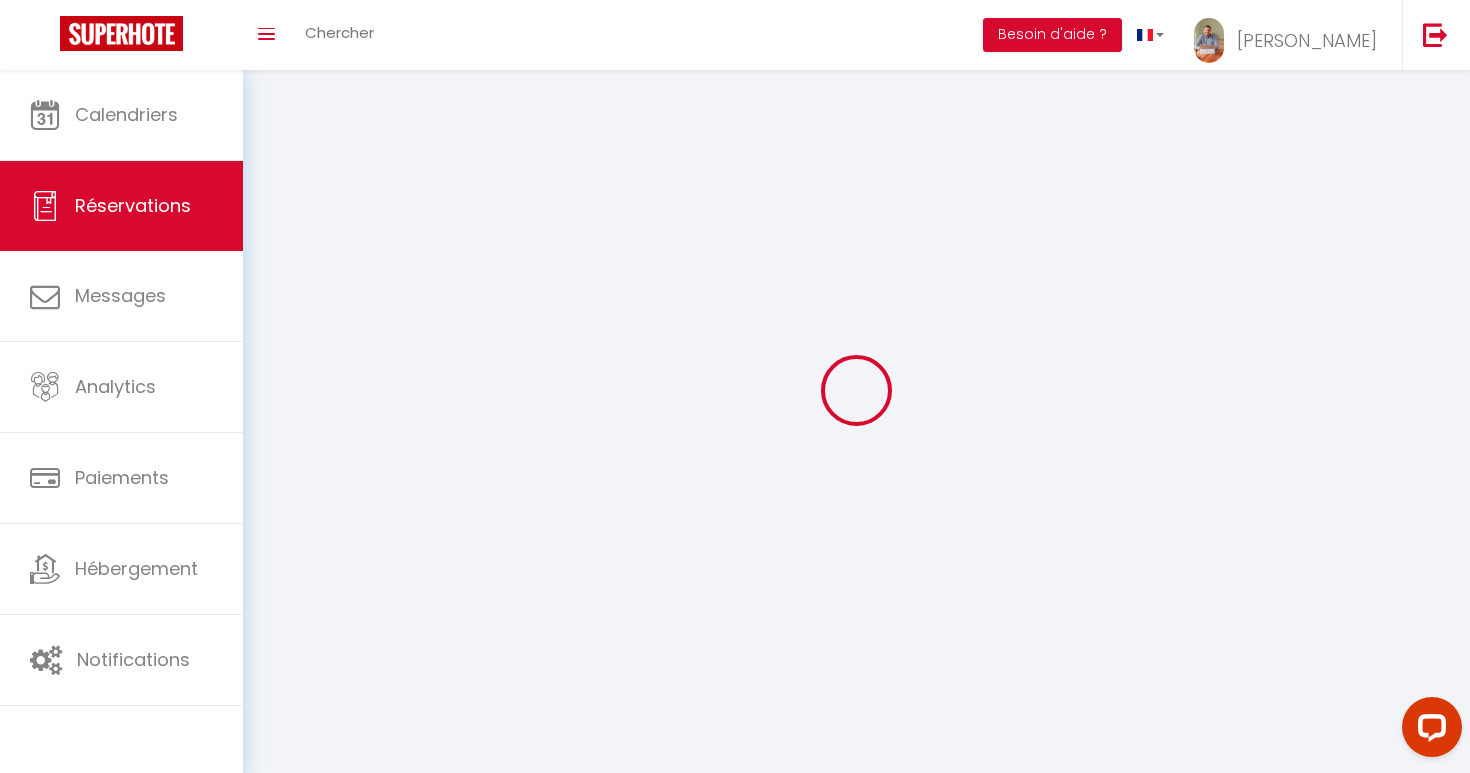 select 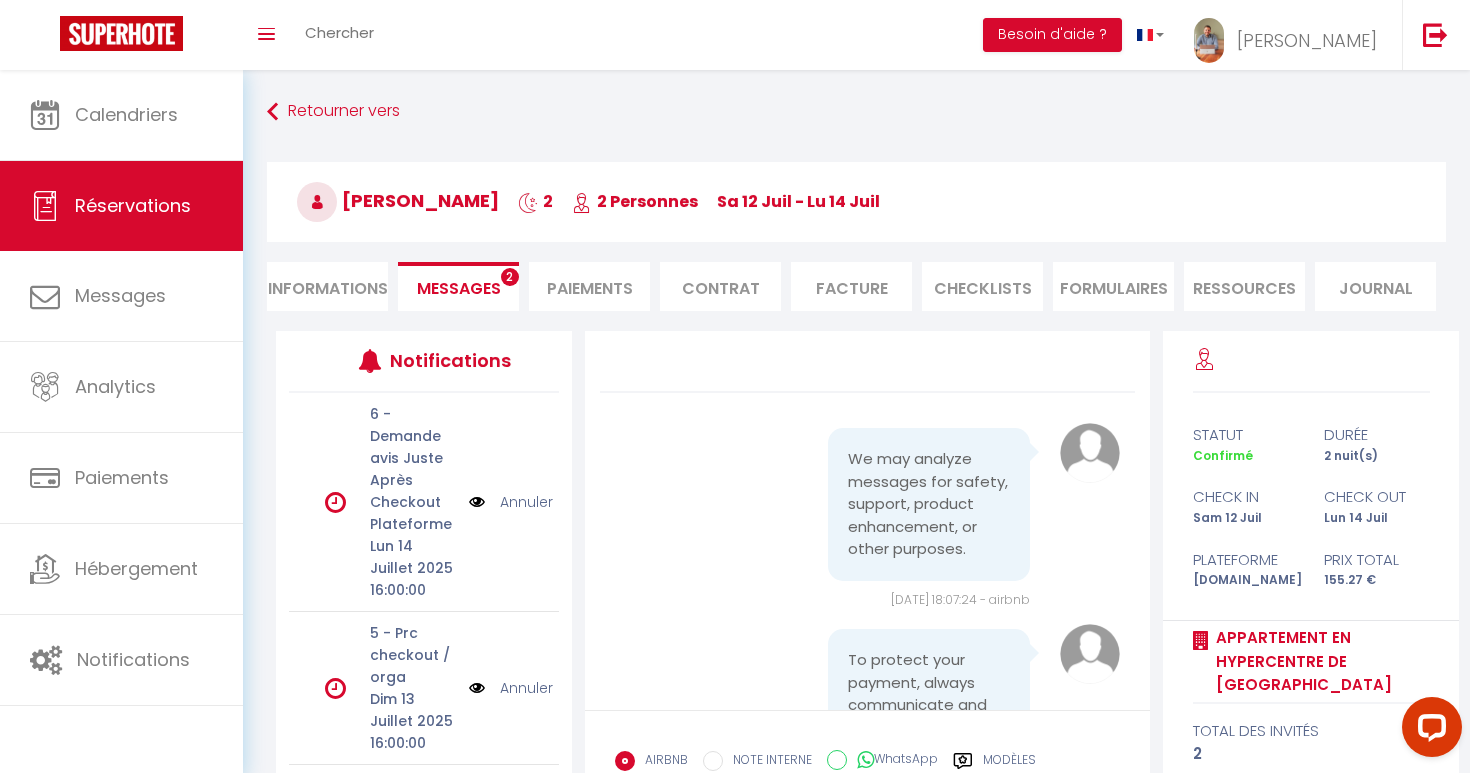 scroll, scrollTop: 5111, scrollLeft: 0, axis: vertical 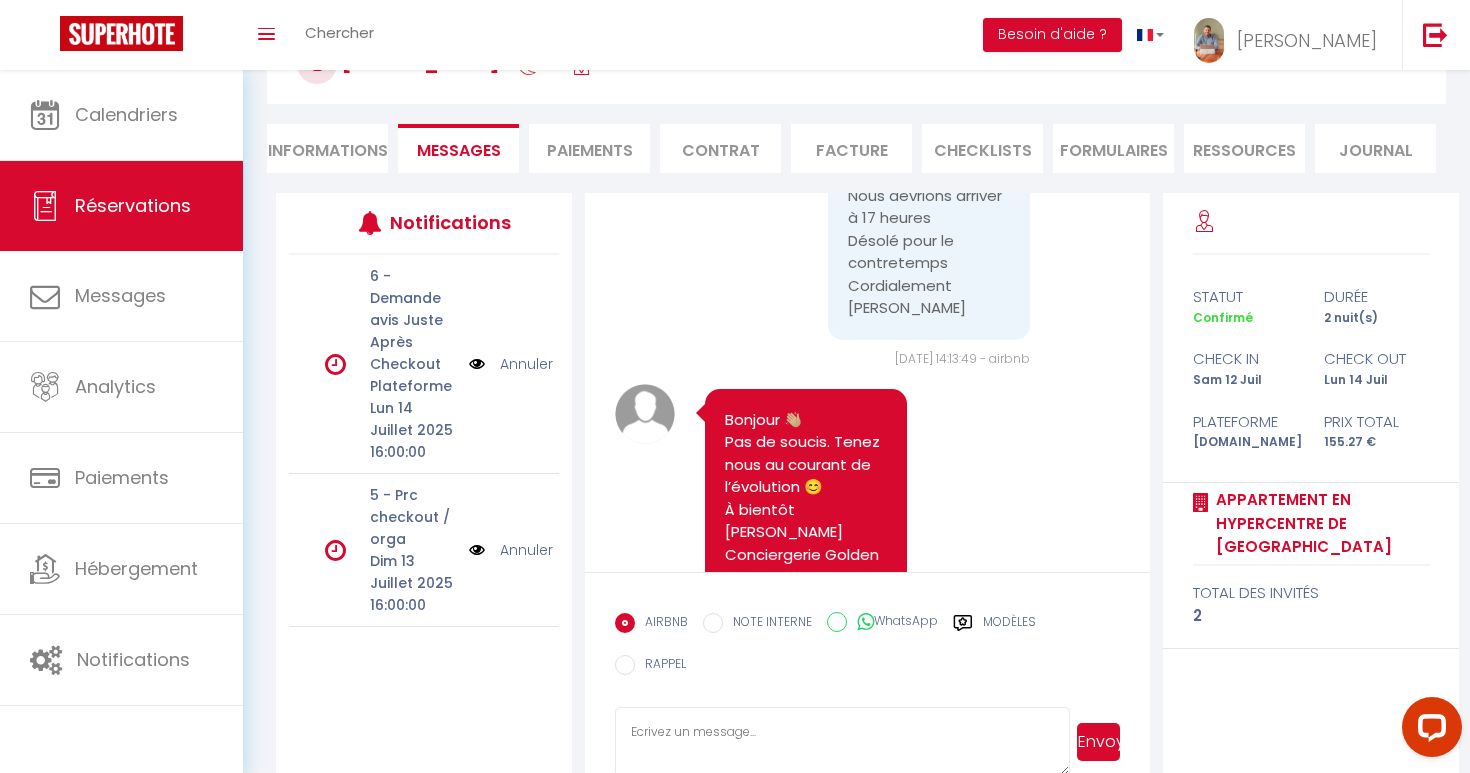 click on "Modèles" at bounding box center (1009, 625) 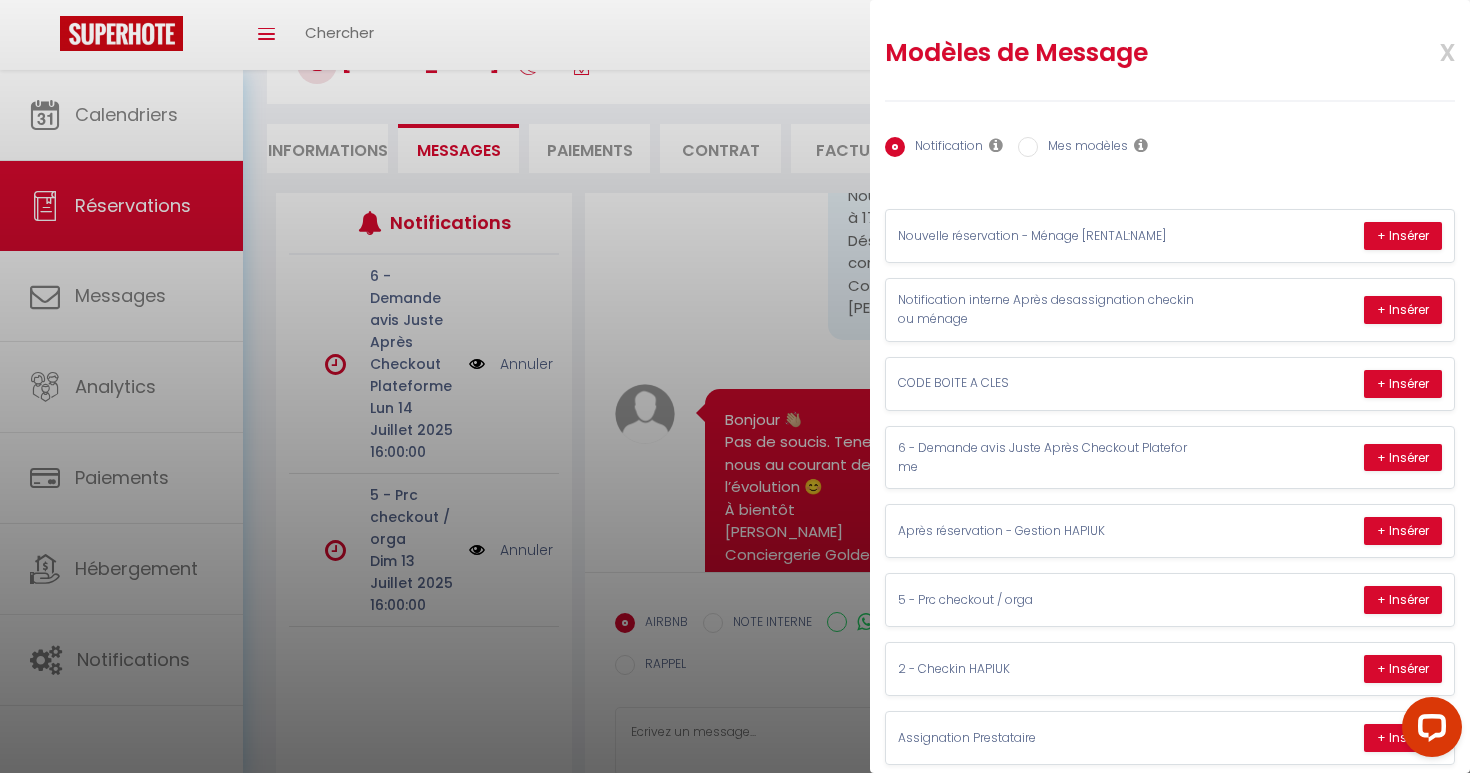 click on "Mes modèles" at bounding box center [1083, 148] 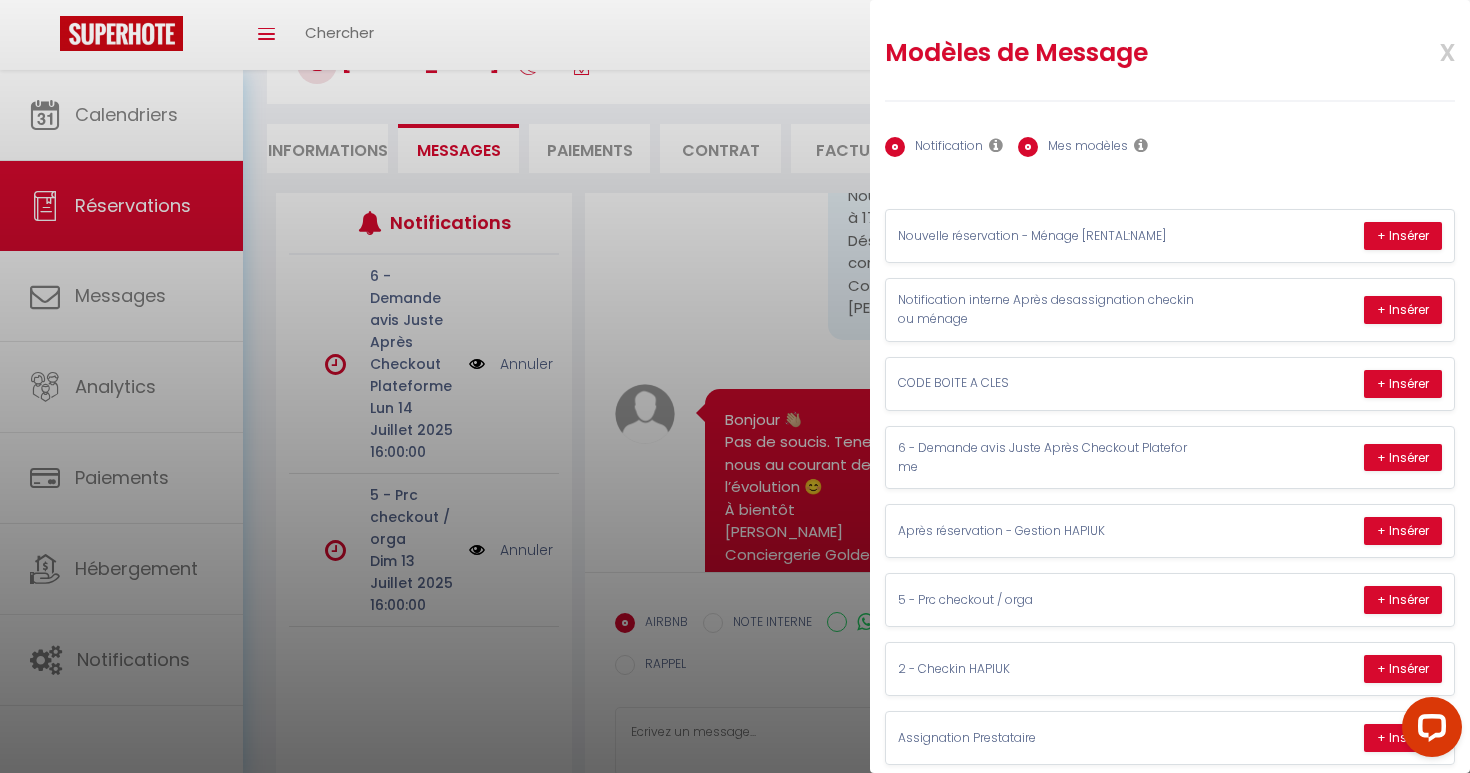radio on "false" 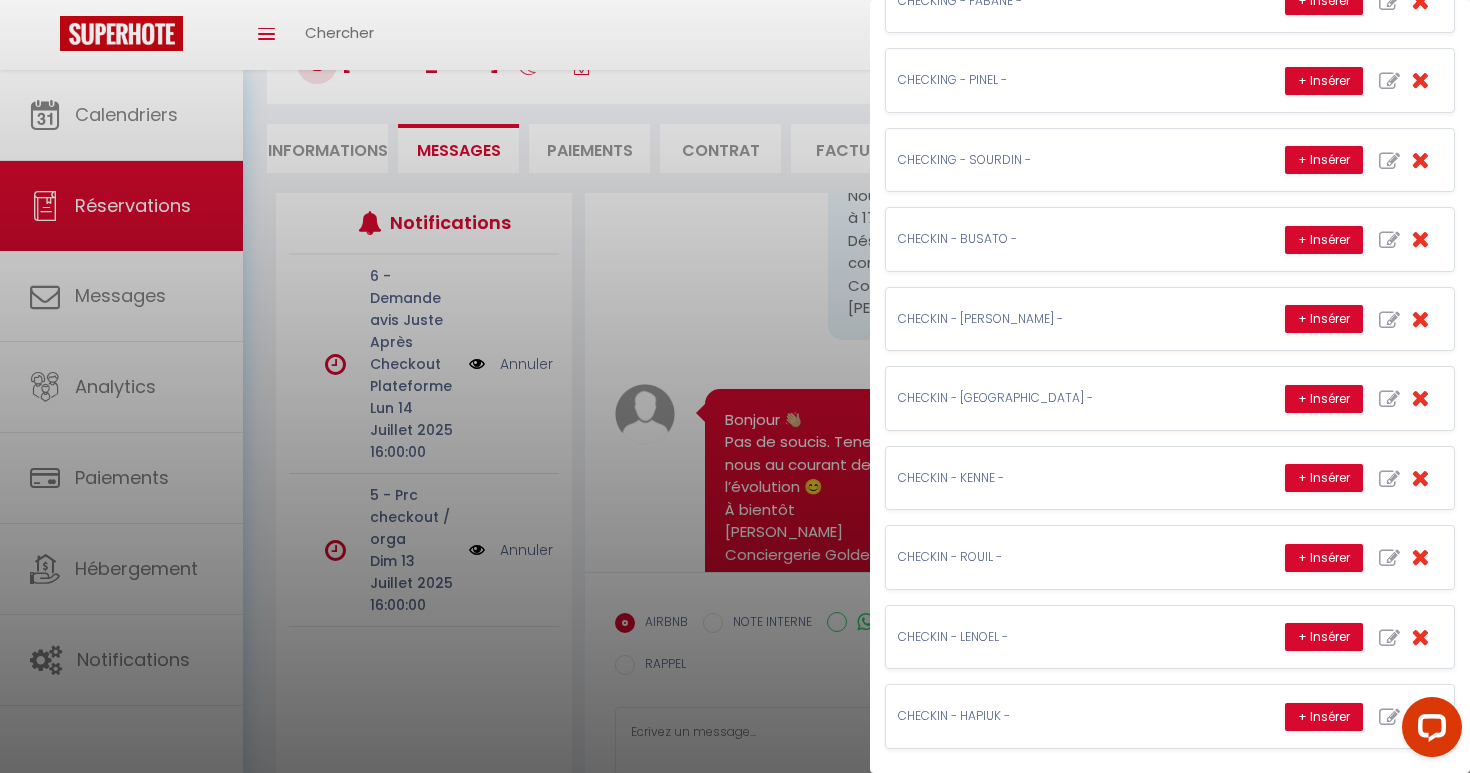 scroll, scrollTop: 584, scrollLeft: 0, axis: vertical 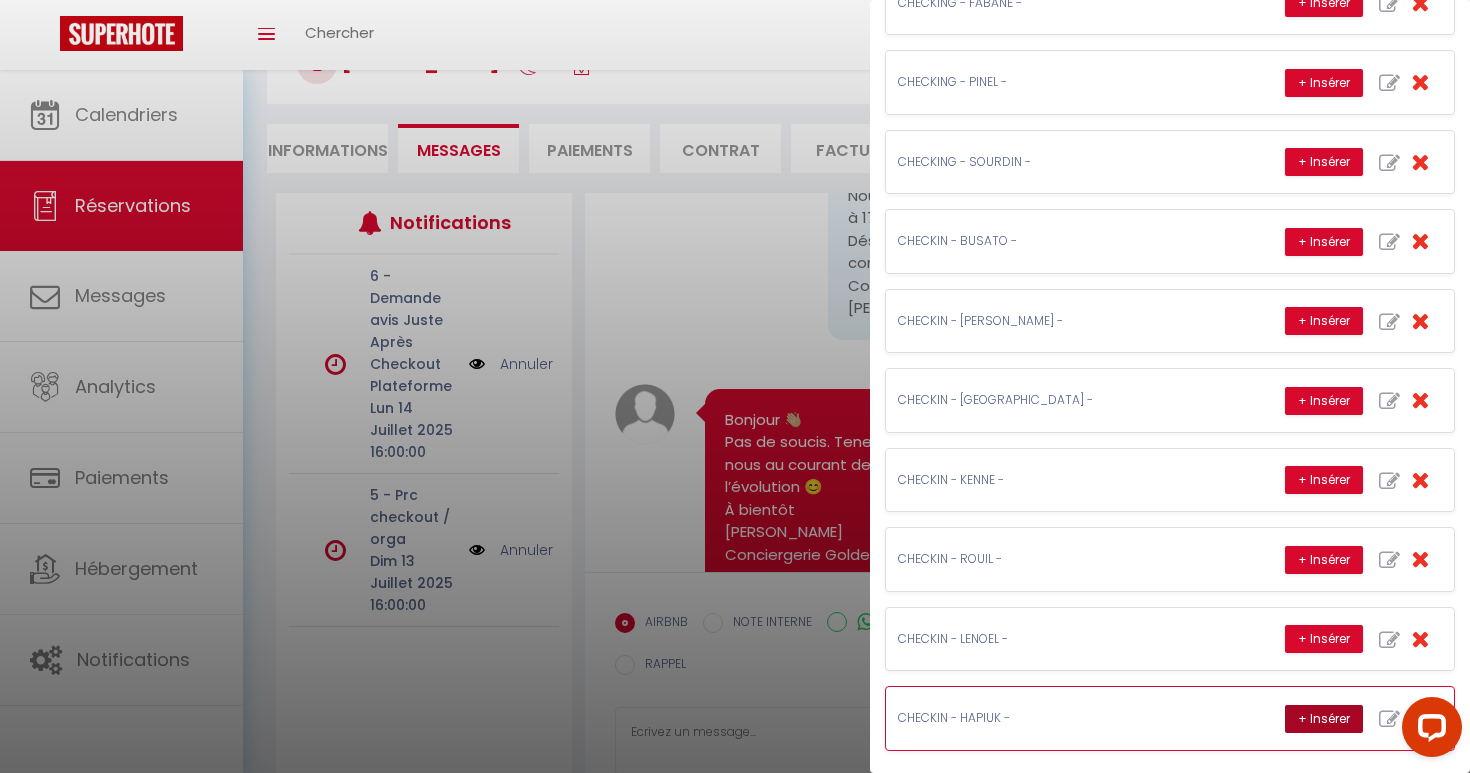 click on "+ Insérer" at bounding box center [1324, 719] 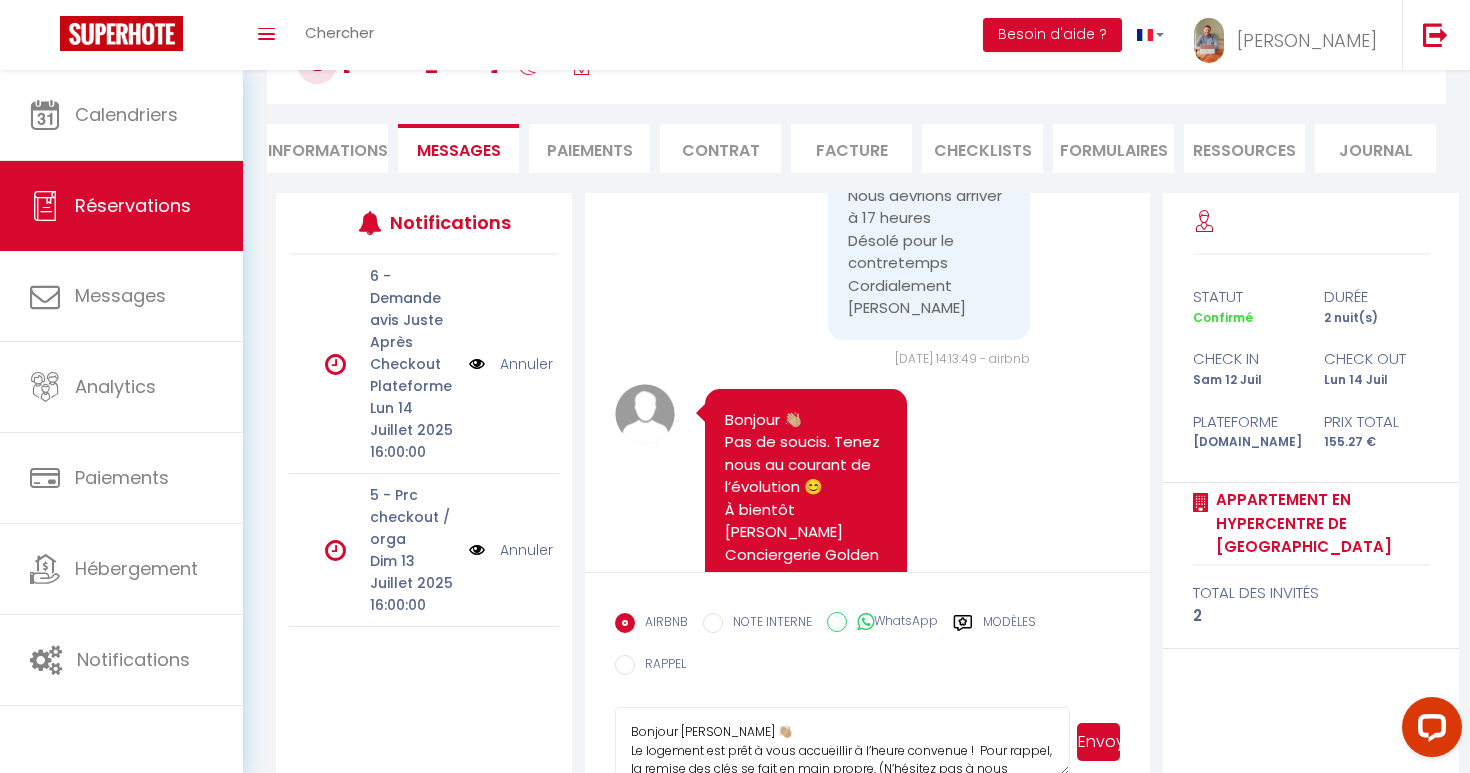 drag, startPoint x: 839, startPoint y: 688, endPoint x: 562, endPoint y: 680, distance: 277.1155 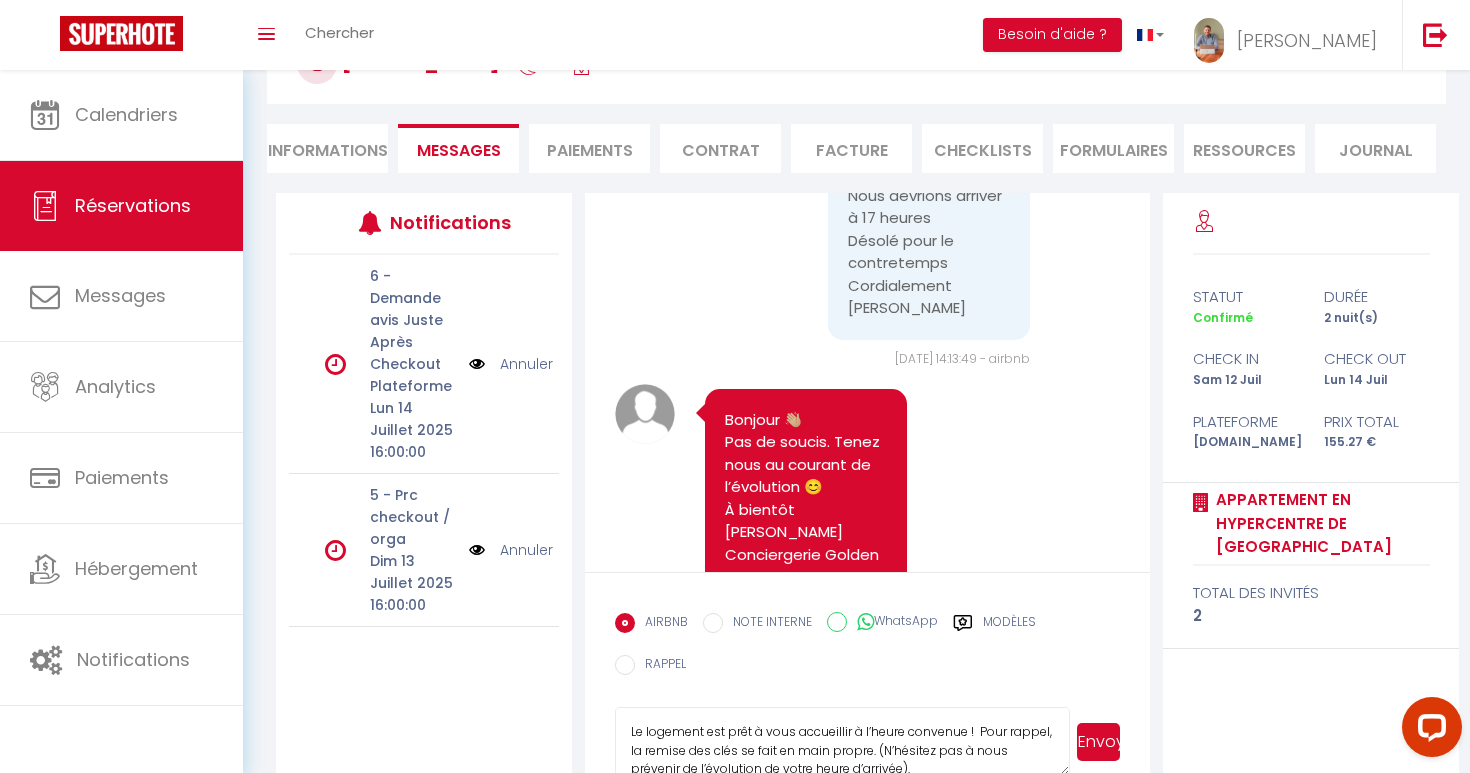 click on "Le logement est prêt à vous accueillir à l’heure convenue !  Pour rappel, la remise des clés se fait en main propre. (N’hésitez pas à nous prévenir de l’évolution de votre heure d’arrivée).
Guide d'arrivée:   [URL][DOMAIN_NAME]
🛜 WIFI:
Identifiant: Livebox-3680
Mot de passe: [SECURITY_DATA]
N'hésitez pas à nous contacter en cas de besoin.
À bientôt..
[PERSON_NAME]
Conciergerie Golden Key
[PHONE_NUMBER]" at bounding box center [842, 742] 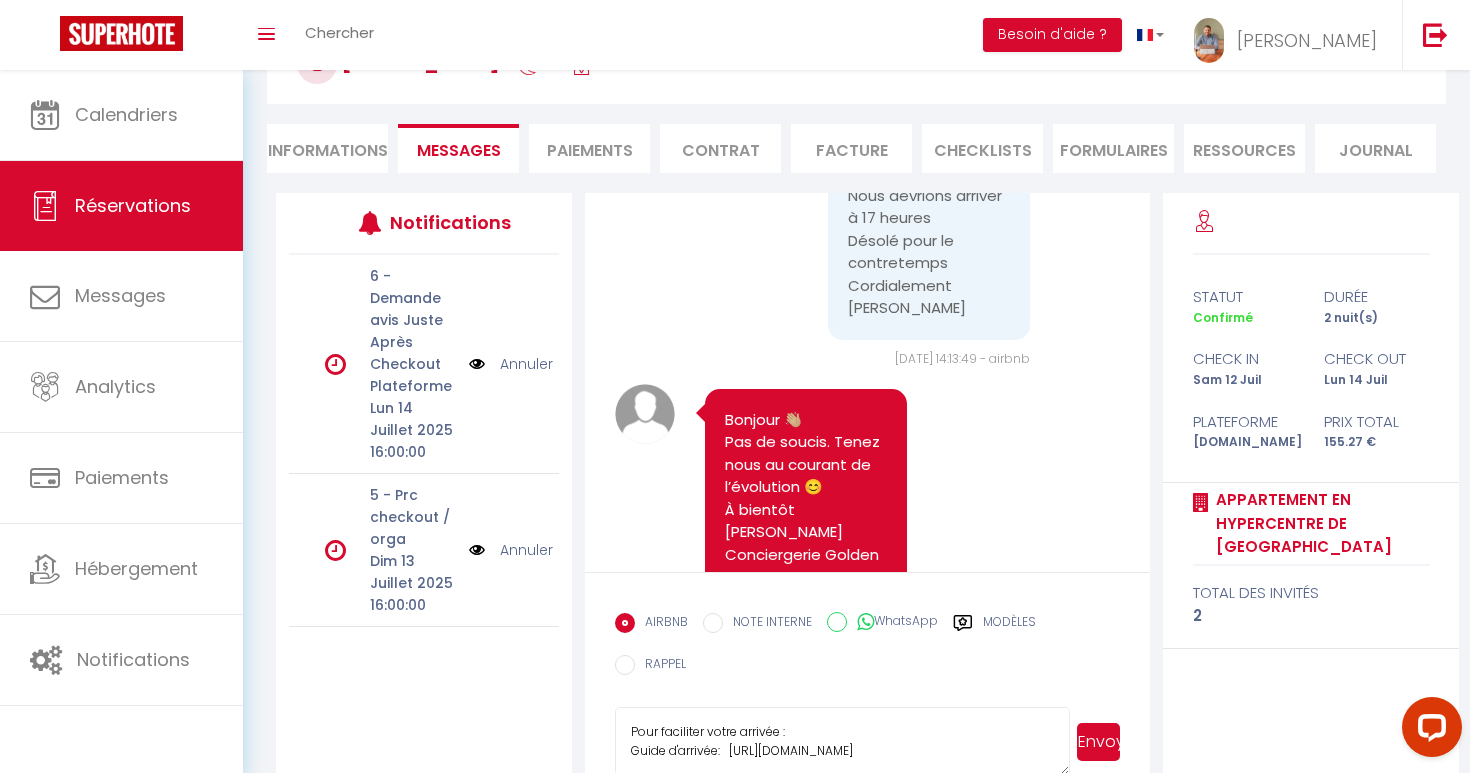 click on "Pour faciliter votre arrivée :
Guide d'arrivée:   [URL][DOMAIN_NAME]
🛜 WIFI:
Identifiant: Livebox-3680
Mot de passe: [SECURITY_DATA]
N'hésitez pas à nous contacter en cas de besoin.
À bientôt..
[PERSON_NAME]
Conciergerie Golden Key
[PHONE_NUMBER]" at bounding box center (842, 742) 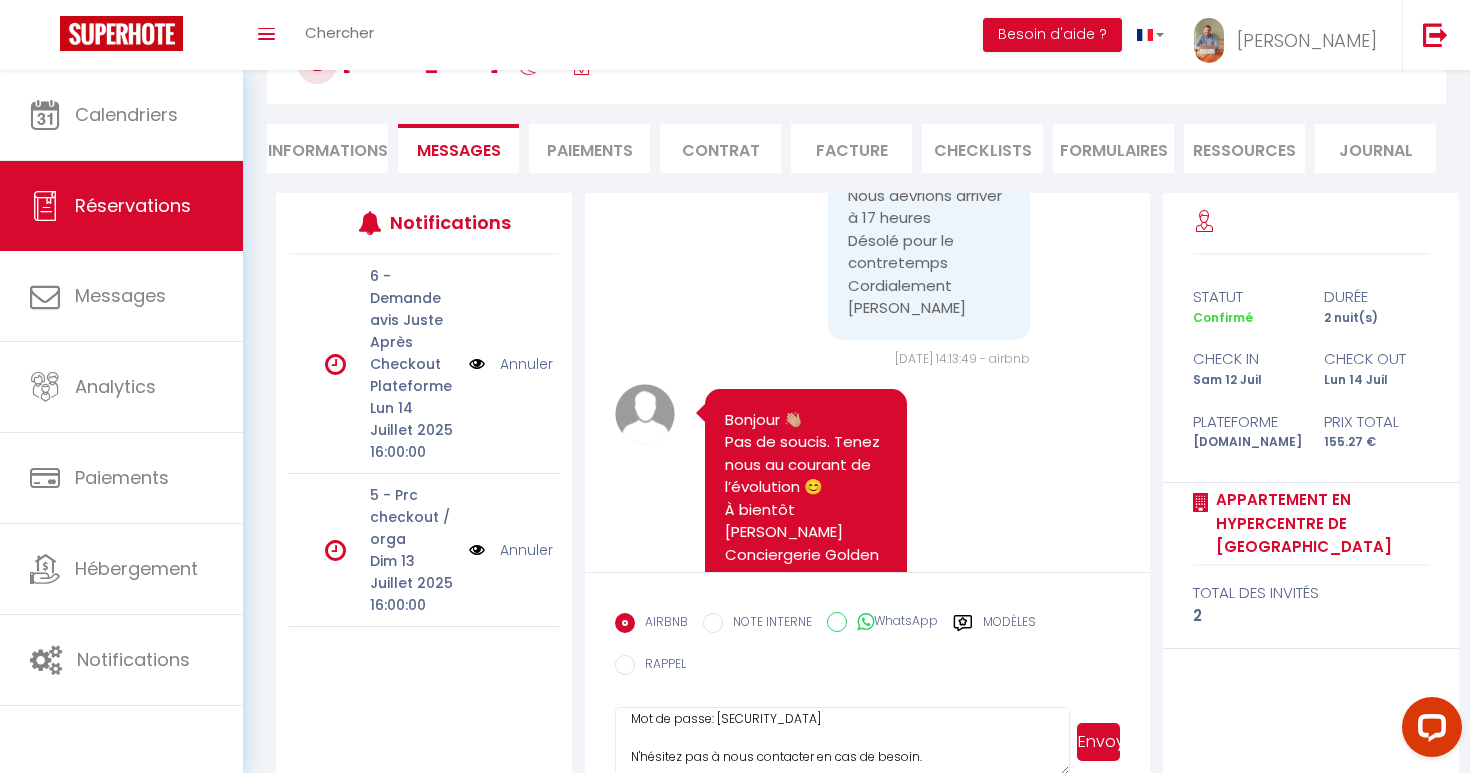 scroll, scrollTop: 102, scrollLeft: 0, axis: vertical 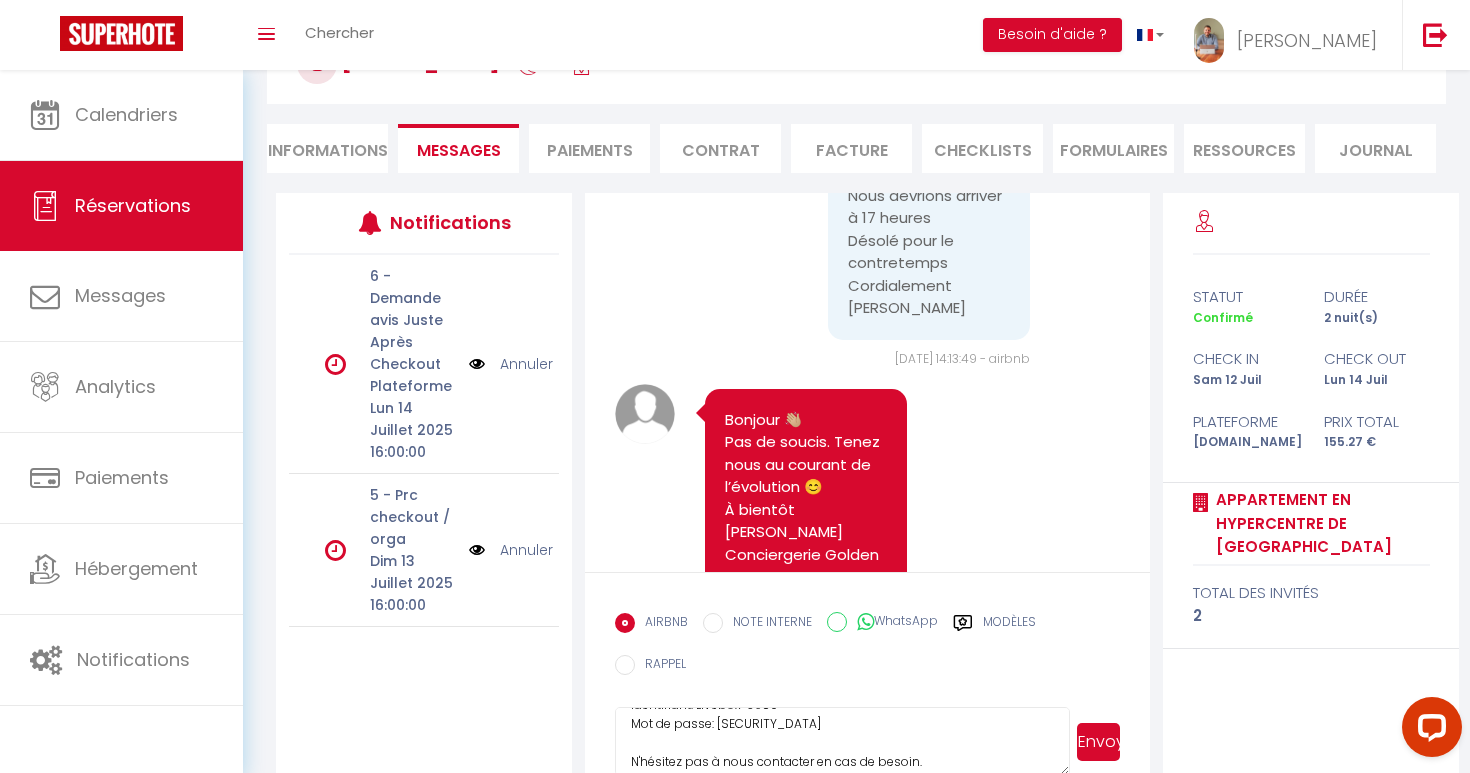 click on "Pour faciliter votre arrivée :
Guide d'arrivée:   [URL][DOMAIN_NAME]
🛜 WIFI:
Identifiant: Livebox-3680
Mot de passe: [SECURITY_DATA]
N'hésitez pas à nous contacter en cas de besoin.
À bientôt..
[PERSON_NAME]
Conciergerie Golden Key
[PHONE_NUMBER]" at bounding box center [842, 742] 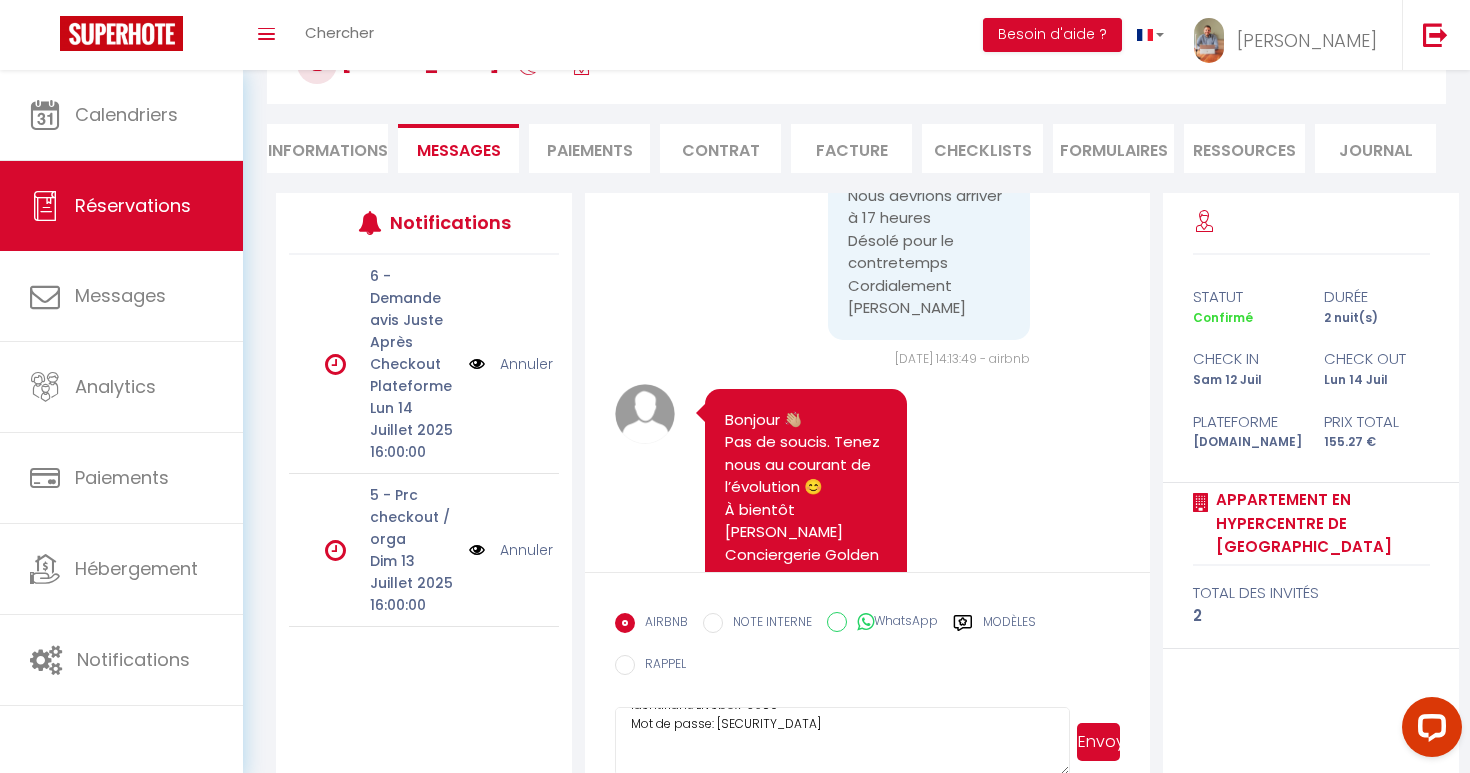 scroll, scrollTop: 109, scrollLeft: 0, axis: vertical 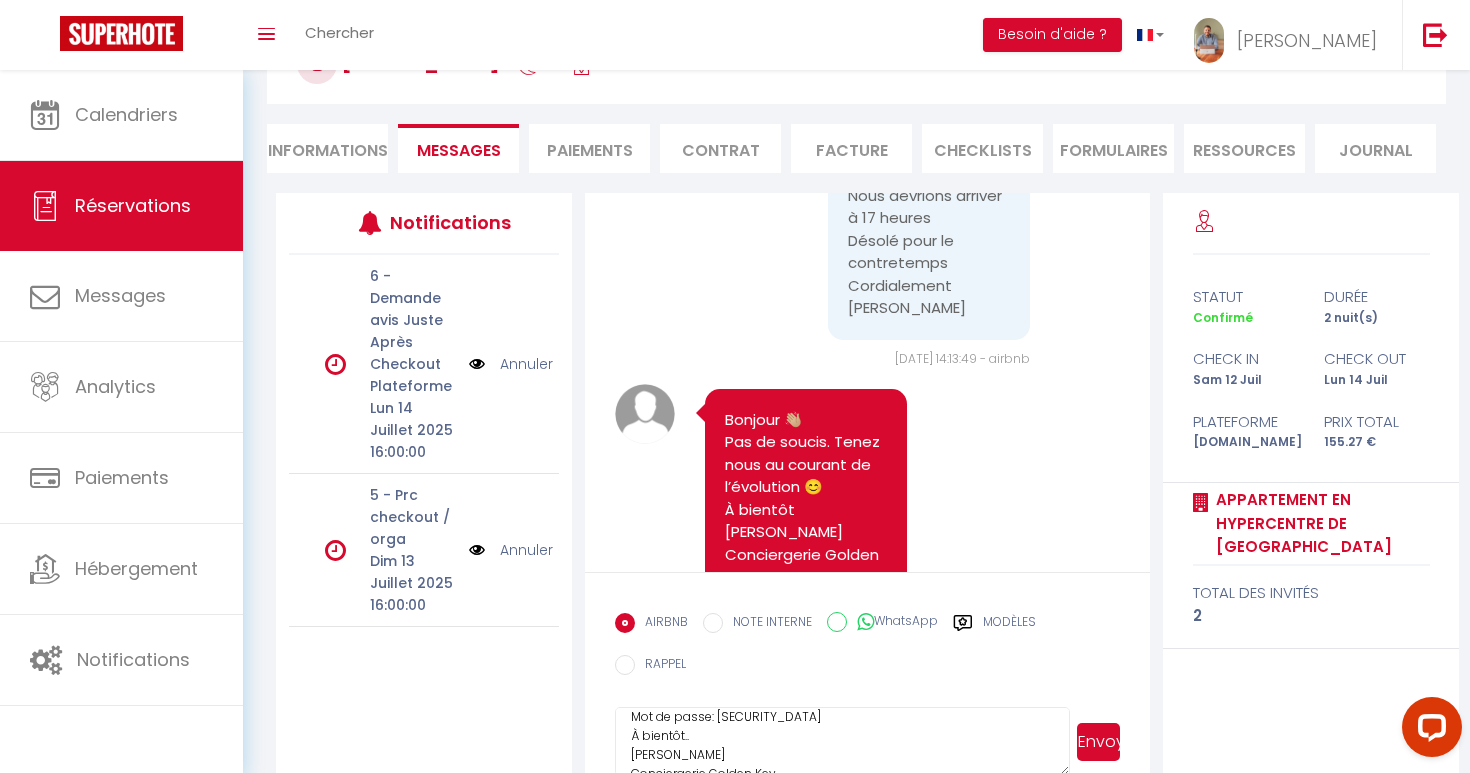 click on "Pour faciliter votre arrivée :
Guide d'arrivée:   [URL][DOMAIN_NAME]
🛜 WIFI:
Identifiant: Livebox-3680
Mot de passe: [SECURITY_DATA]
À bientôt..
[PERSON_NAME]
Conciergerie Golden Key
[PHONE_NUMBER]" at bounding box center (842, 742) 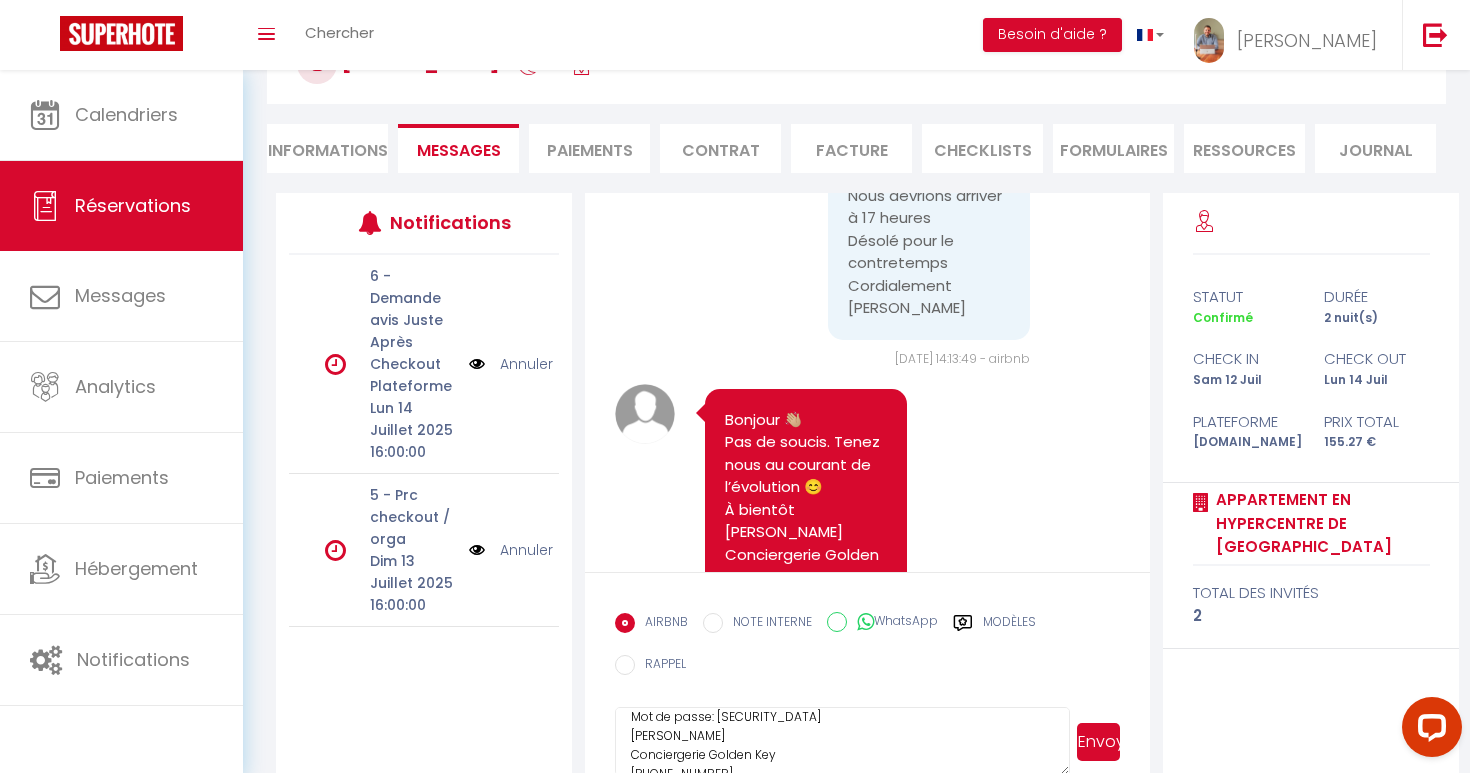 click on "Pour faciliter votre arrivée :
Guide d'arrivée:   [URL][DOMAIN_NAME]
🛜 WIFI:
Identifiant: Livebox-3680
Mot de passe: [SECURITY_DATA]
[PERSON_NAME]
Conciergerie Golden Key
[PHONE_NUMBER]" at bounding box center [842, 742] 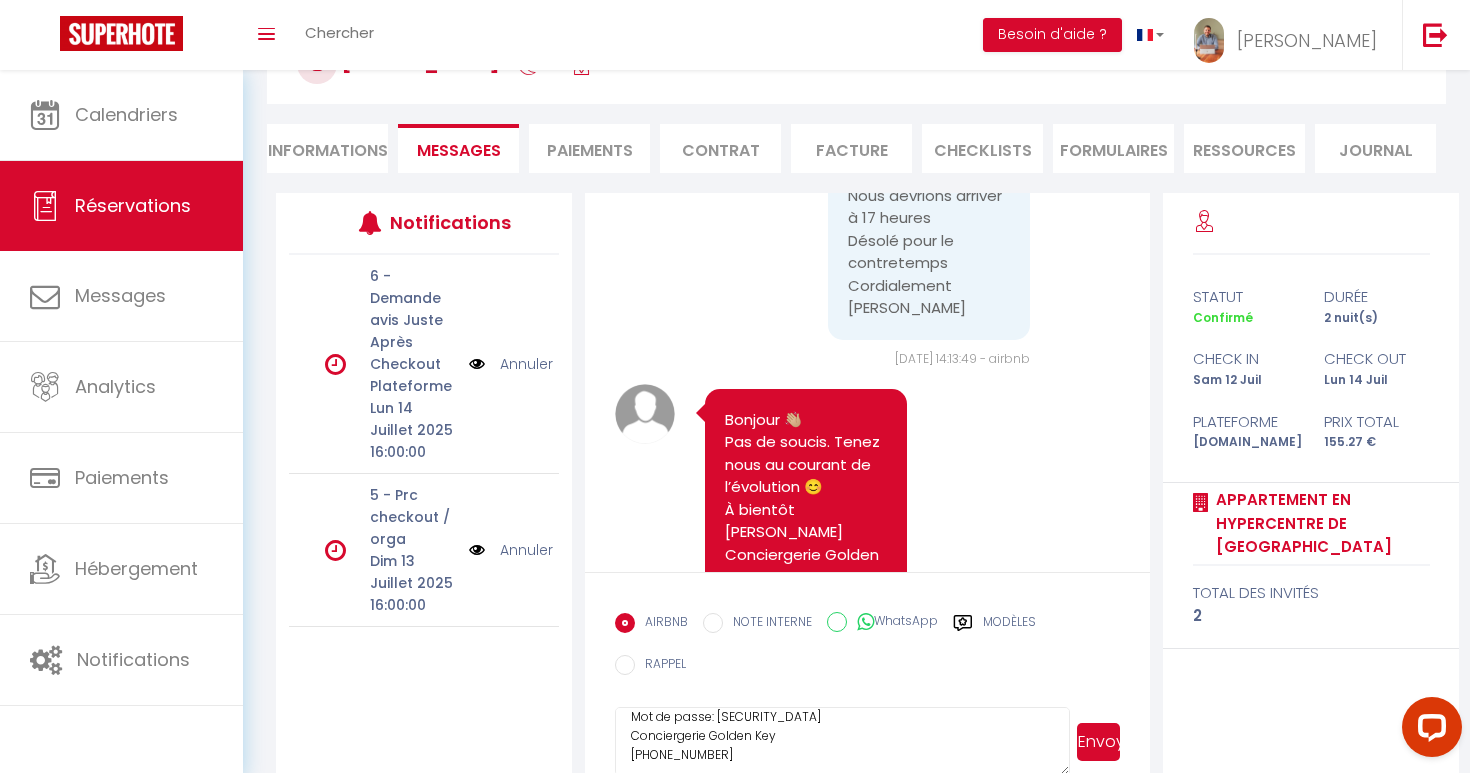 click on "Pour faciliter votre arrivée :
Guide d'arrivée:   [URL][DOMAIN_NAME]
🛜 WIFI:
Identifiant: Livebox-3680
Mot de passe: [SECURITY_DATA]
Conciergerie Golden Key
[PHONE_NUMBER]" at bounding box center [842, 742] 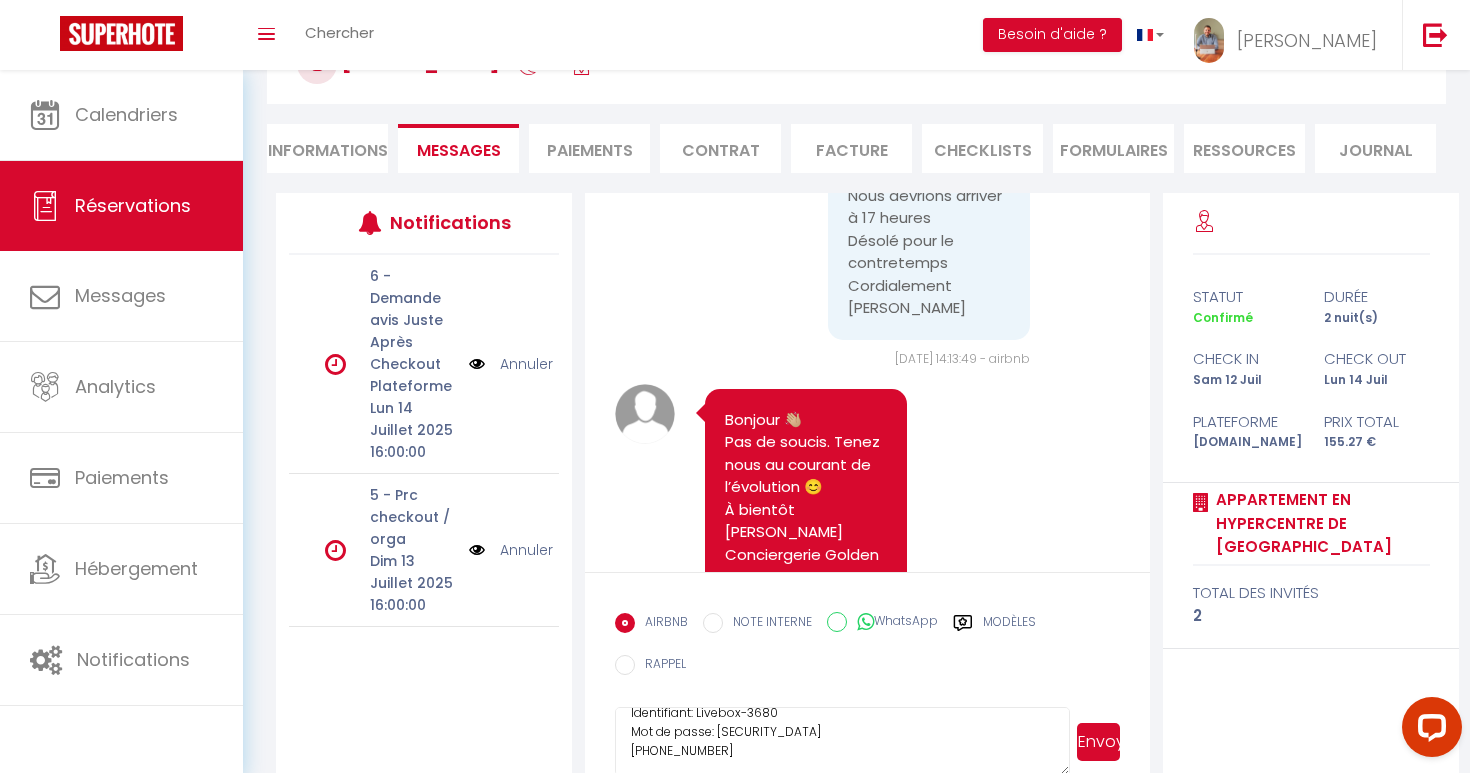 scroll, scrollTop: 106, scrollLeft: 0, axis: vertical 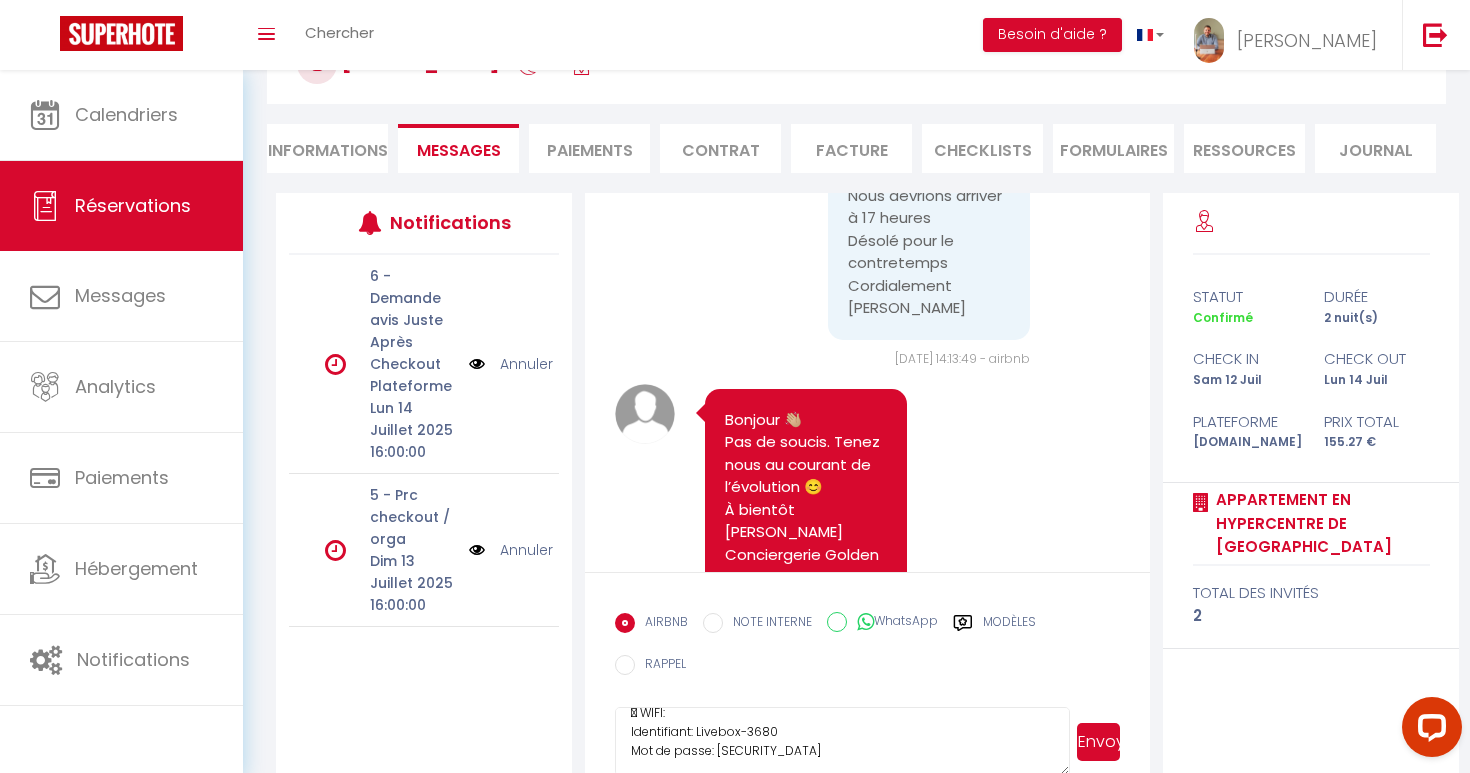 type on "Pour faciliter votre arrivée :
Guide d'arrivée:   [URL][DOMAIN_NAME]
🛜 WIFI:
Identifiant: Livebox-3680
Mot de passe: [SECURITY_DATA]" 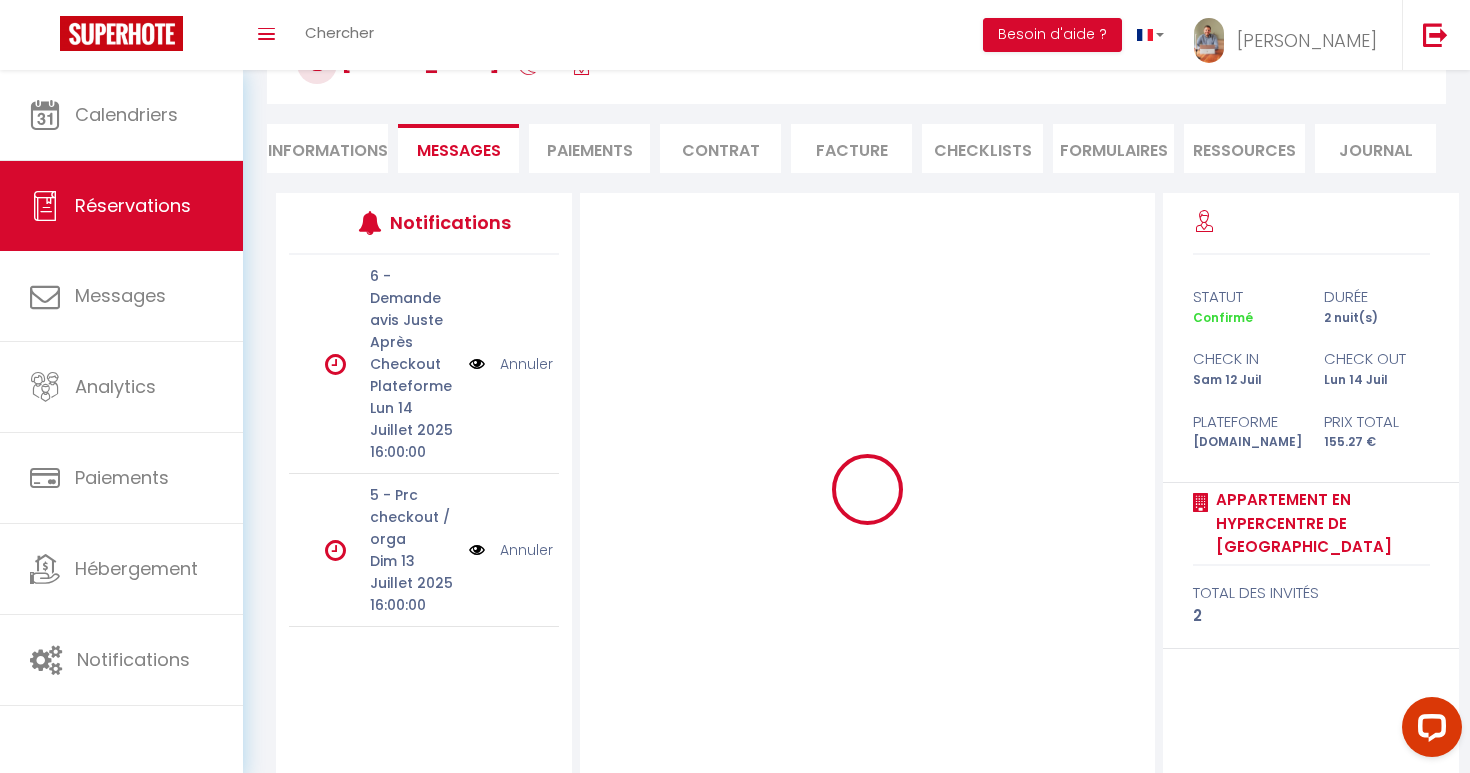 type 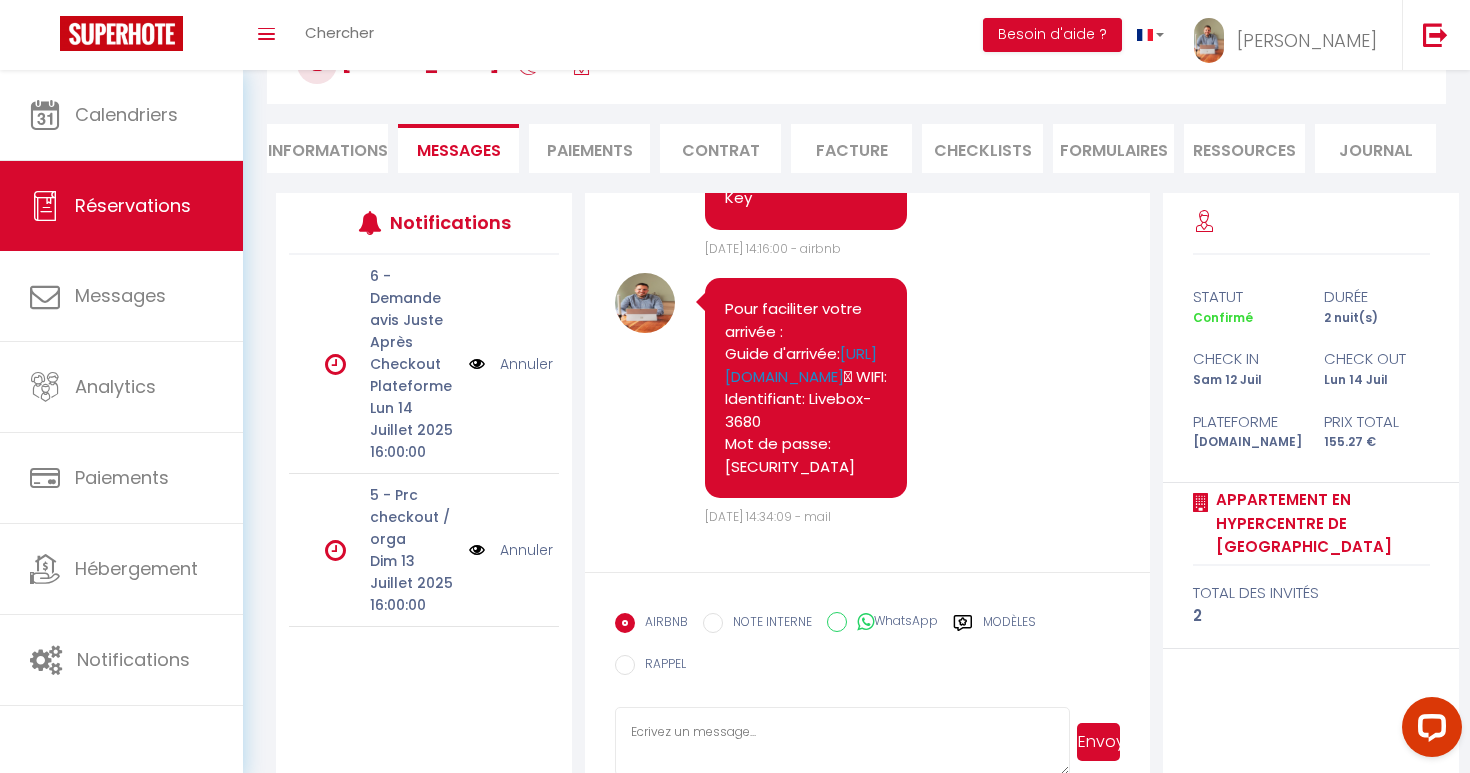 scroll, scrollTop: 5529, scrollLeft: 0, axis: vertical 